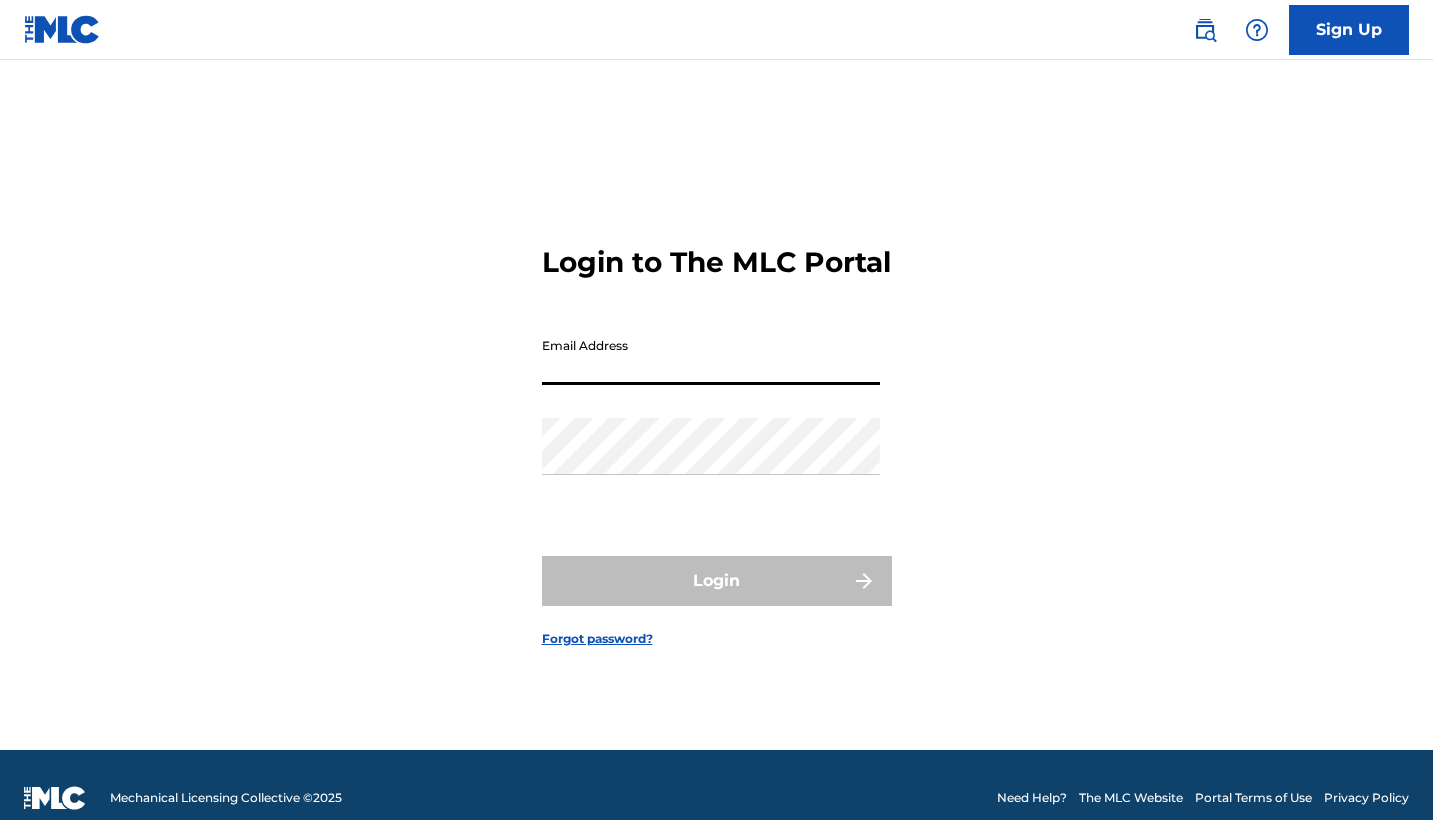 scroll, scrollTop: 0, scrollLeft: 0, axis: both 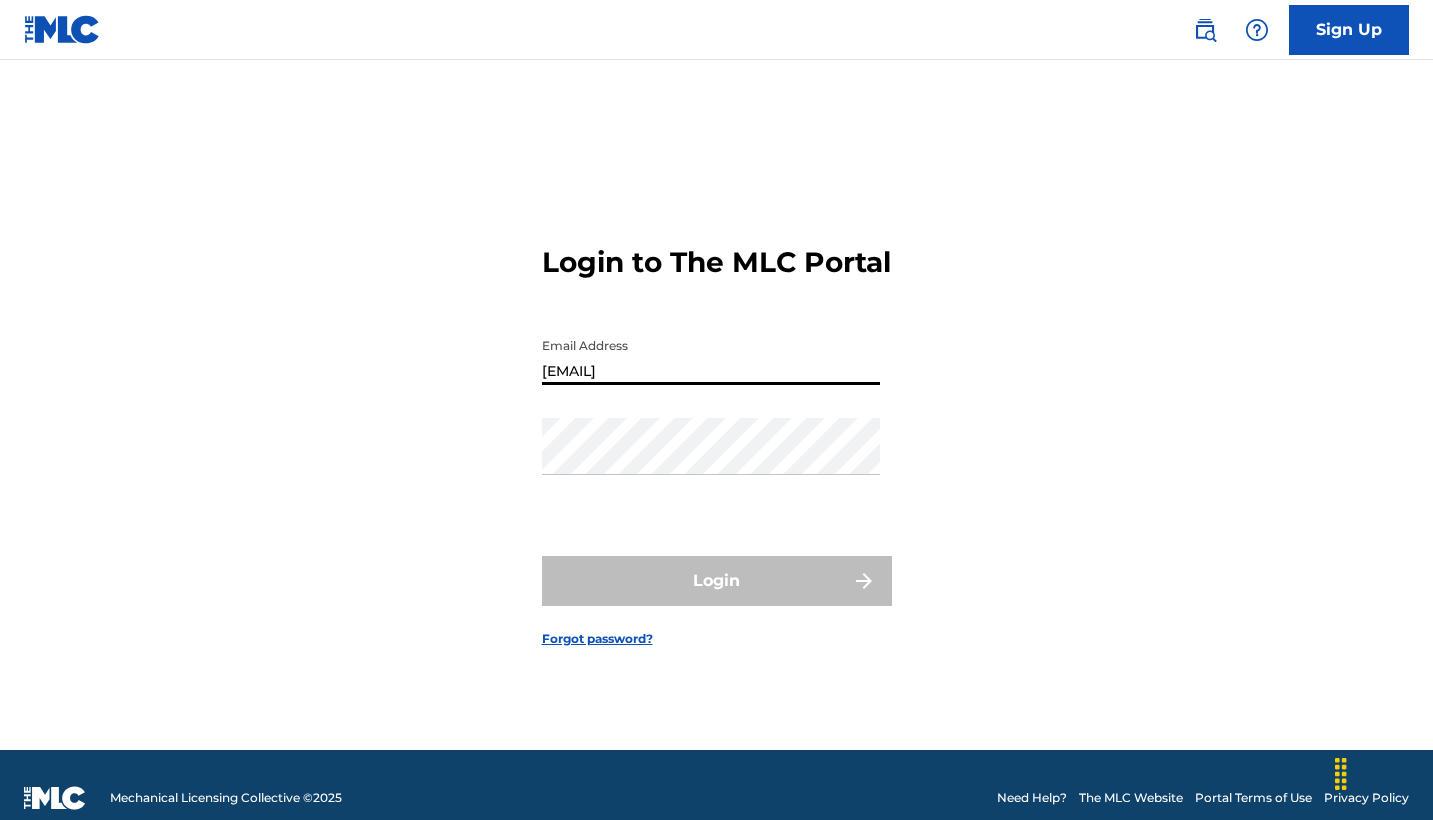 type on "[EMAIL]" 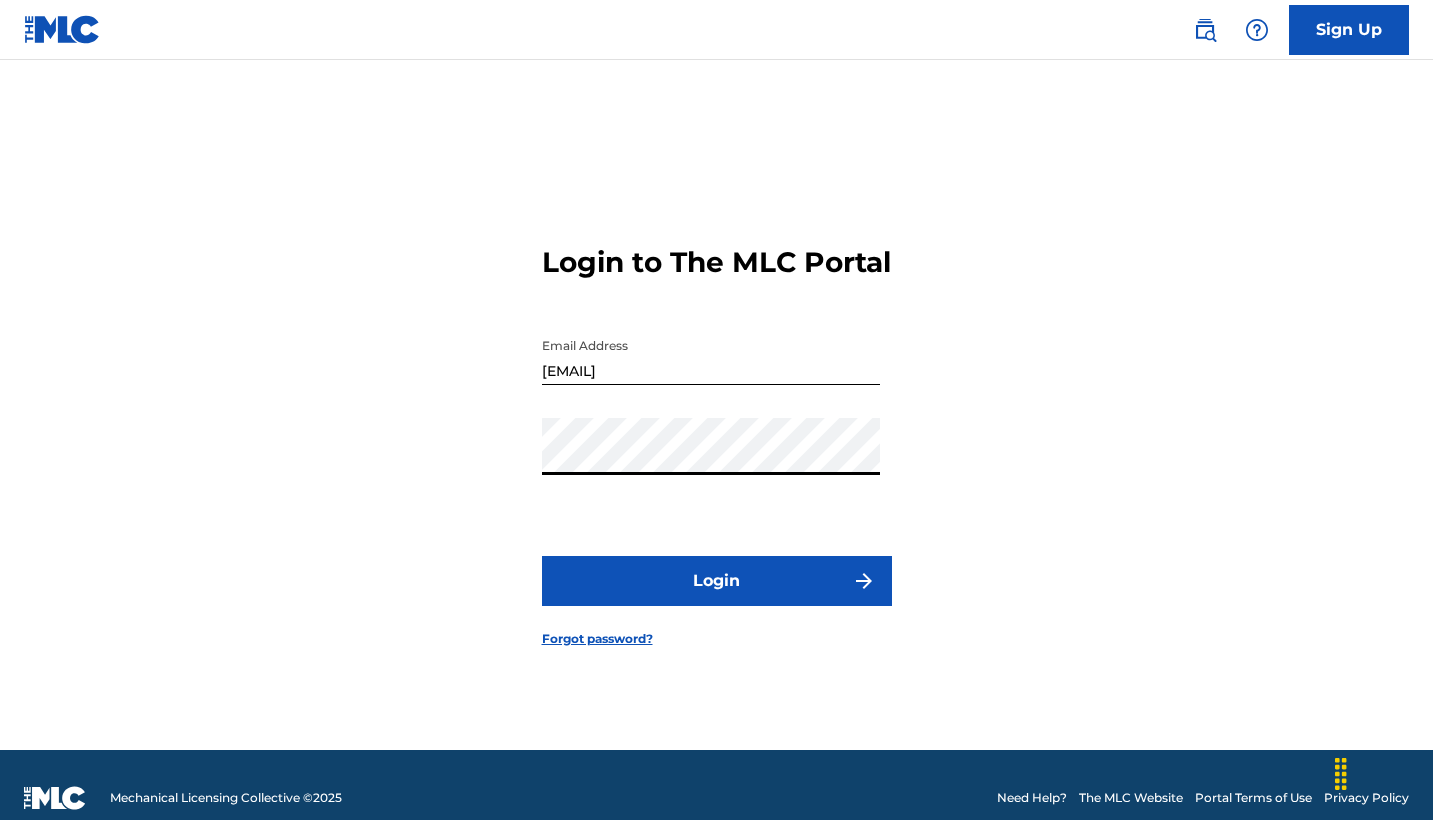 click on "Login" at bounding box center [717, 581] 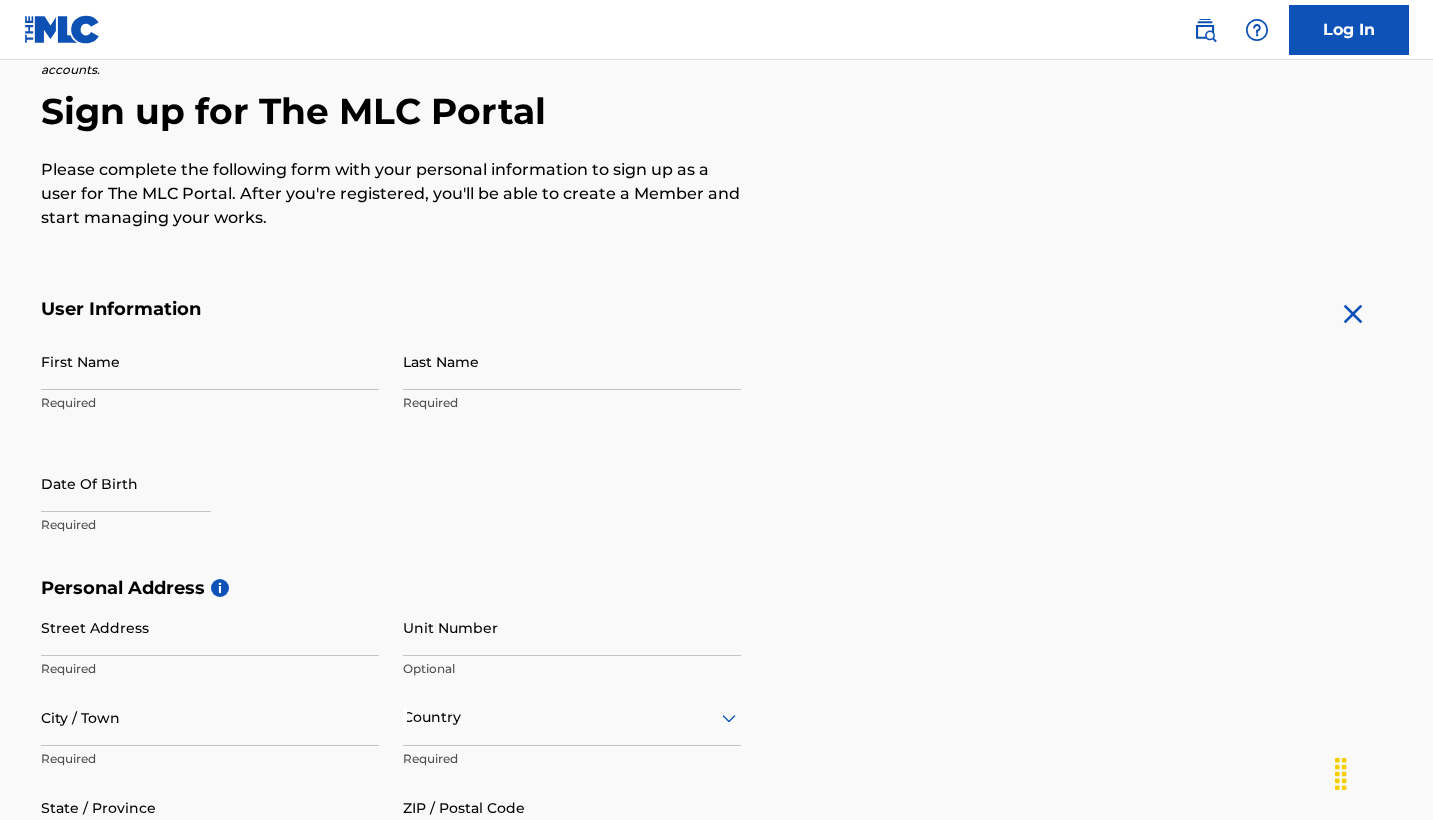 scroll, scrollTop: 151, scrollLeft: 0, axis: vertical 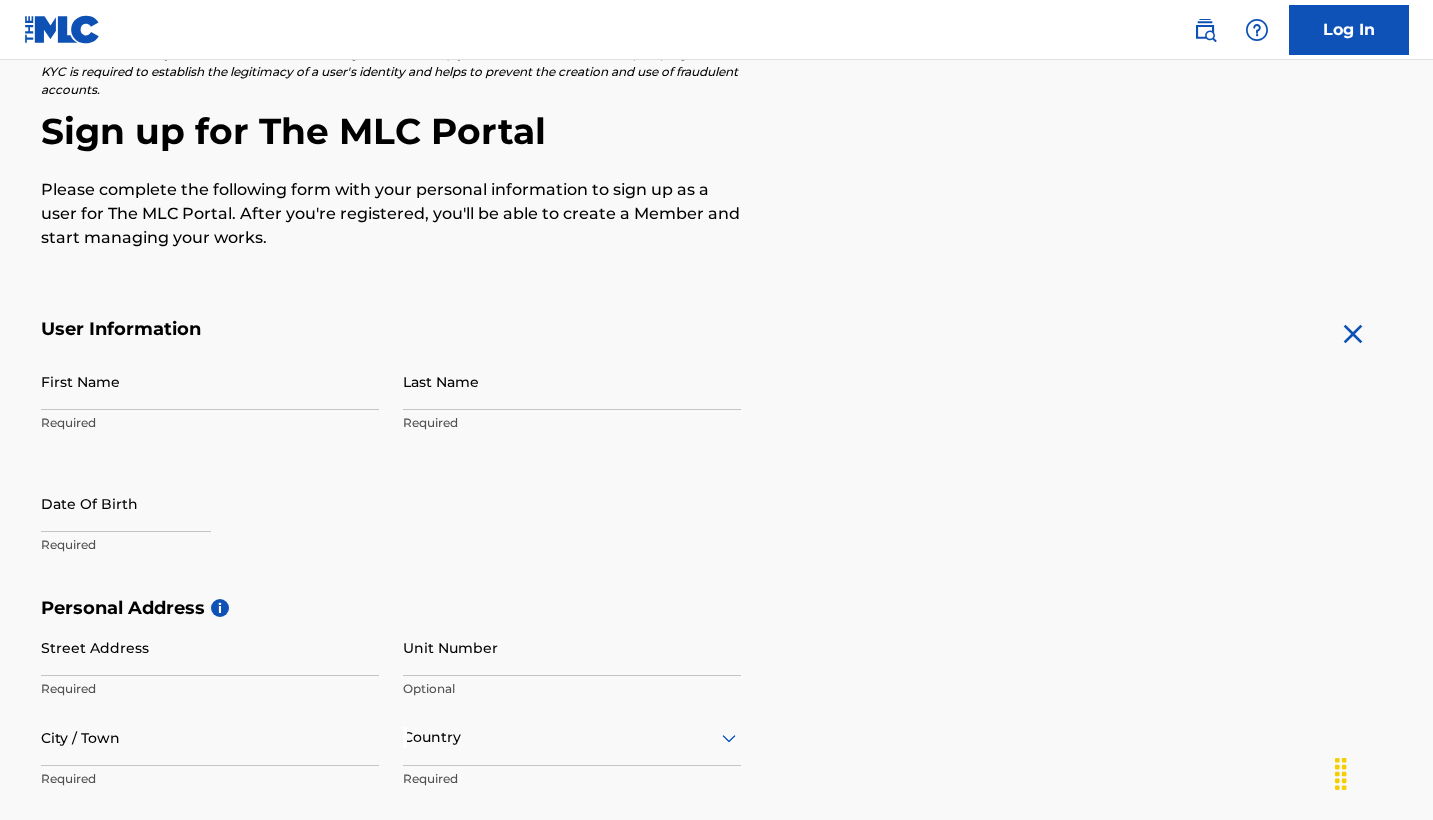 click on "First Name Required" at bounding box center [210, 398] 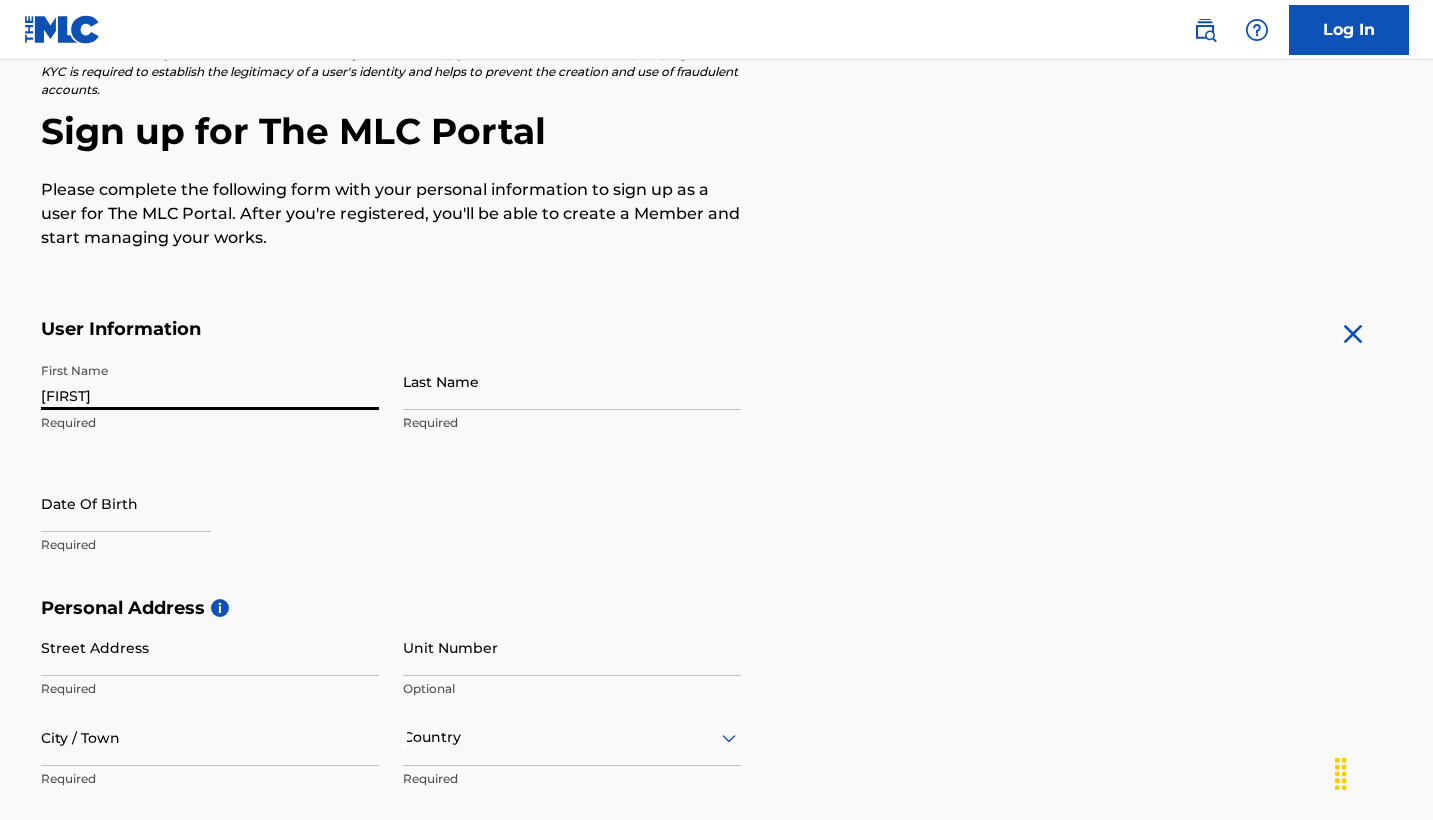 type on "[FIRST]" 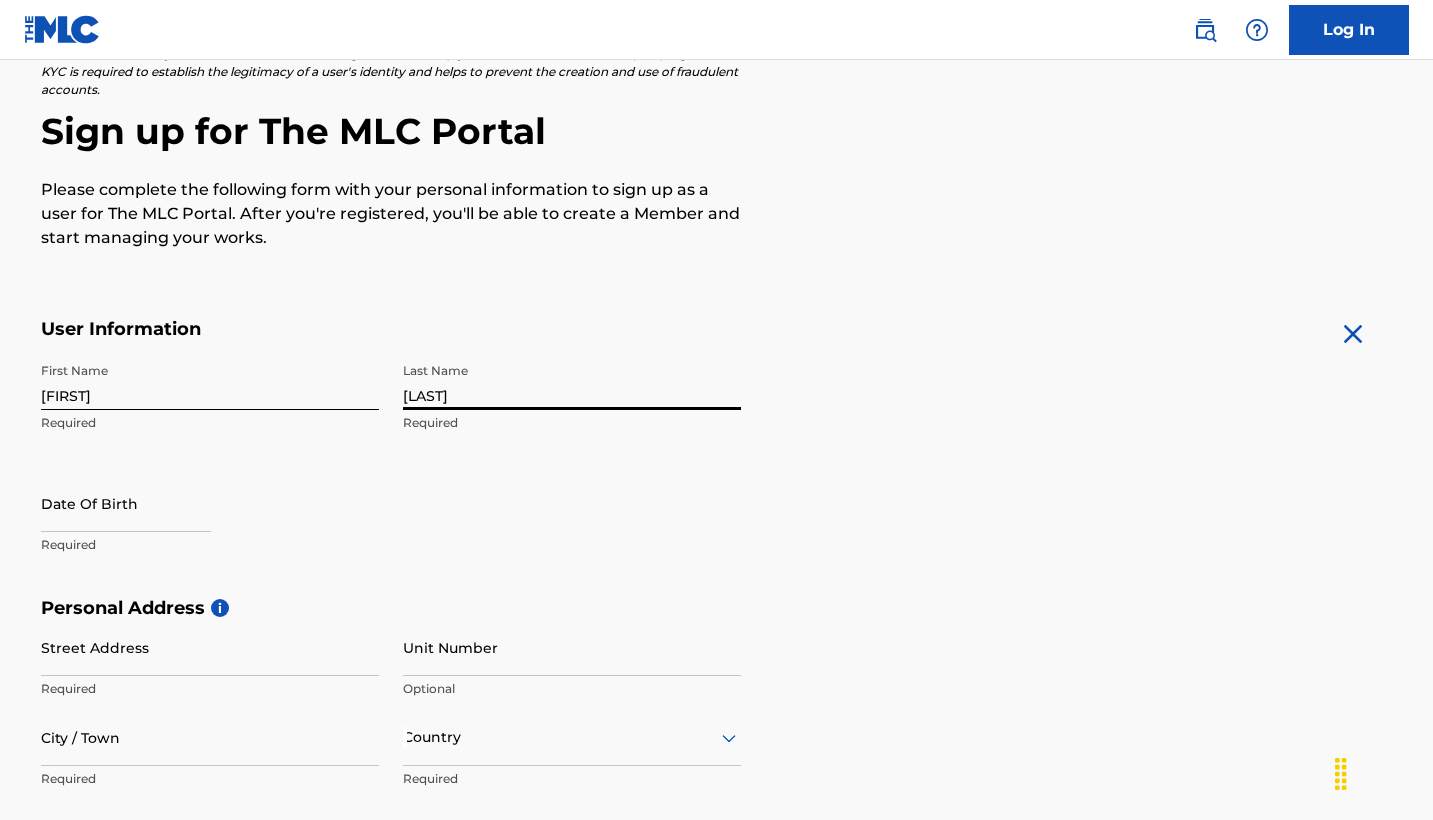 type on "[LAST]" 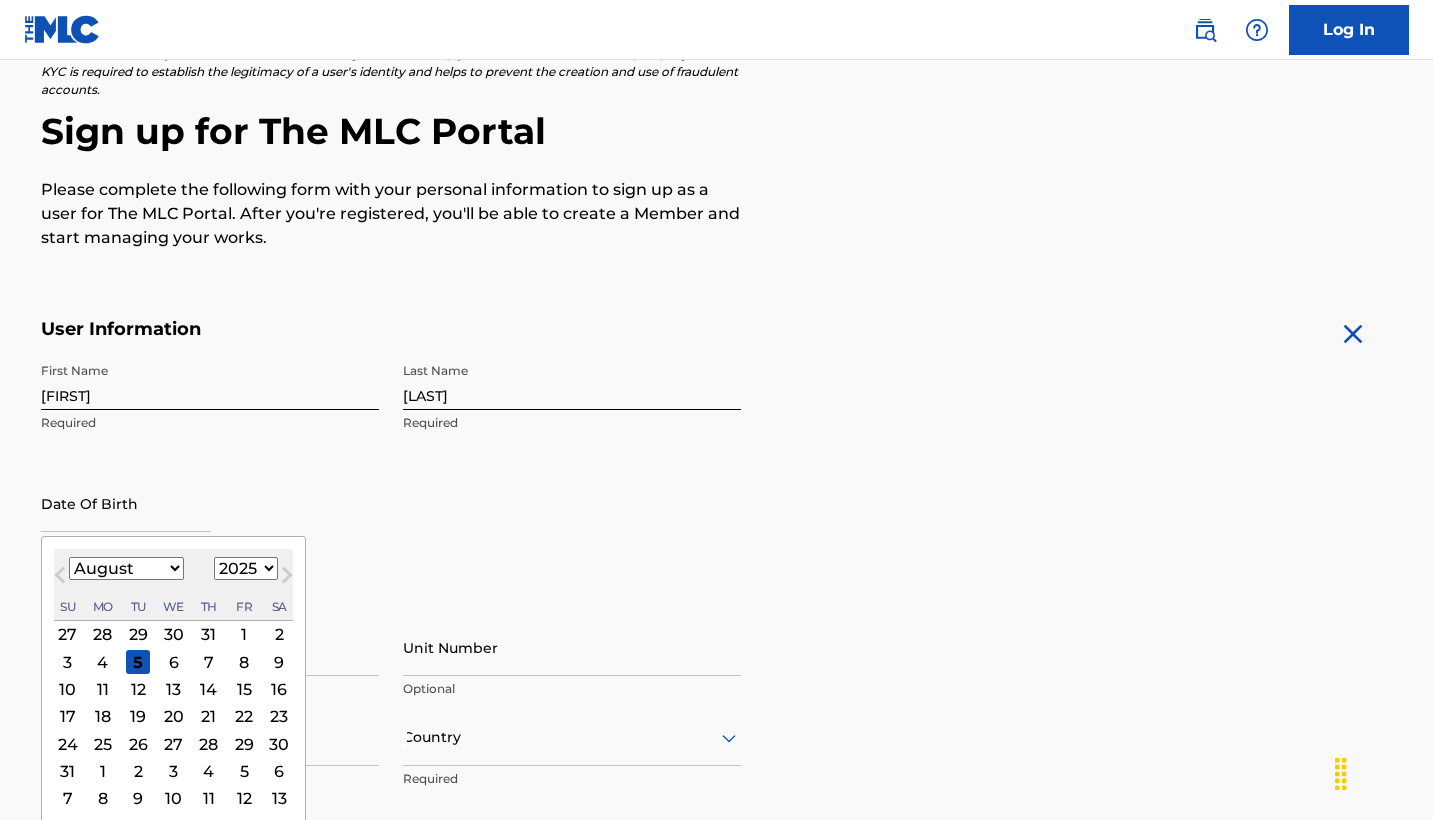 select on "2003" 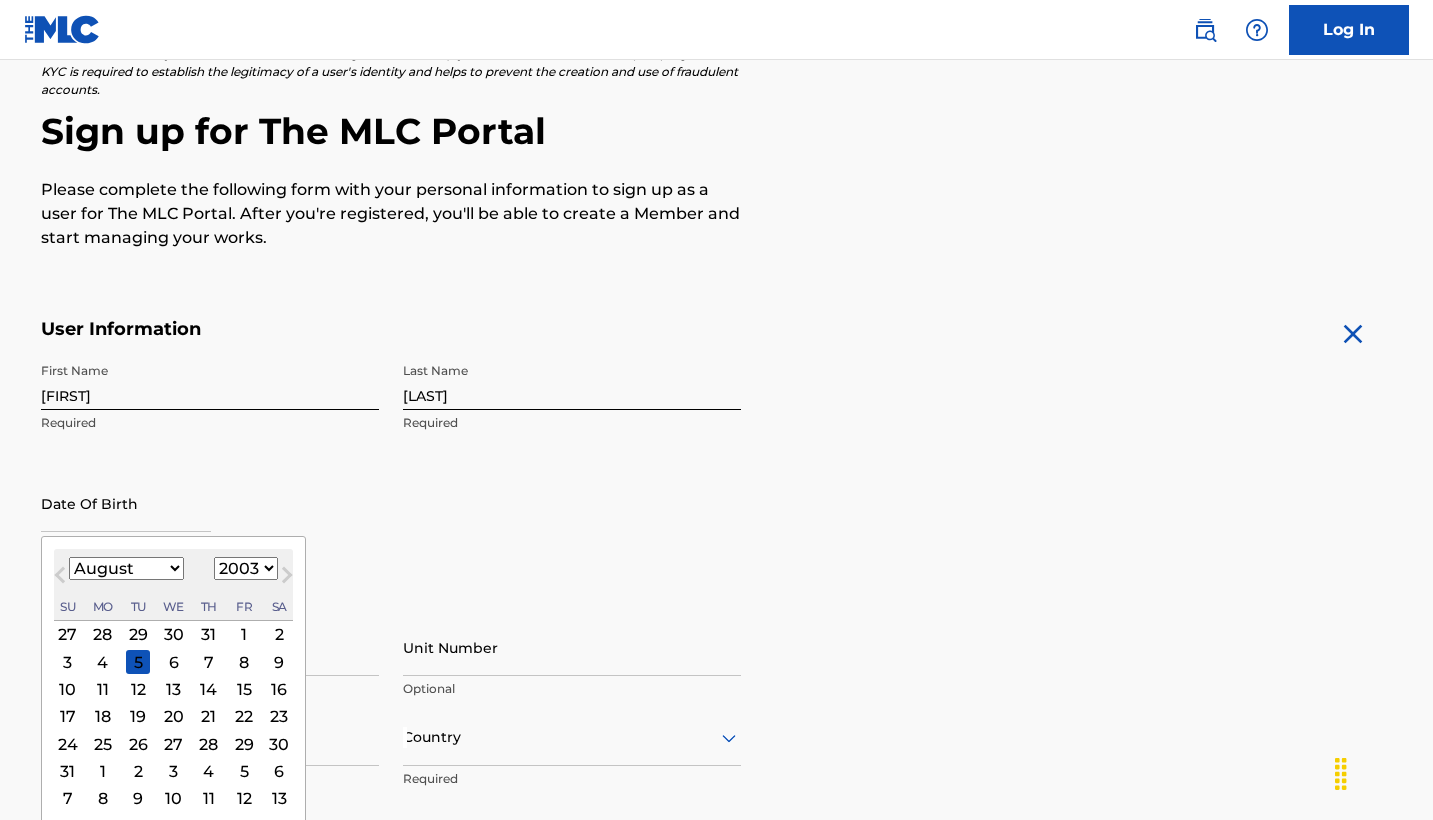 select on "6" 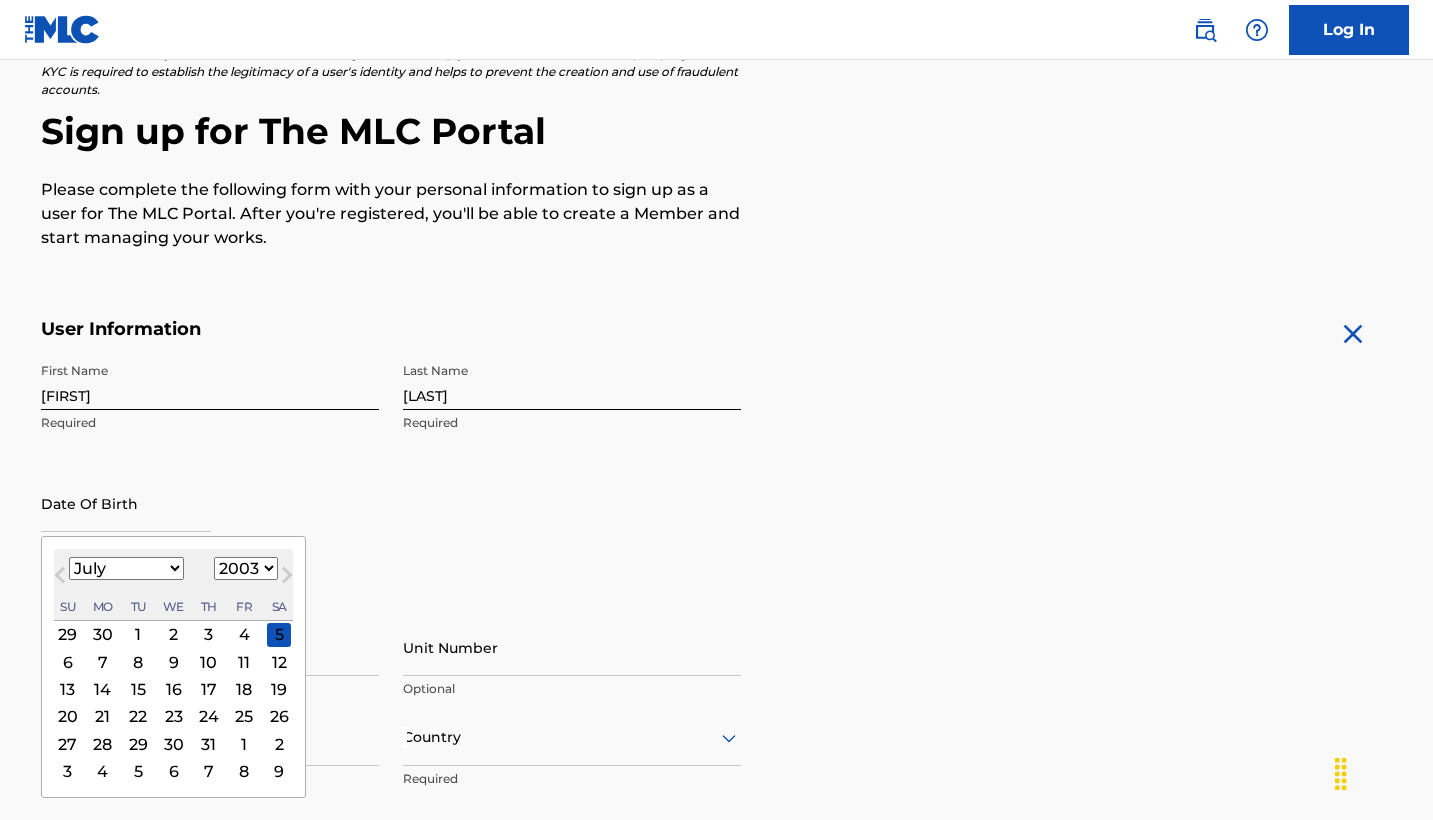 click on "10" at bounding box center [208, 662] 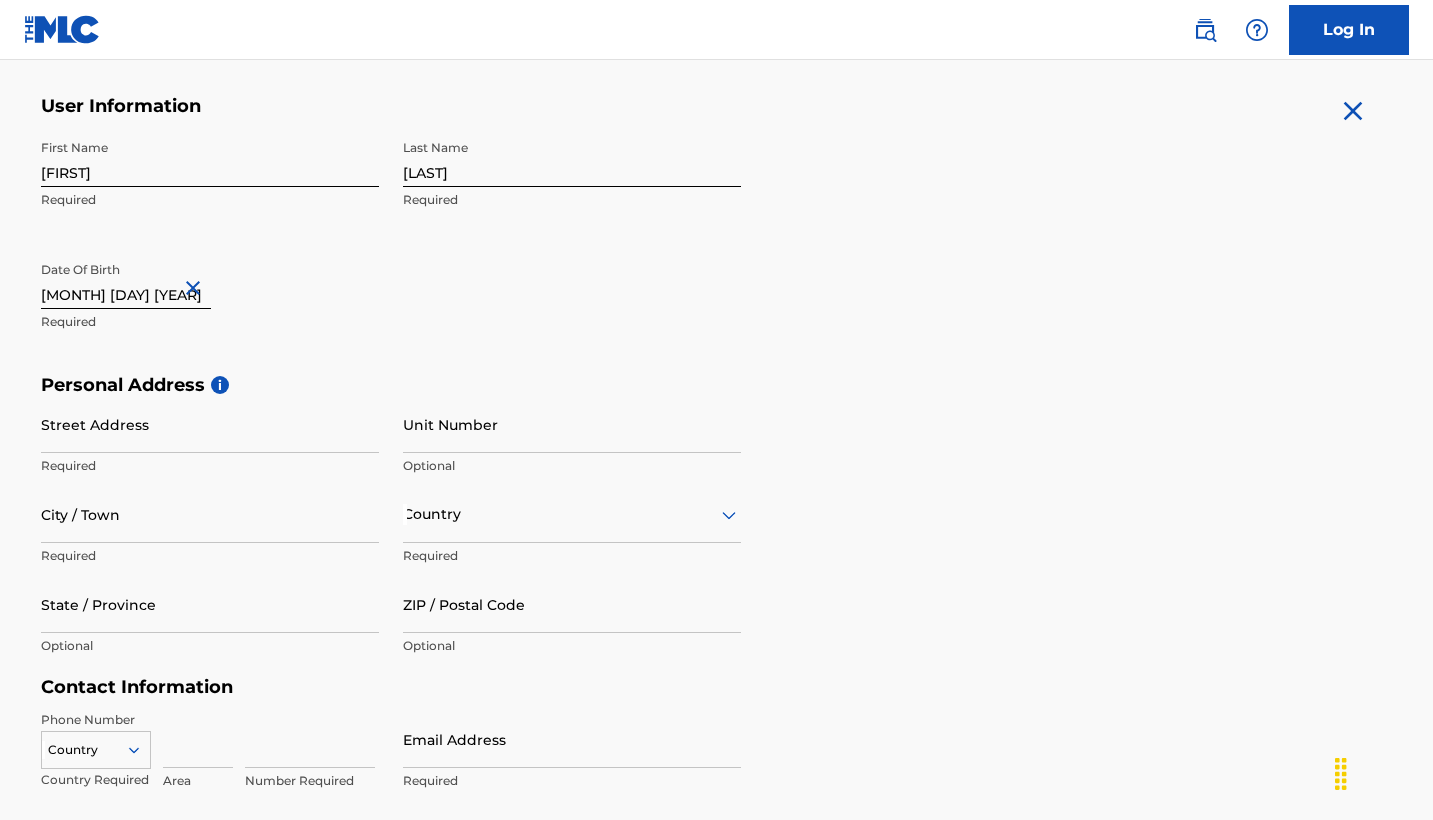 scroll, scrollTop: 386, scrollLeft: 0, axis: vertical 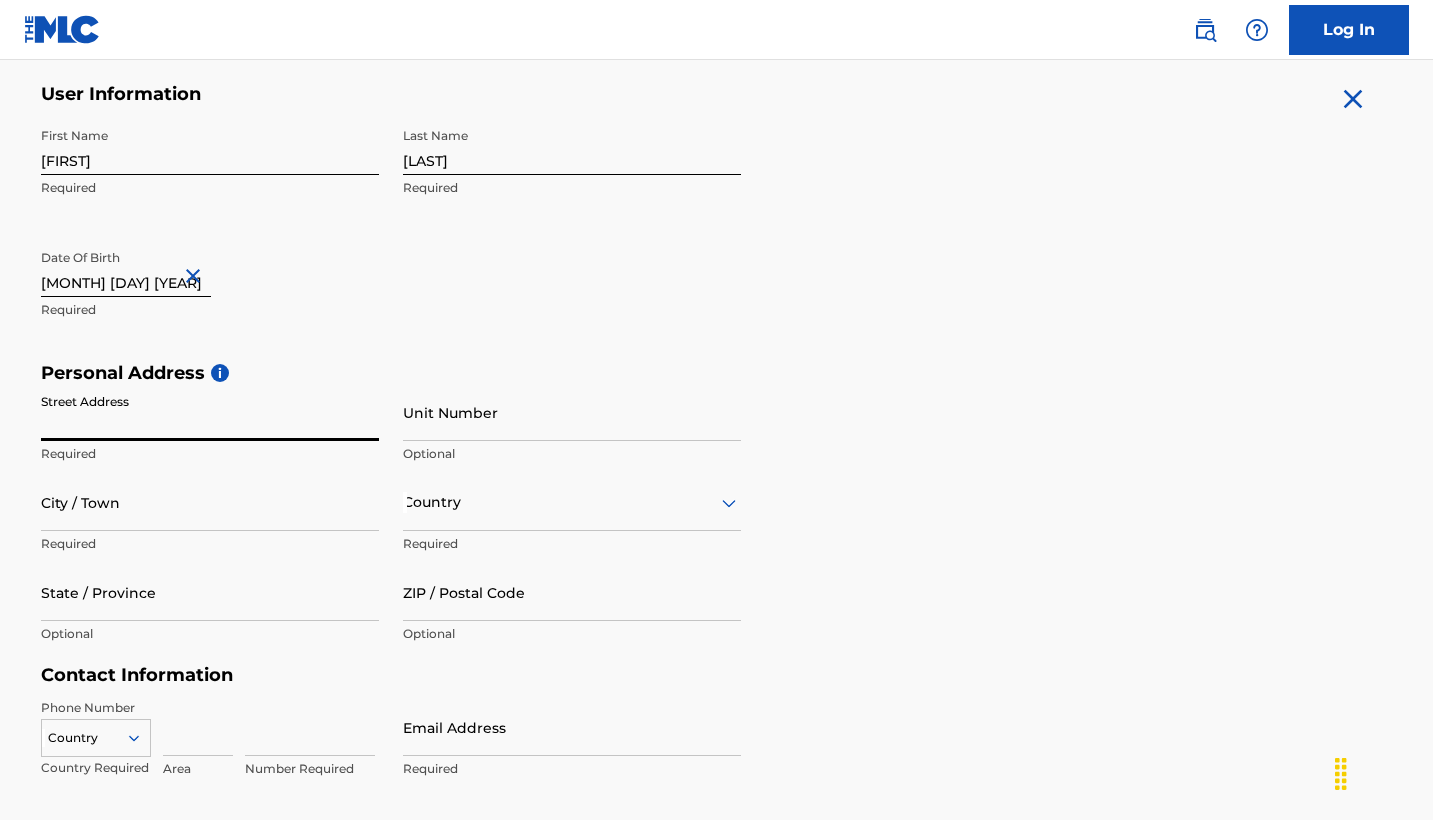 type on "[NUMBER]" 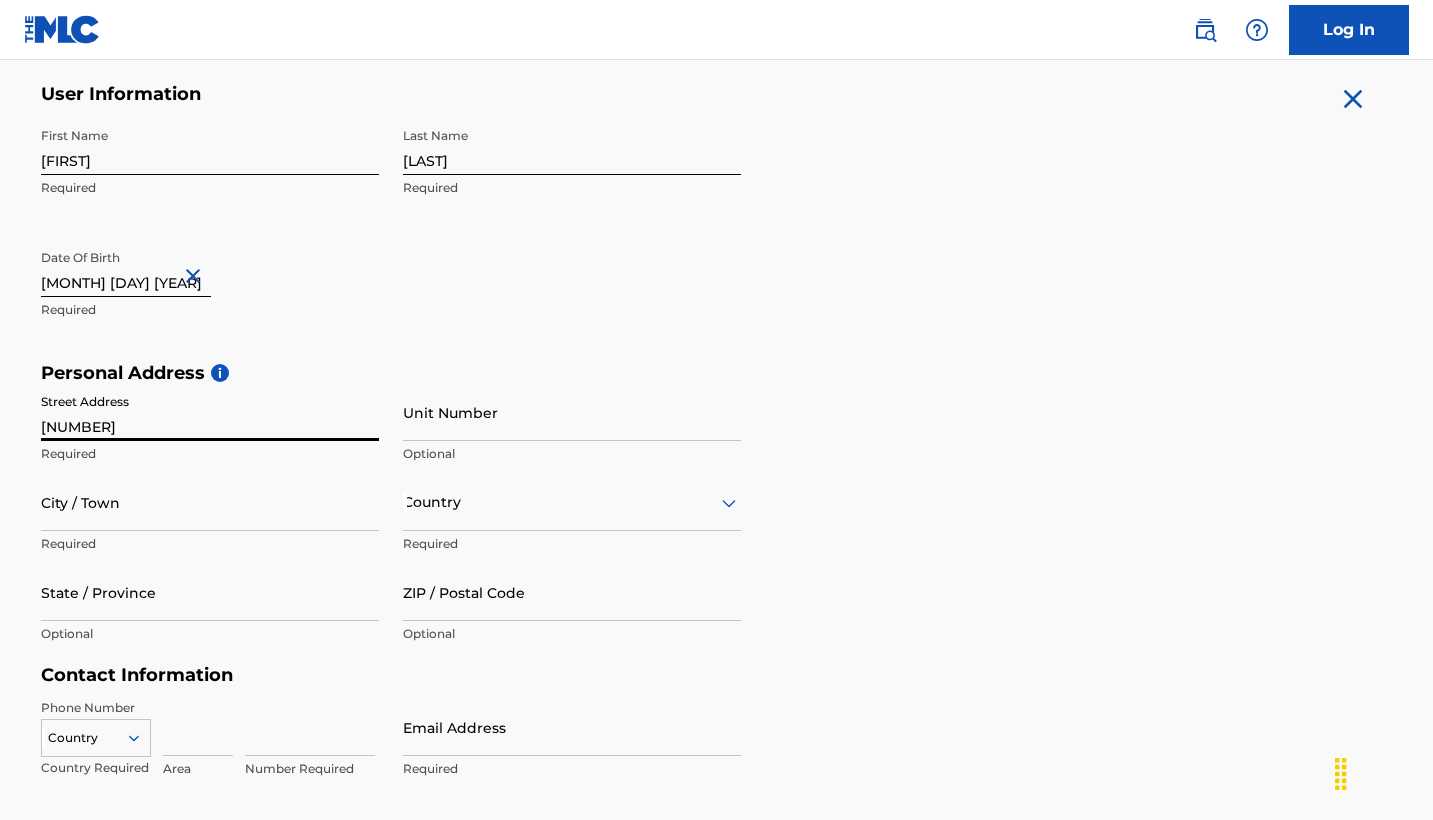 type on "[STREET_NAME] [STREET_NAME] [STREET_NAME]" 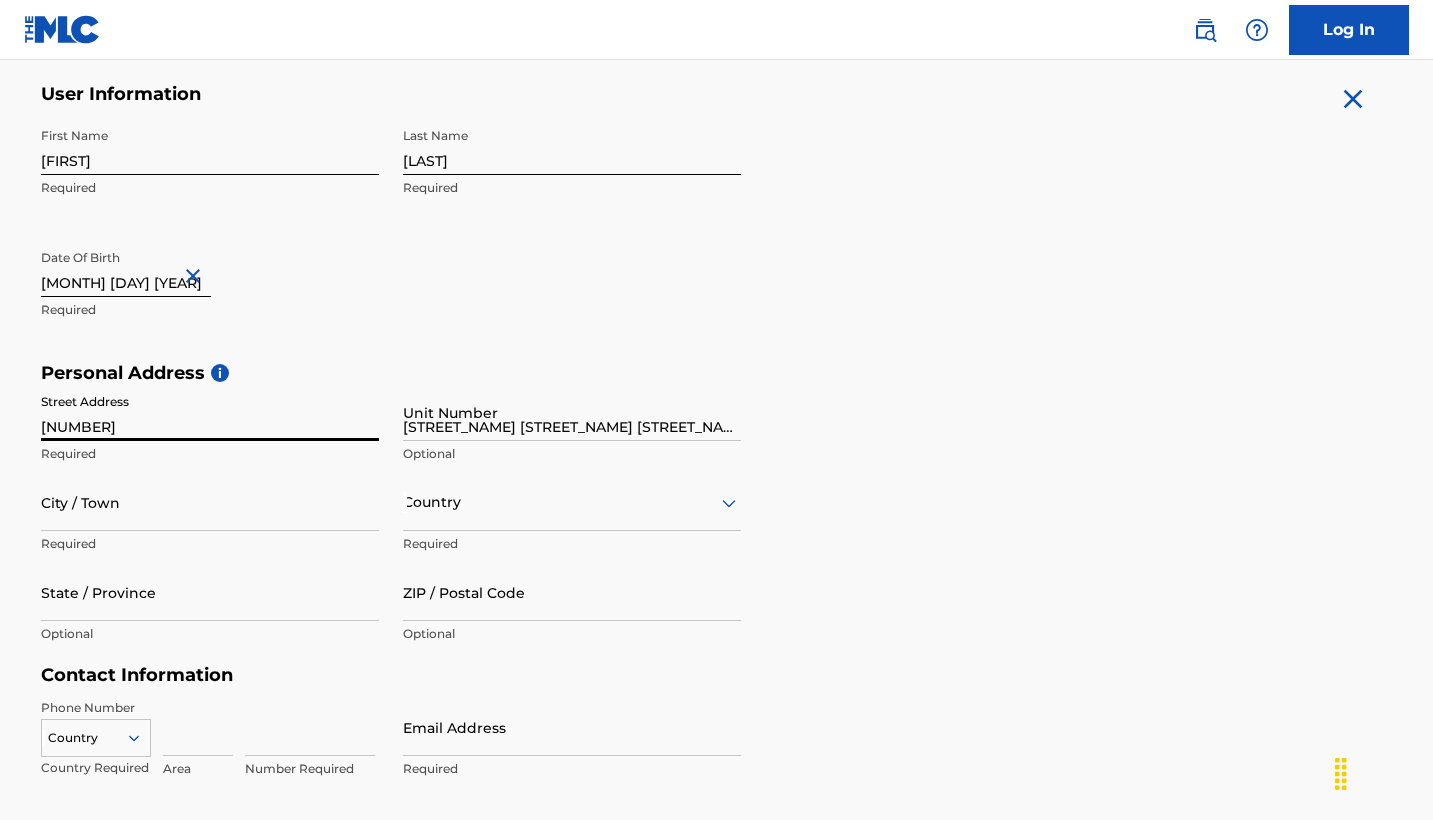 type on "[CITY]" 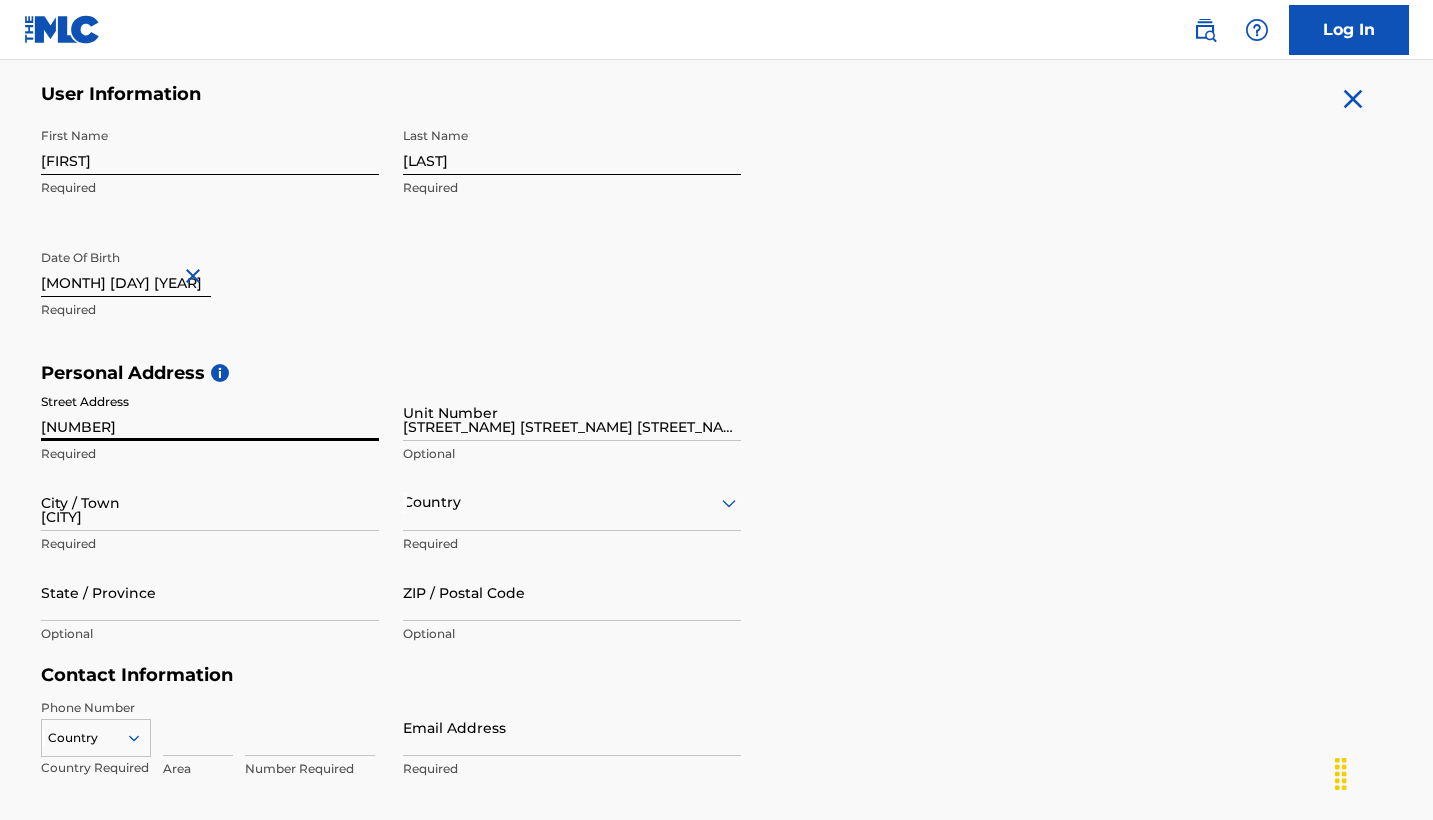 type on "United States" 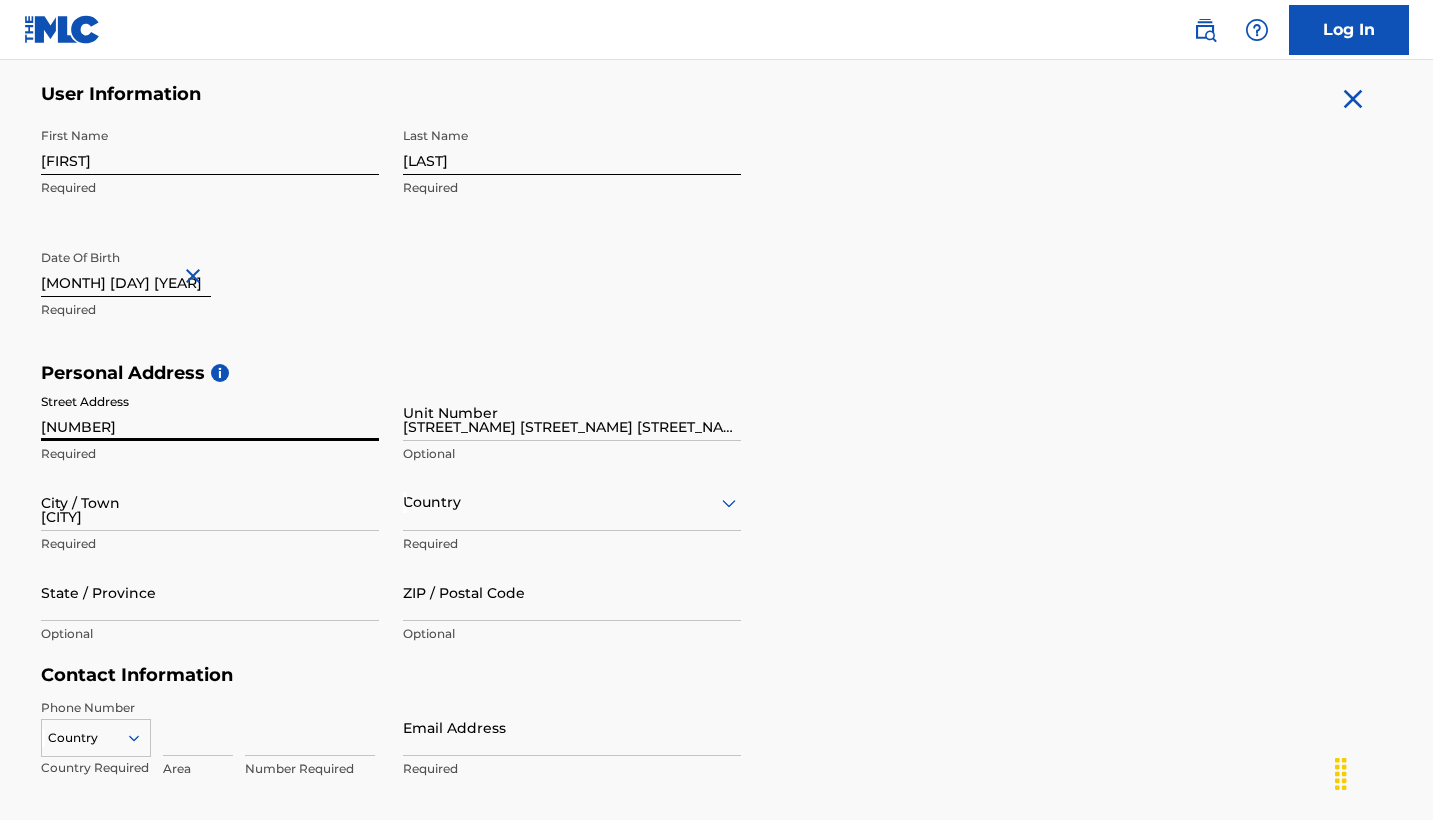 type on "PA" 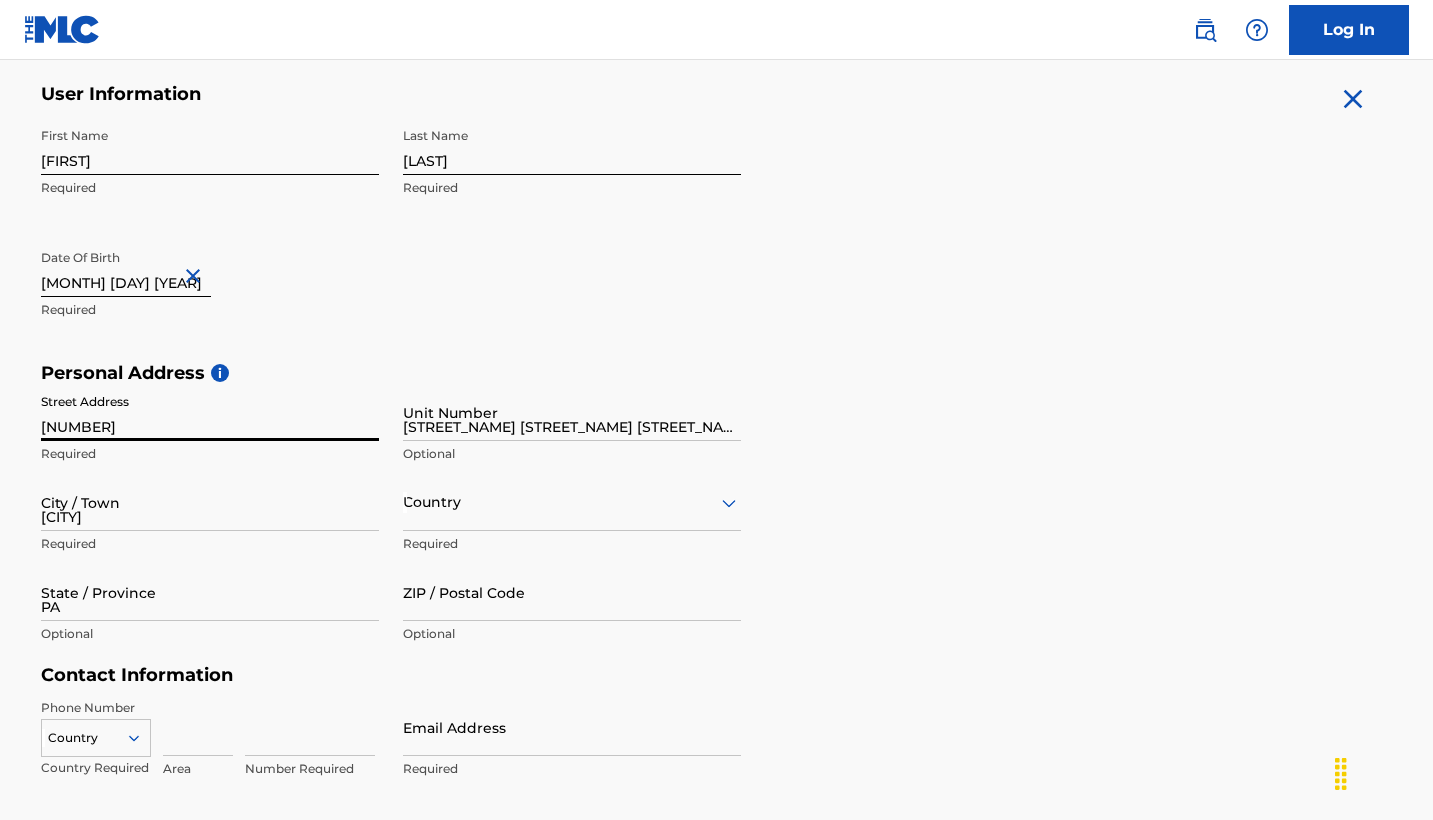 type on "[POSTAL_CODE]" 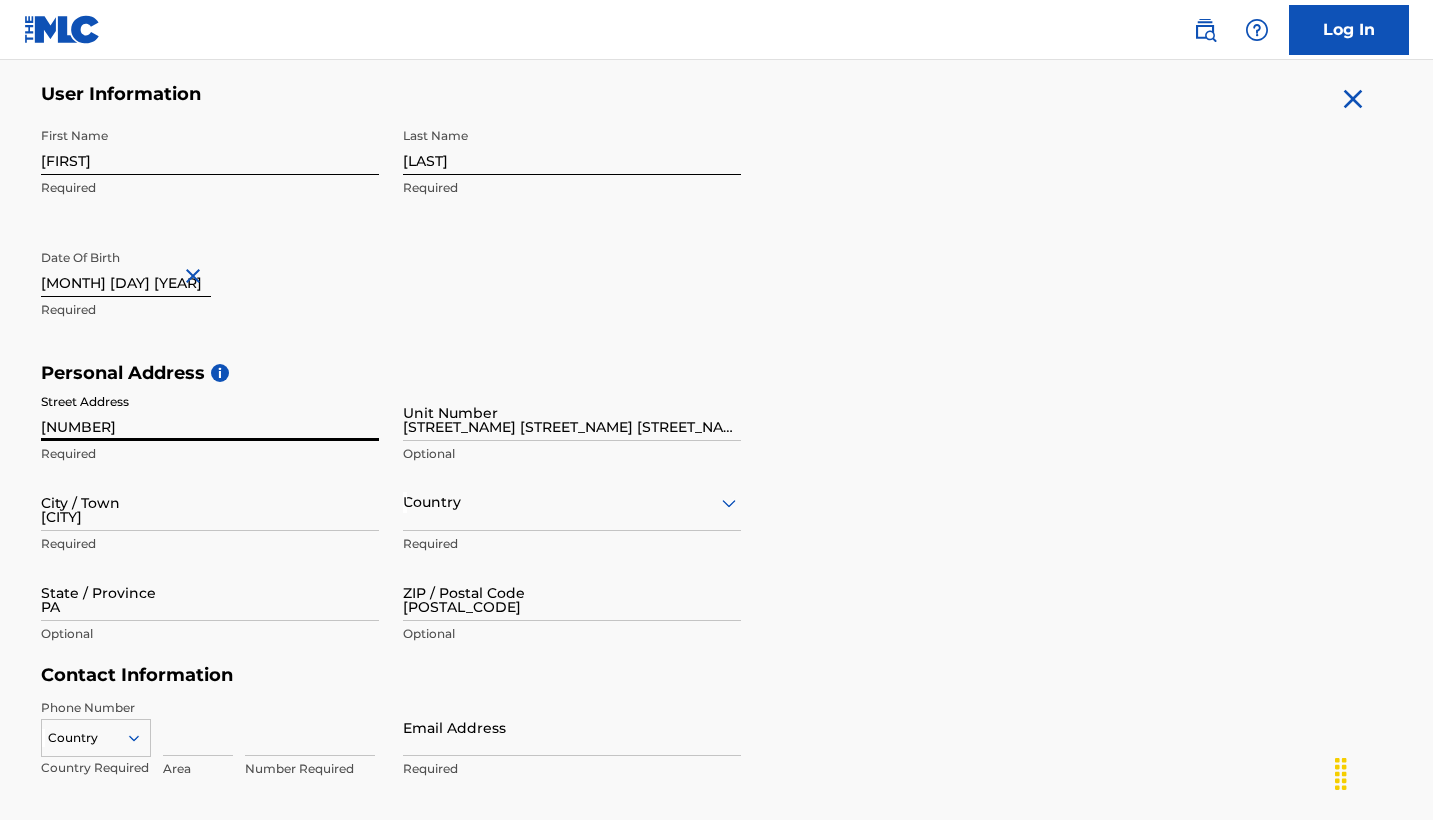 type on "United States" 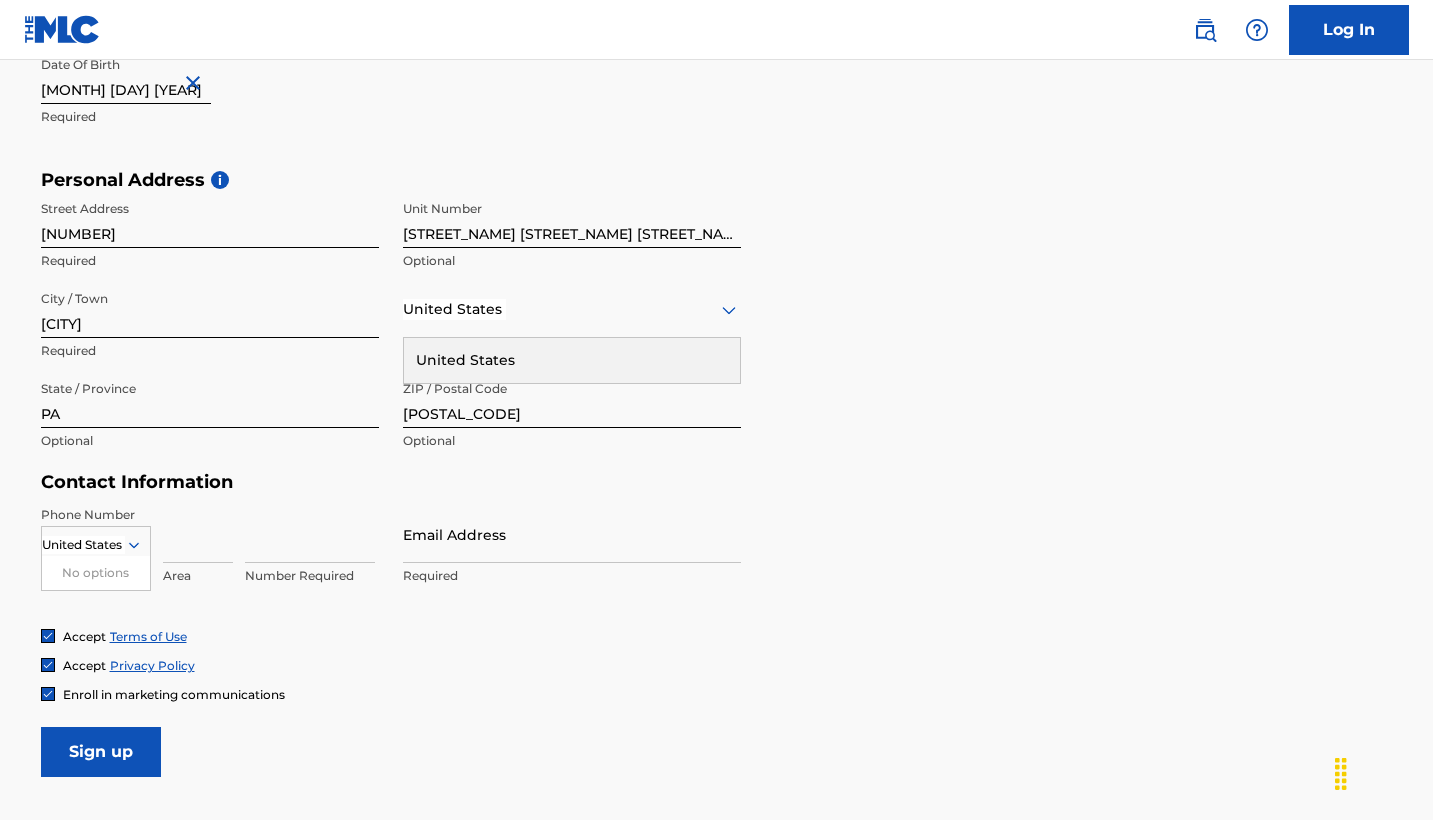 scroll, scrollTop: 603, scrollLeft: 0, axis: vertical 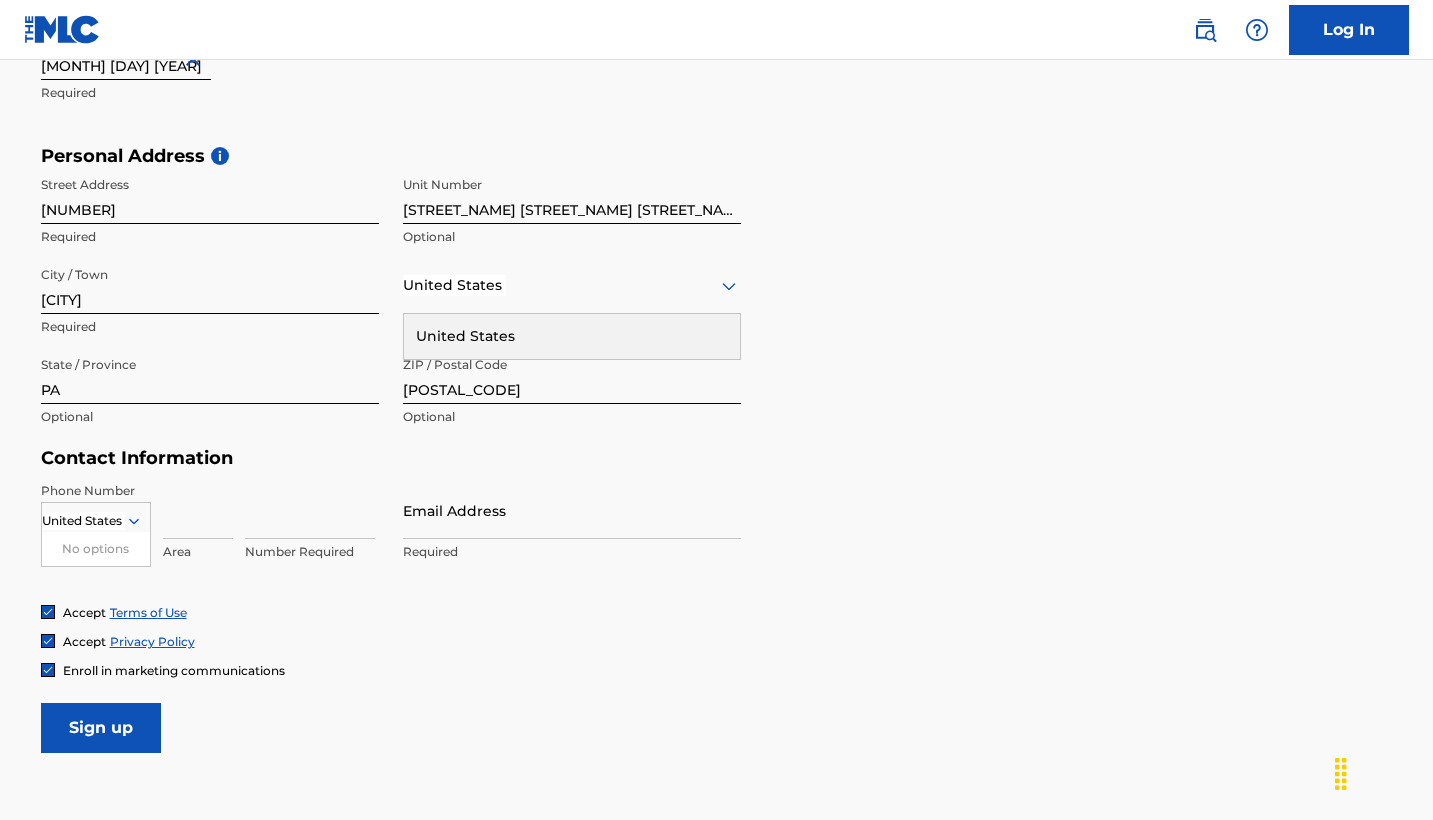 type 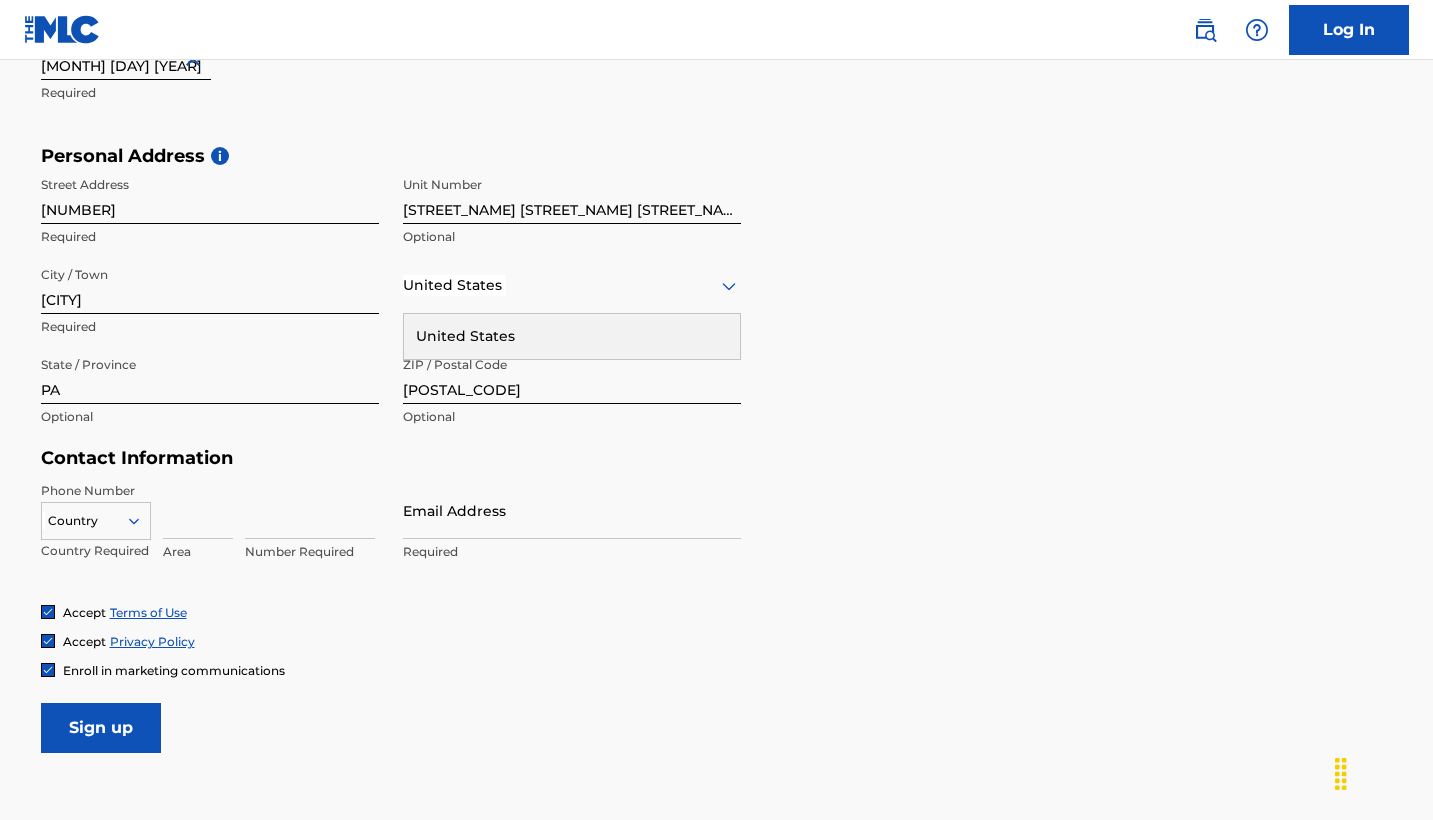 click on "Contact Information" at bounding box center (391, 458) 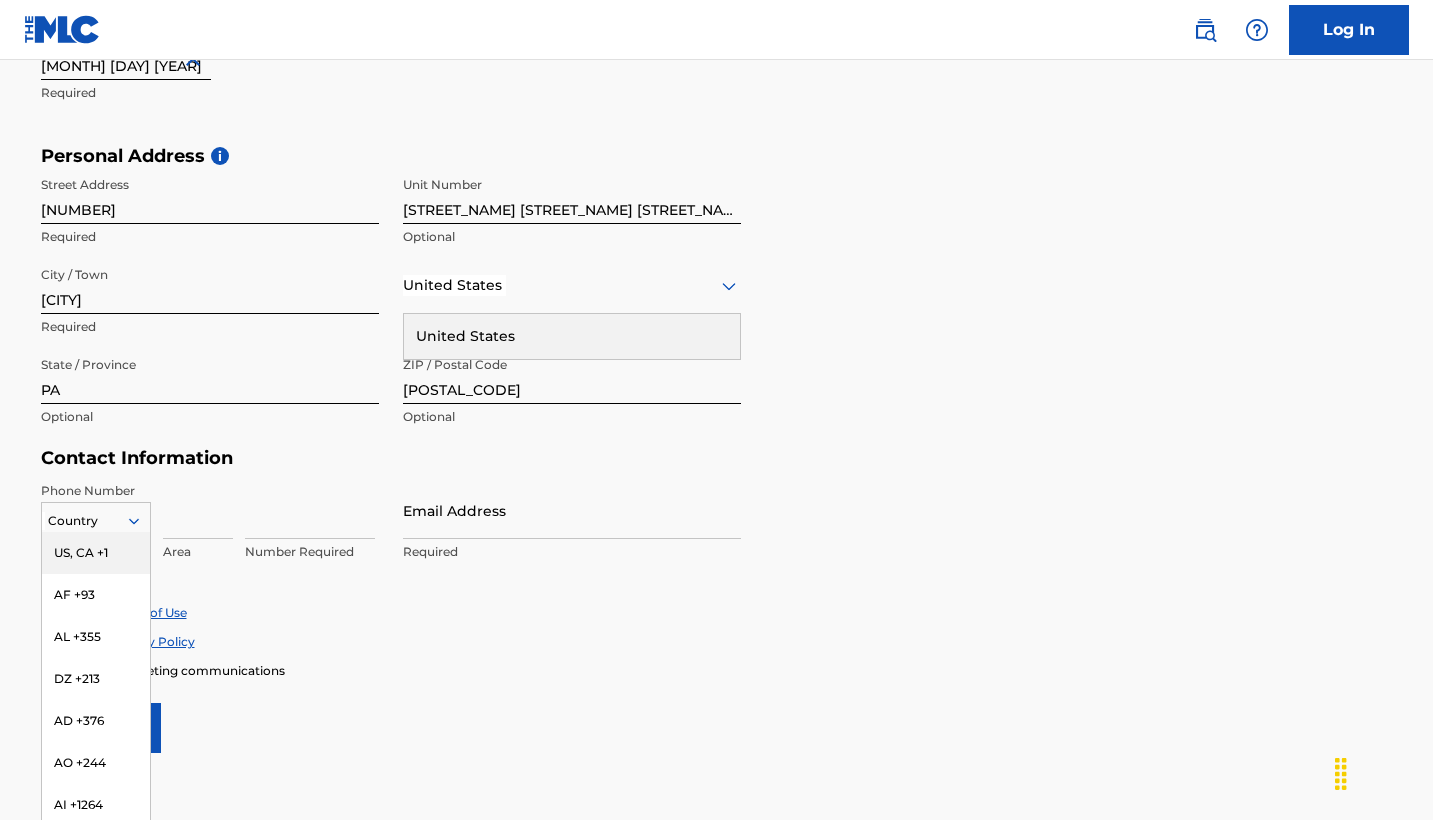 click at bounding box center (96, 521) 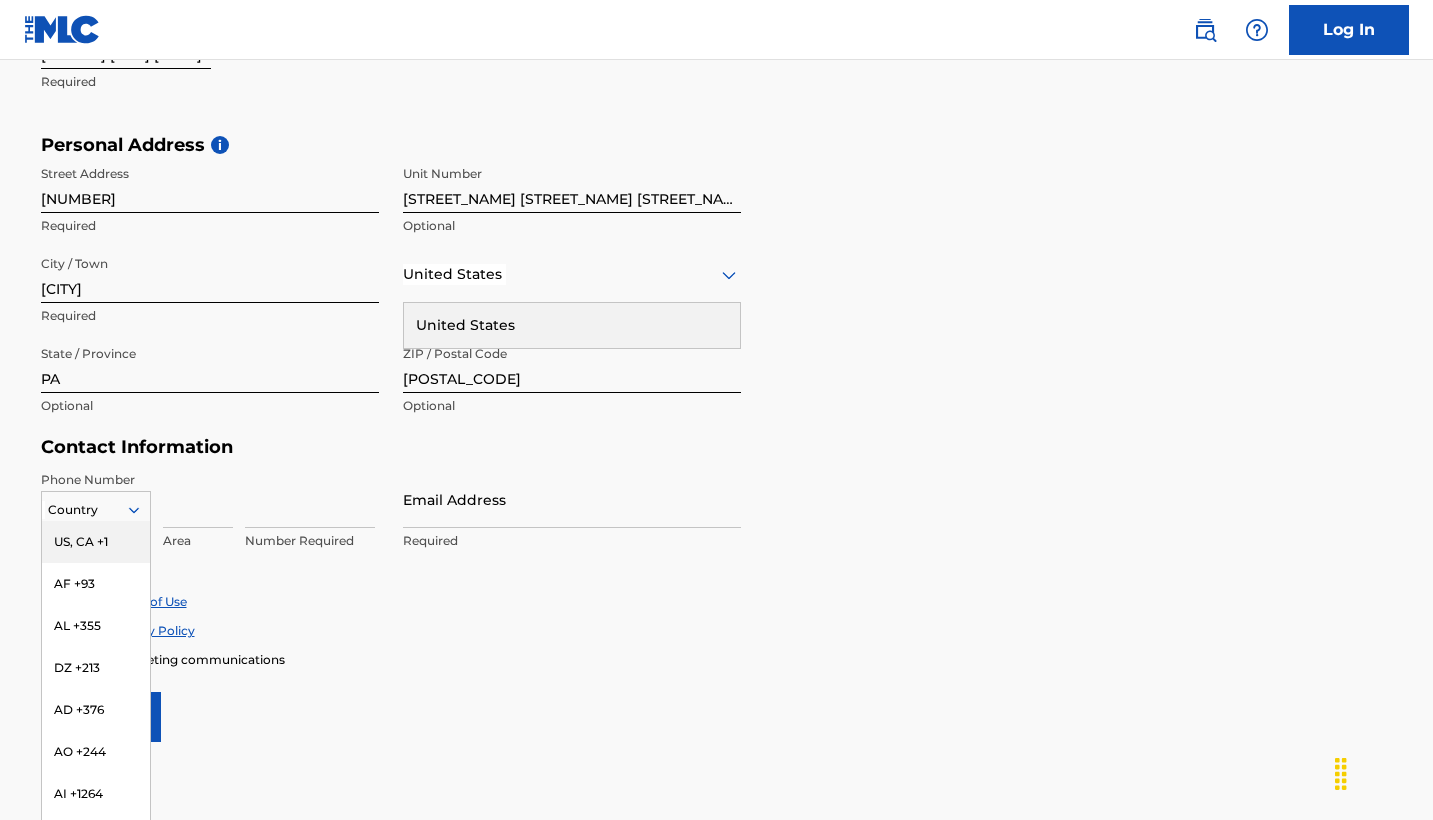 click on "US, CA +1" at bounding box center (96, 542) 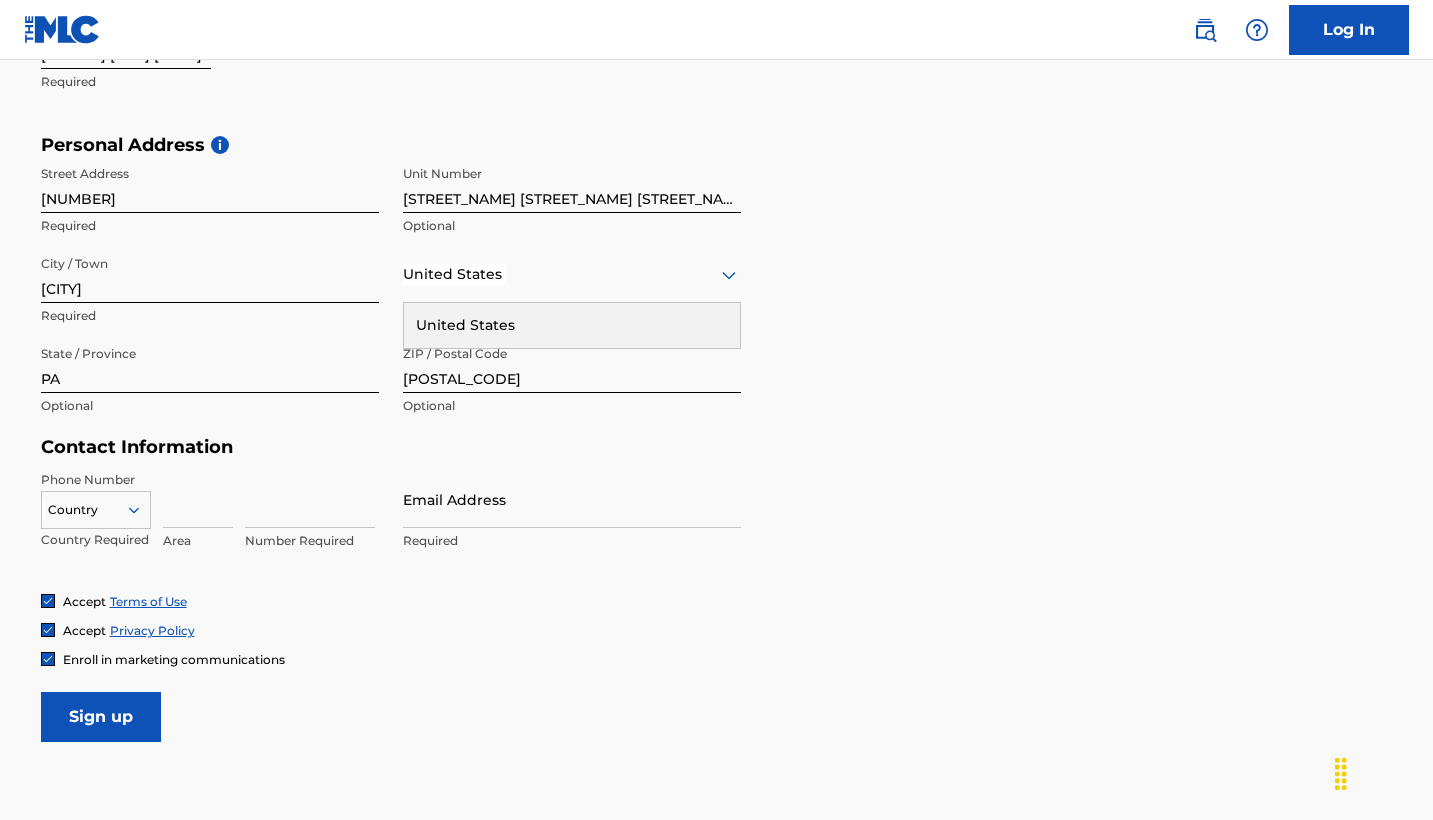click at bounding box center [96, 510] 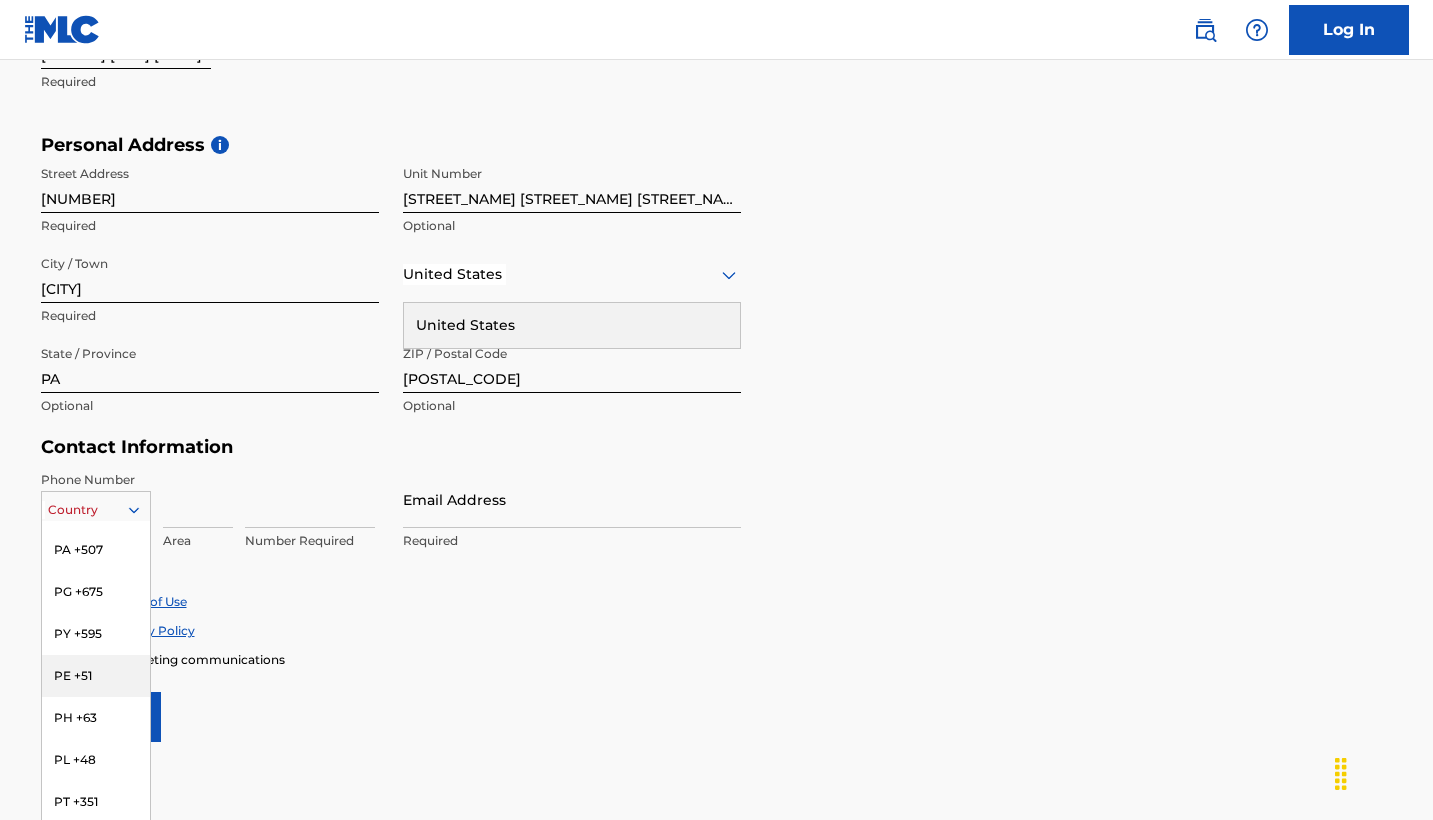 scroll, scrollTop: 6313, scrollLeft: 0, axis: vertical 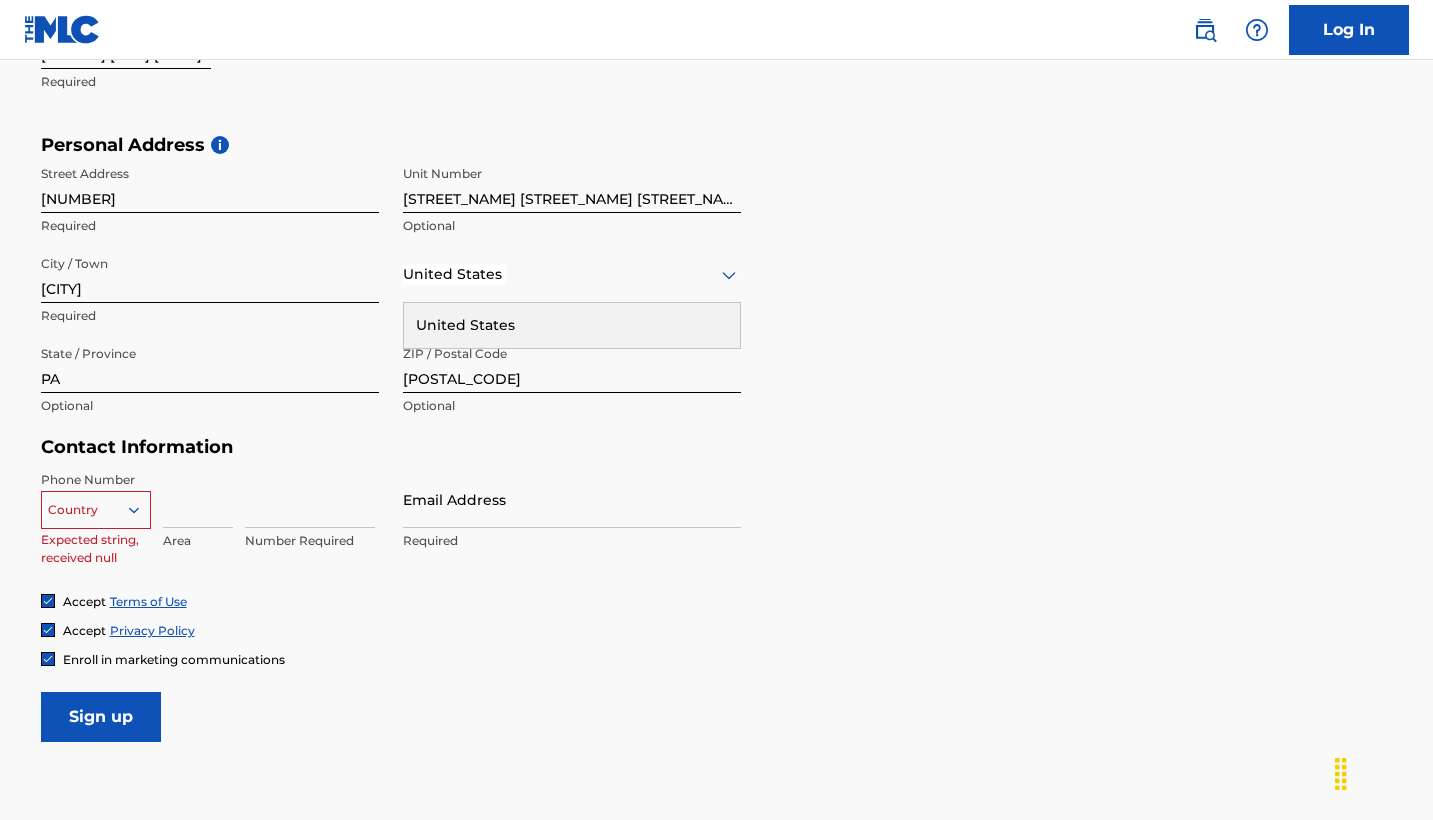 click at bounding box center (198, 499) 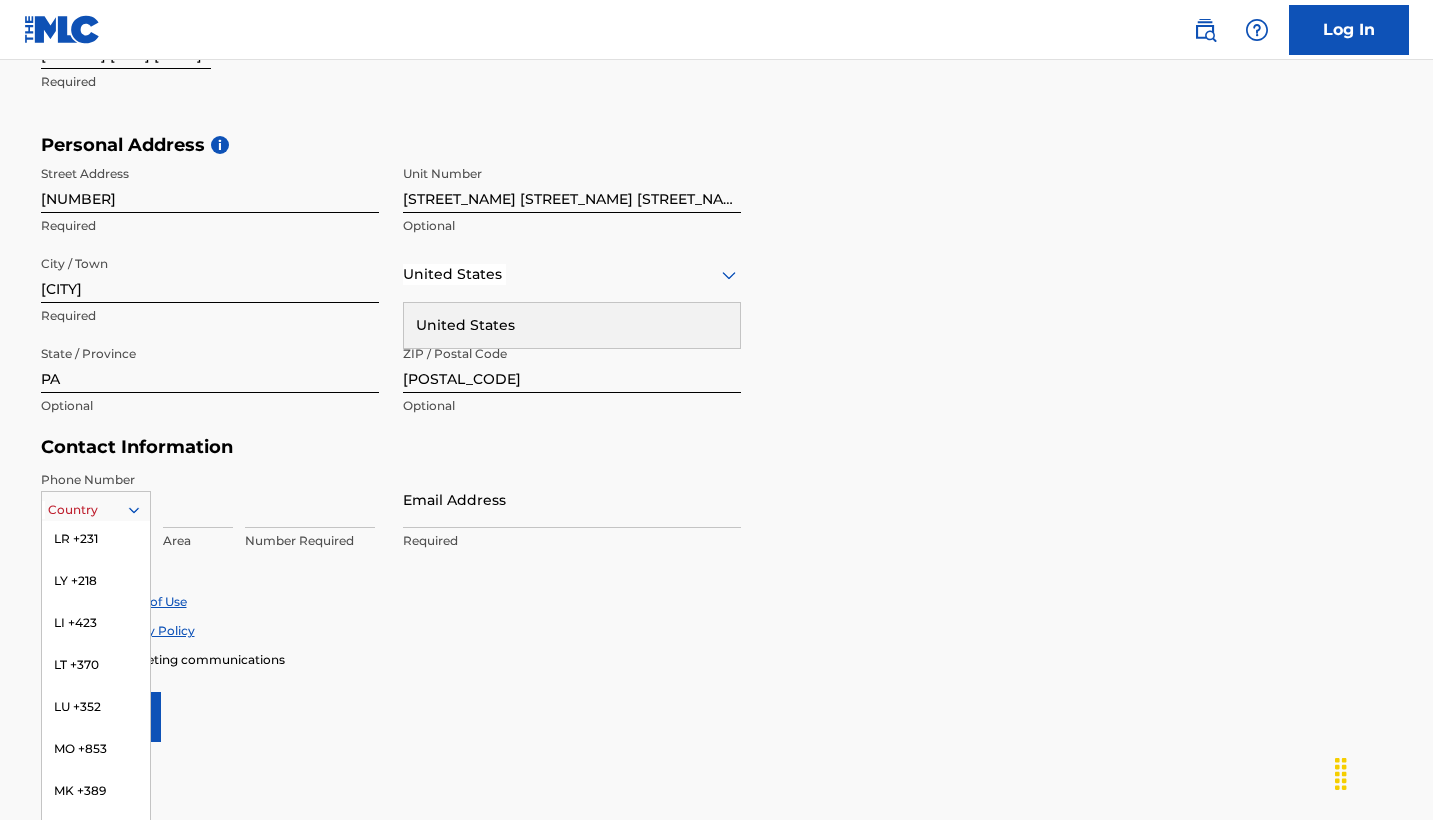 scroll, scrollTop: 4535, scrollLeft: 0, axis: vertical 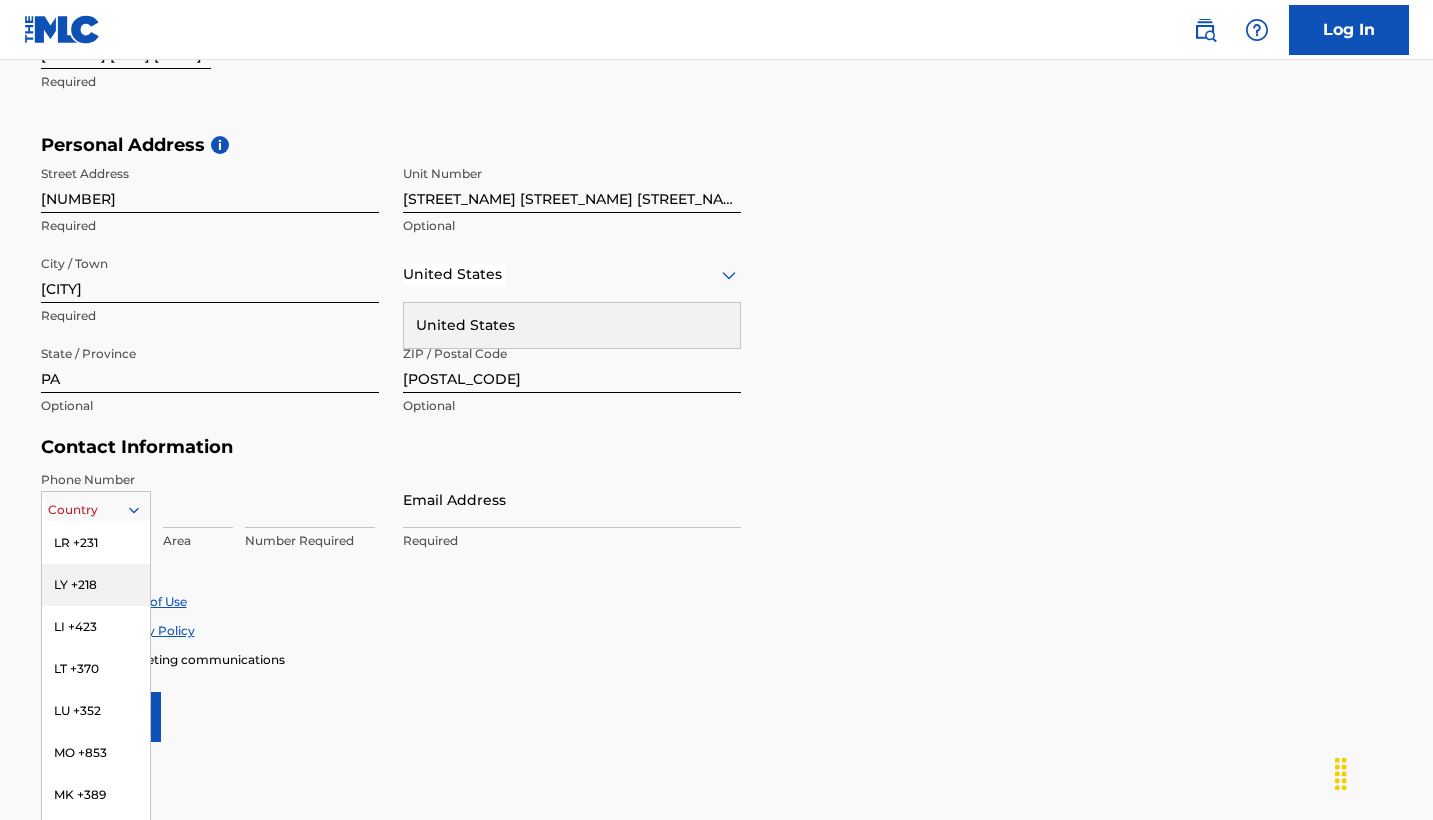 click at bounding box center [198, 499] 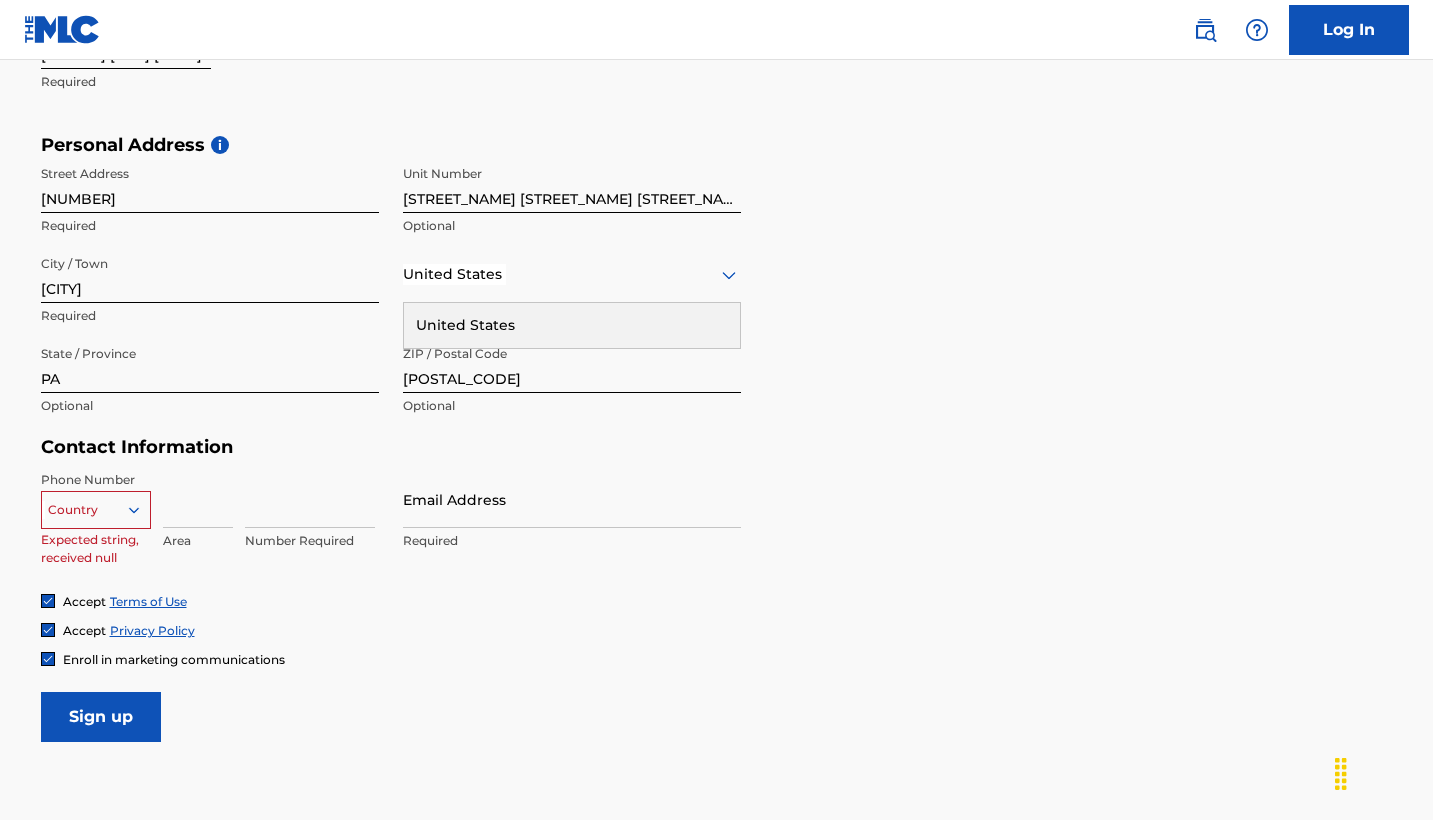 type on "[PHONE_NUMBER]" 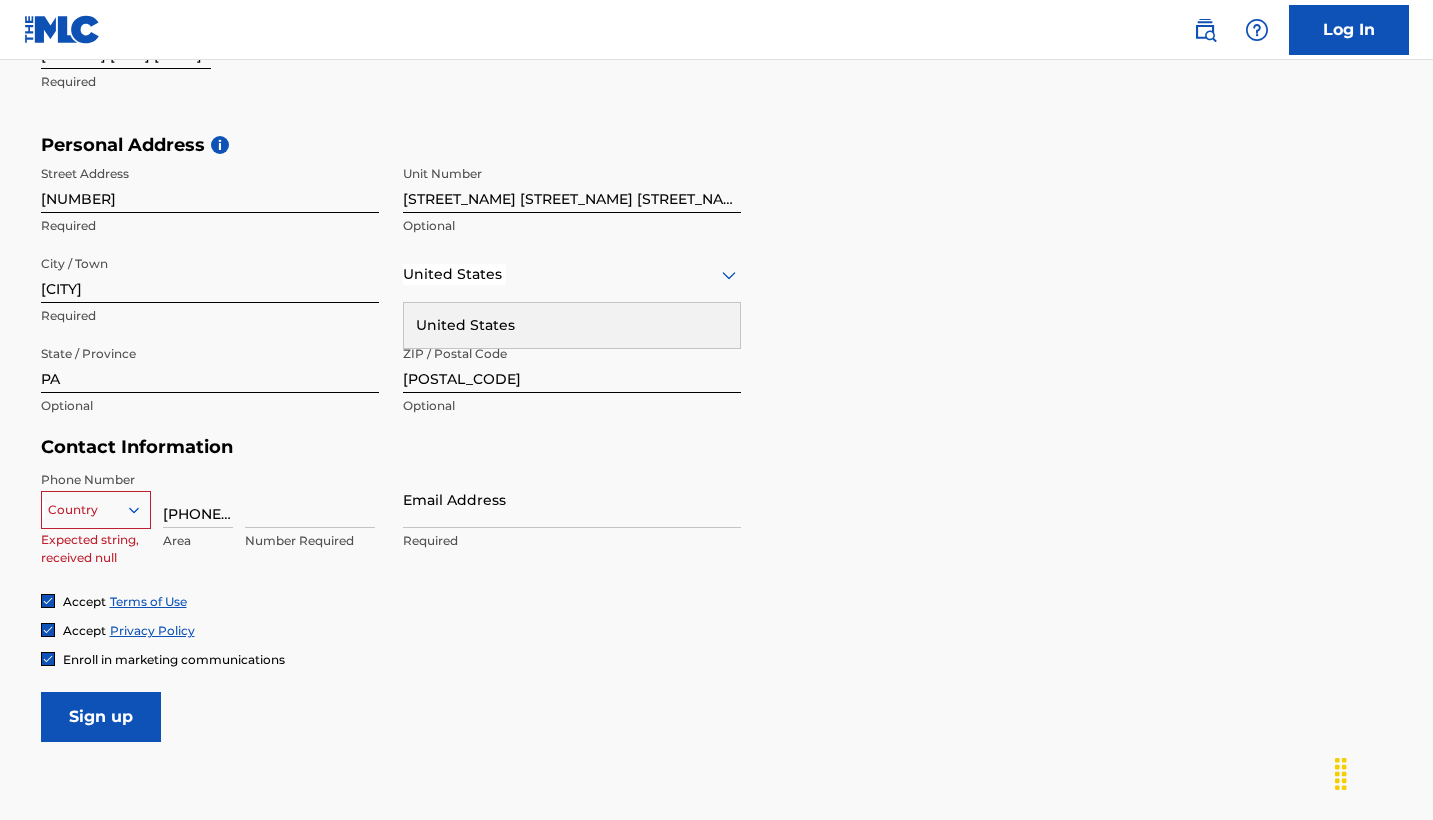 click on "[PHONE_NUMBER]" at bounding box center (198, 499) 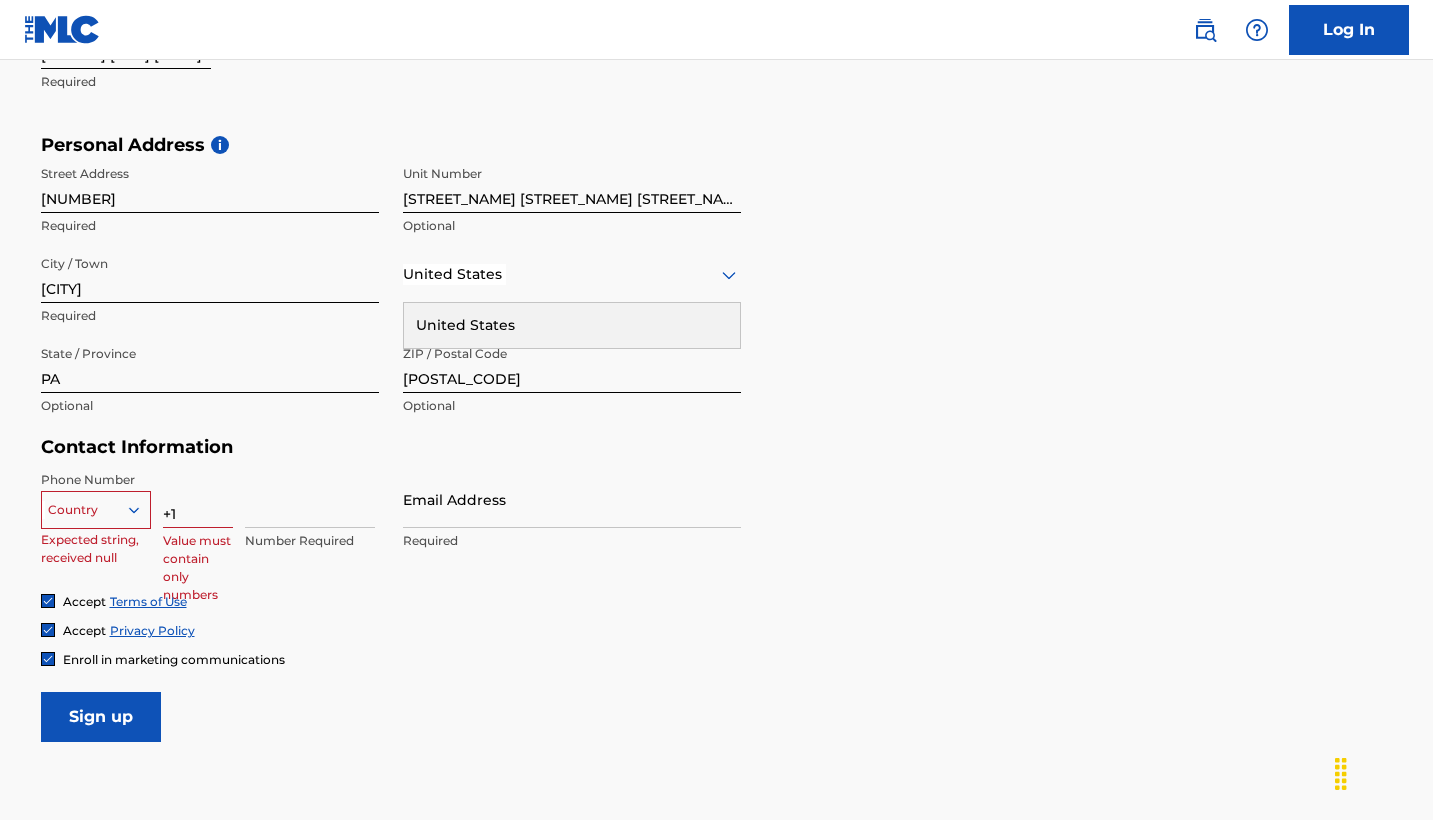 click at bounding box center (310, 499) 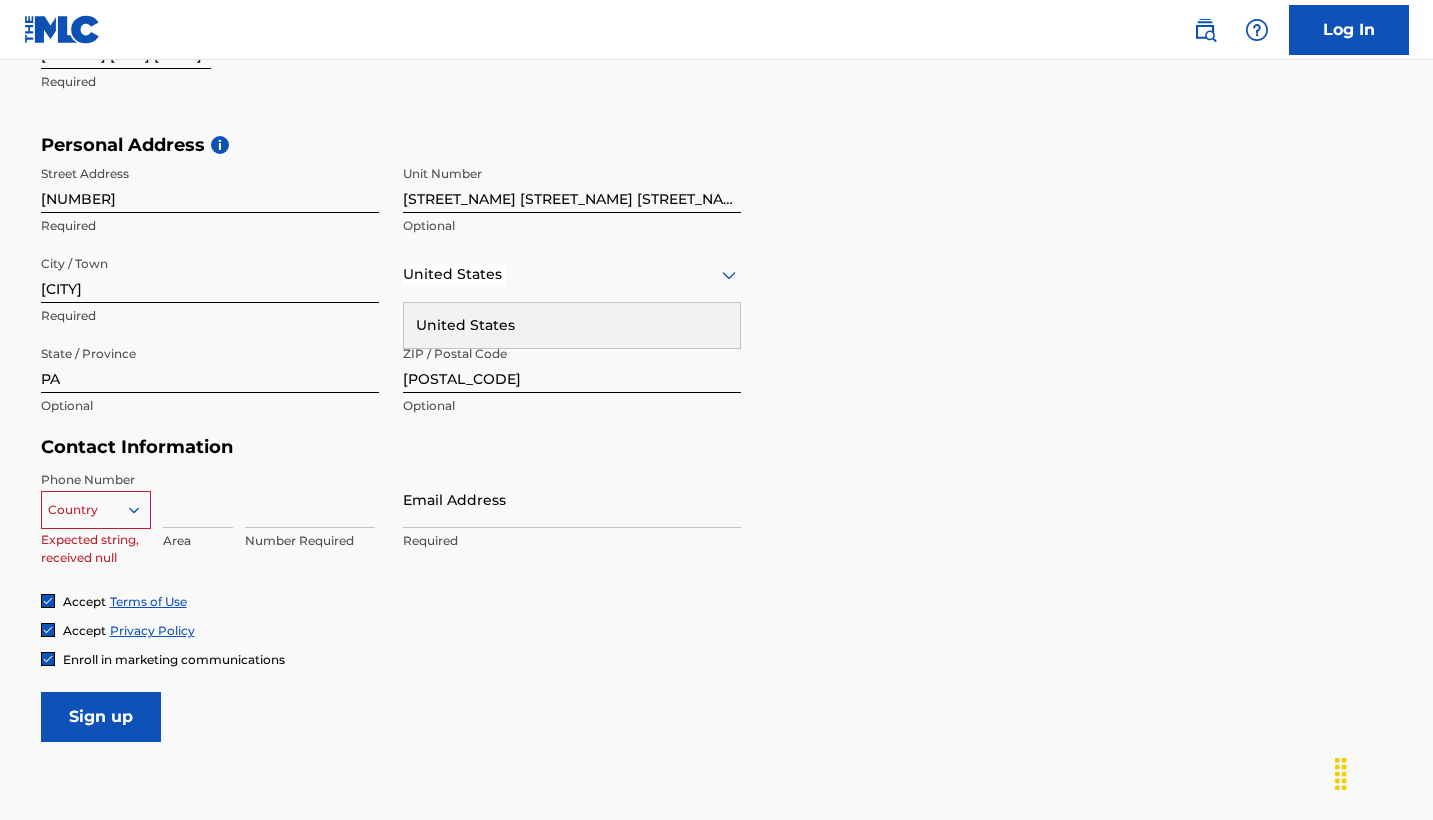 click 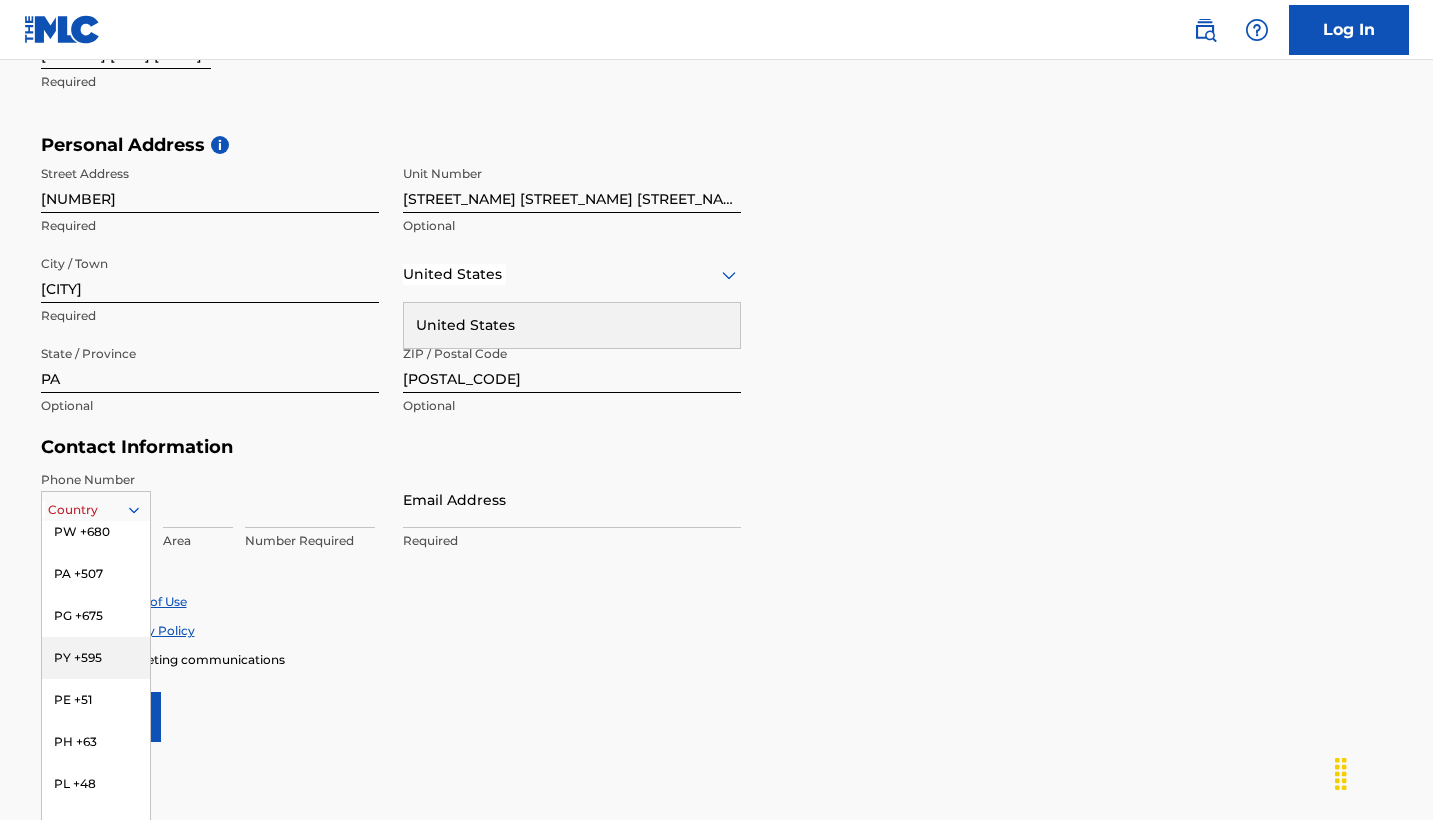 scroll, scrollTop: 6307, scrollLeft: 0, axis: vertical 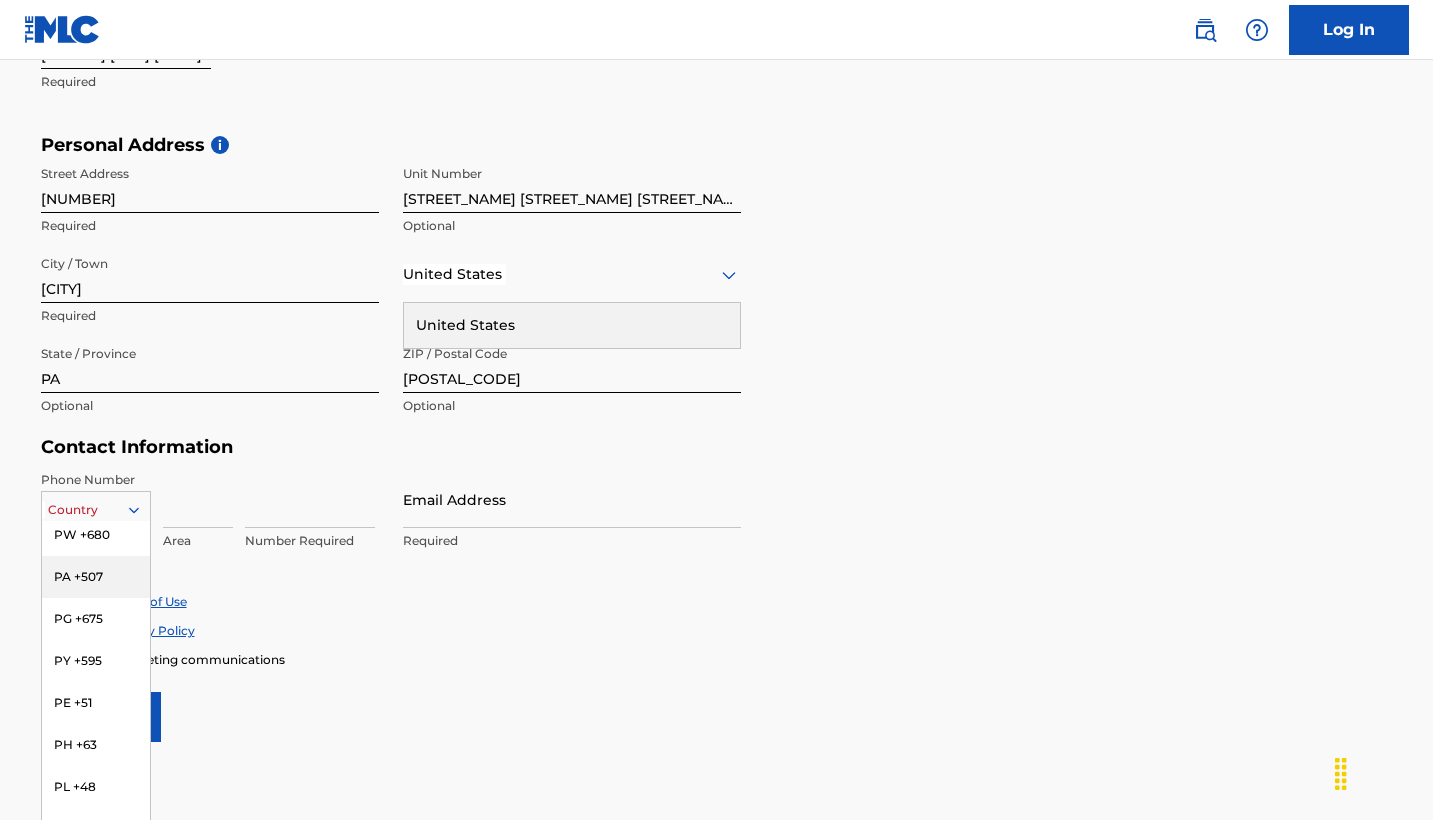 click on "PA +507" at bounding box center [96, 577] 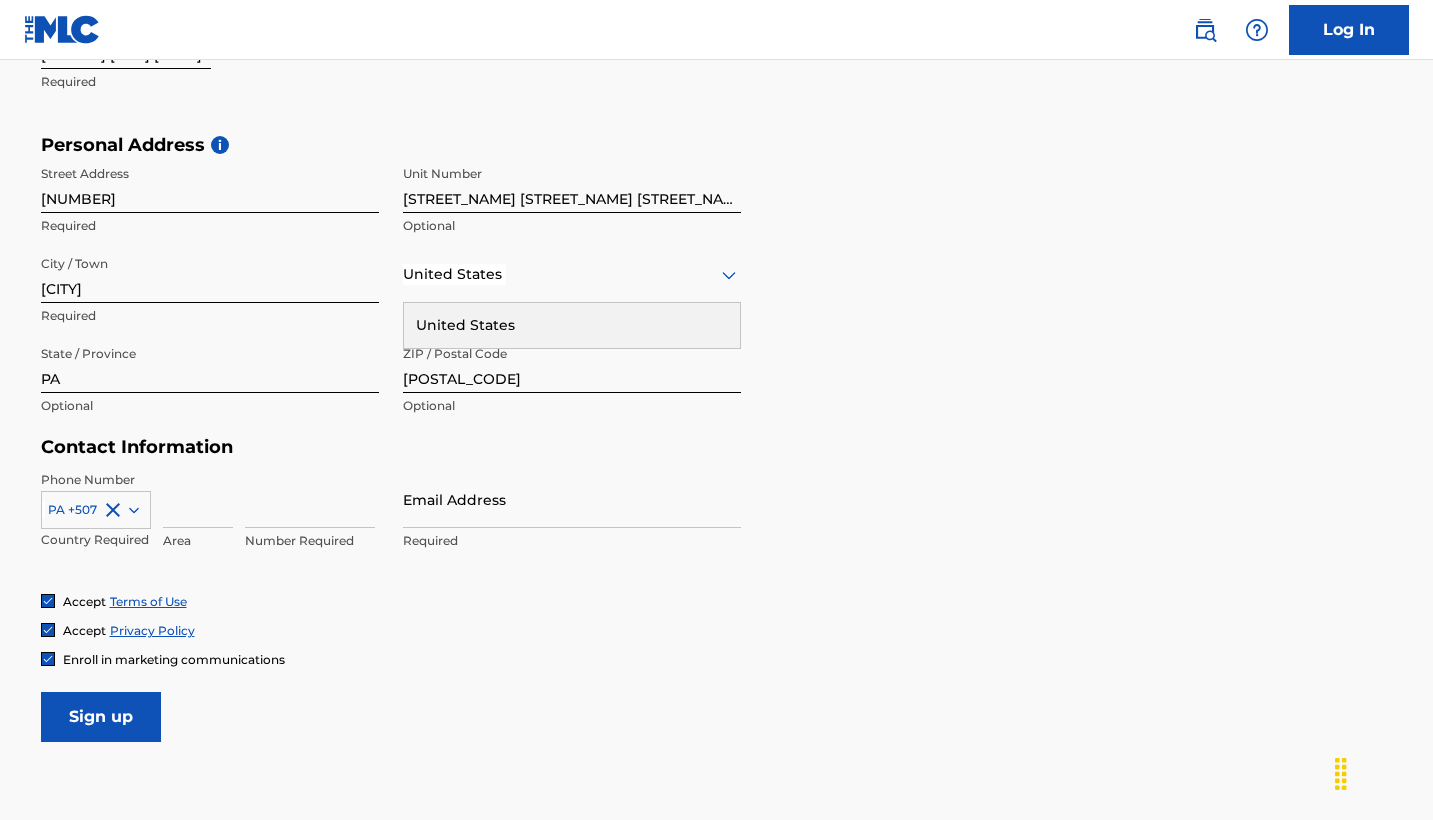 click at bounding box center [198, 499] 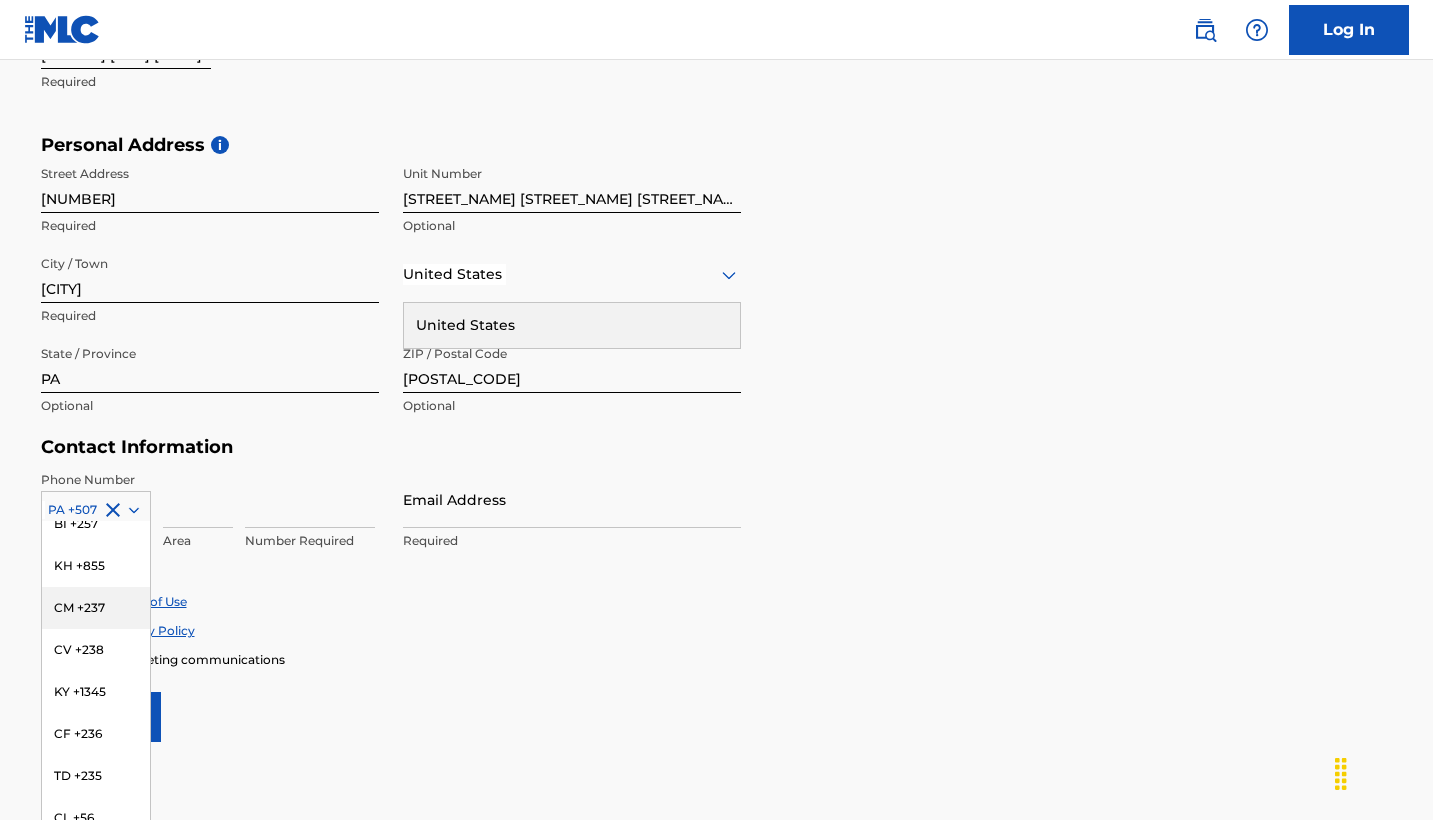 scroll, scrollTop: 0, scrollLeft: 0, axis: both 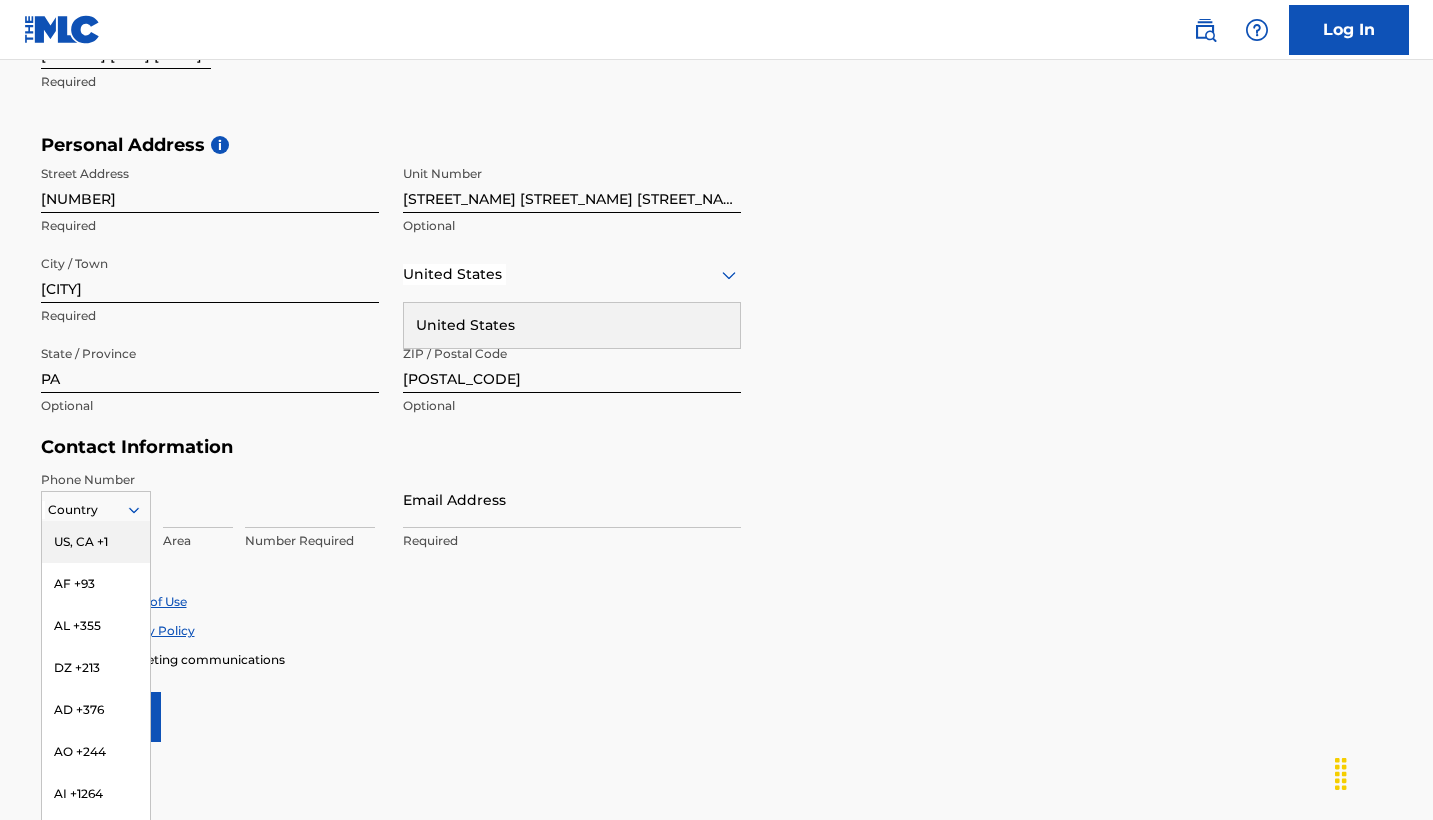 click at bounding box center (96, 510) 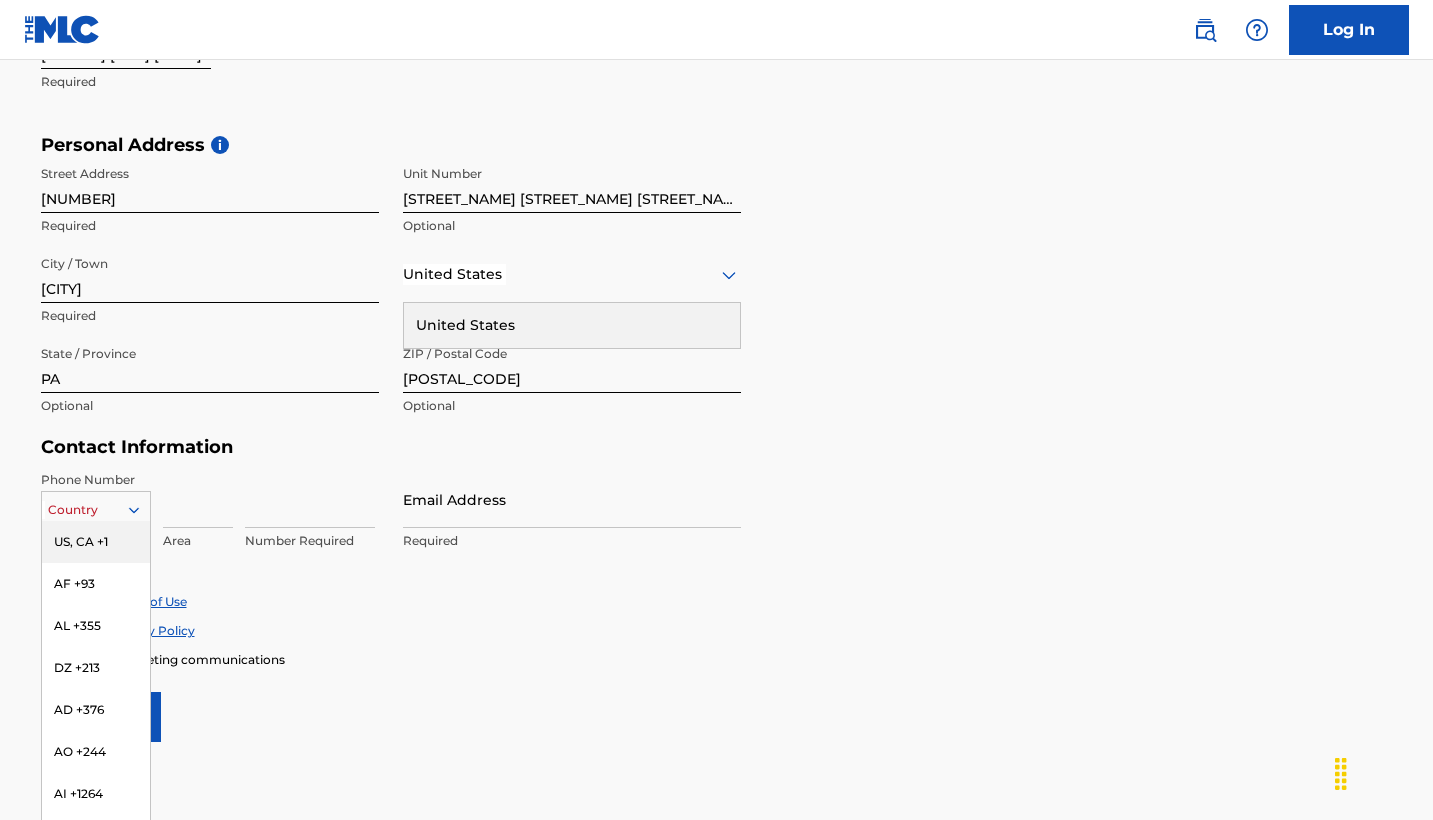 click on "US, CA +1" at bounding box center (96, 542) 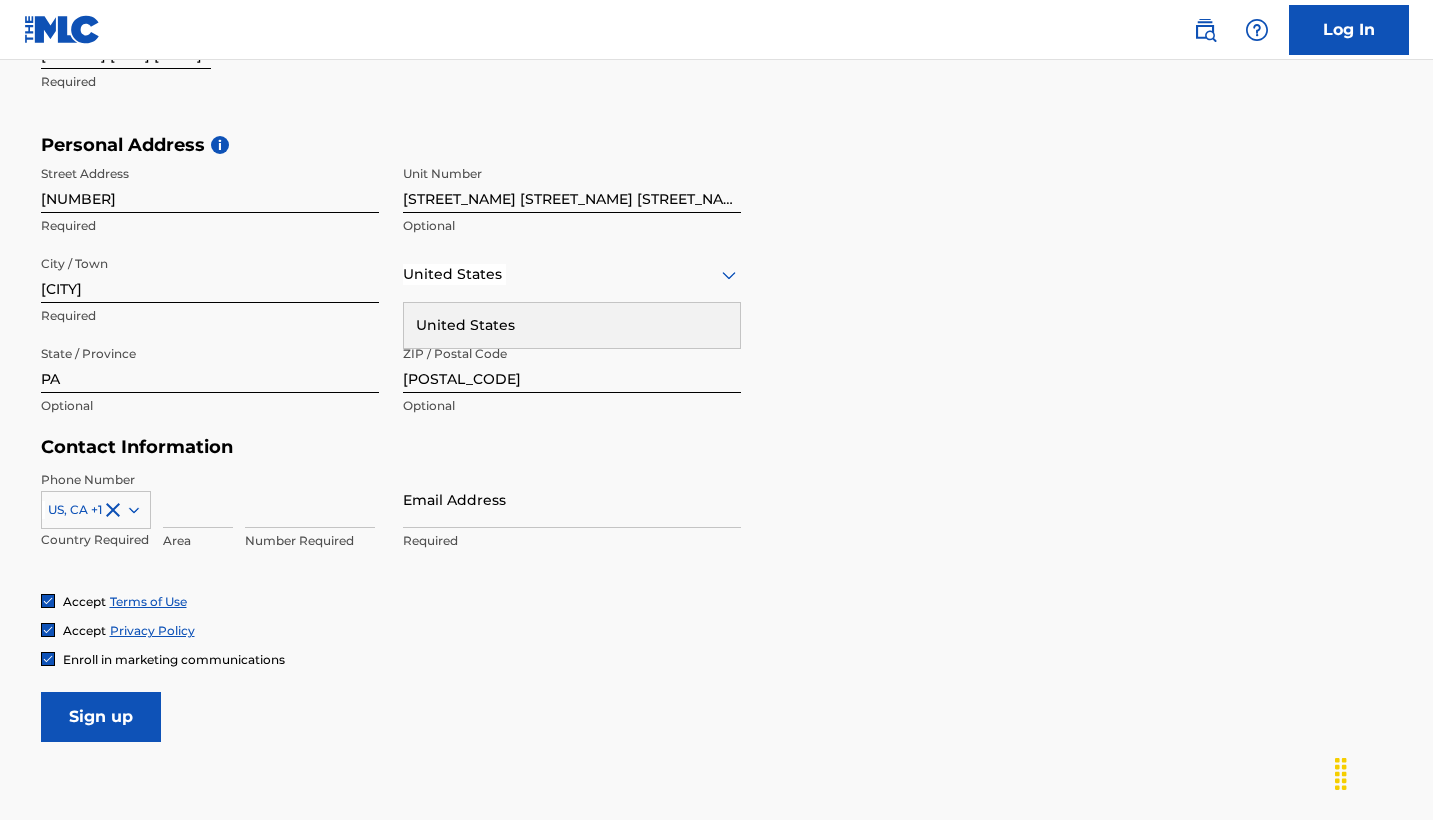 click at bounding box center (198, 499) 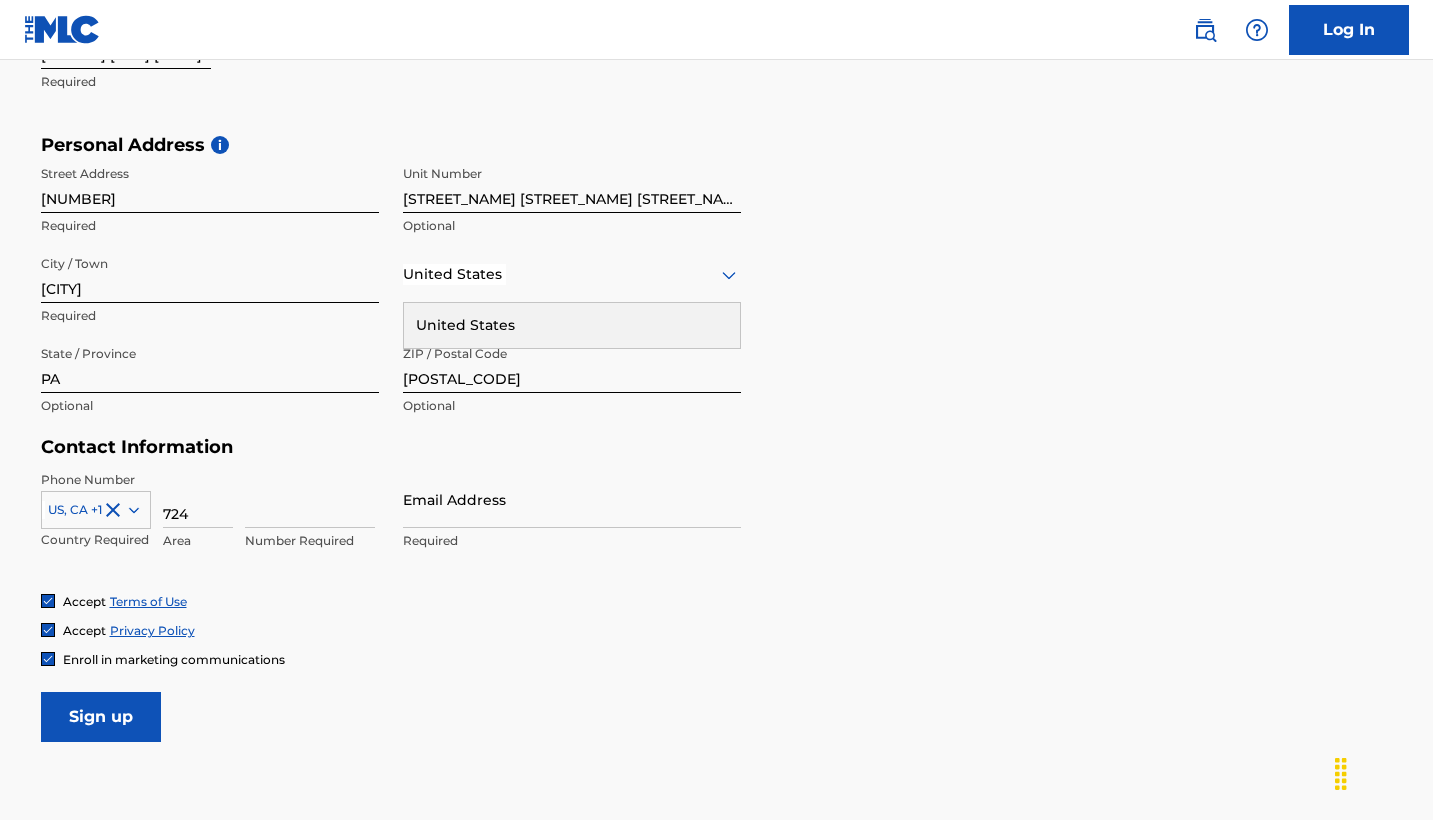 type on "724" 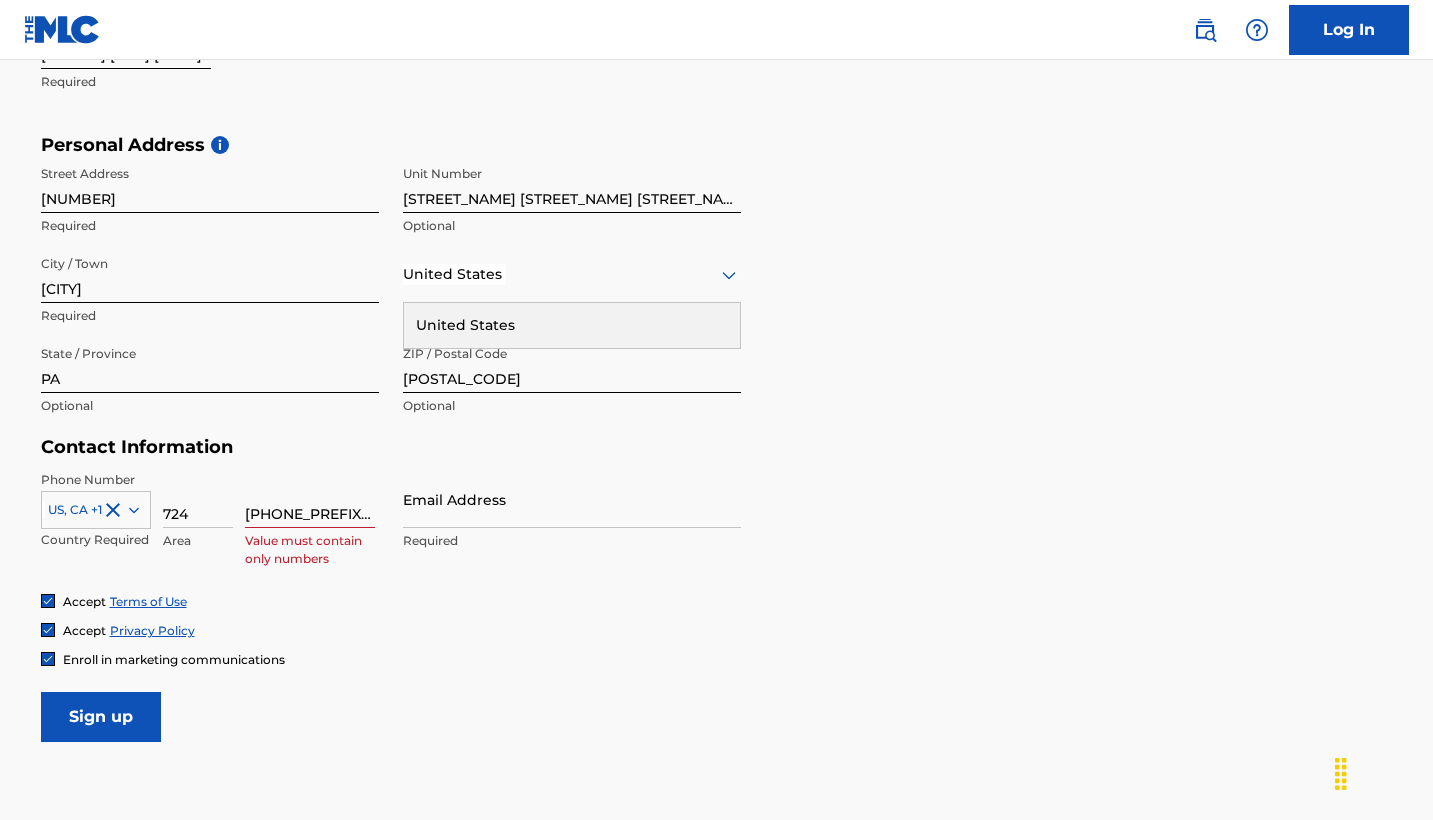 click on "Email Address" at bounding box center [572, 499] 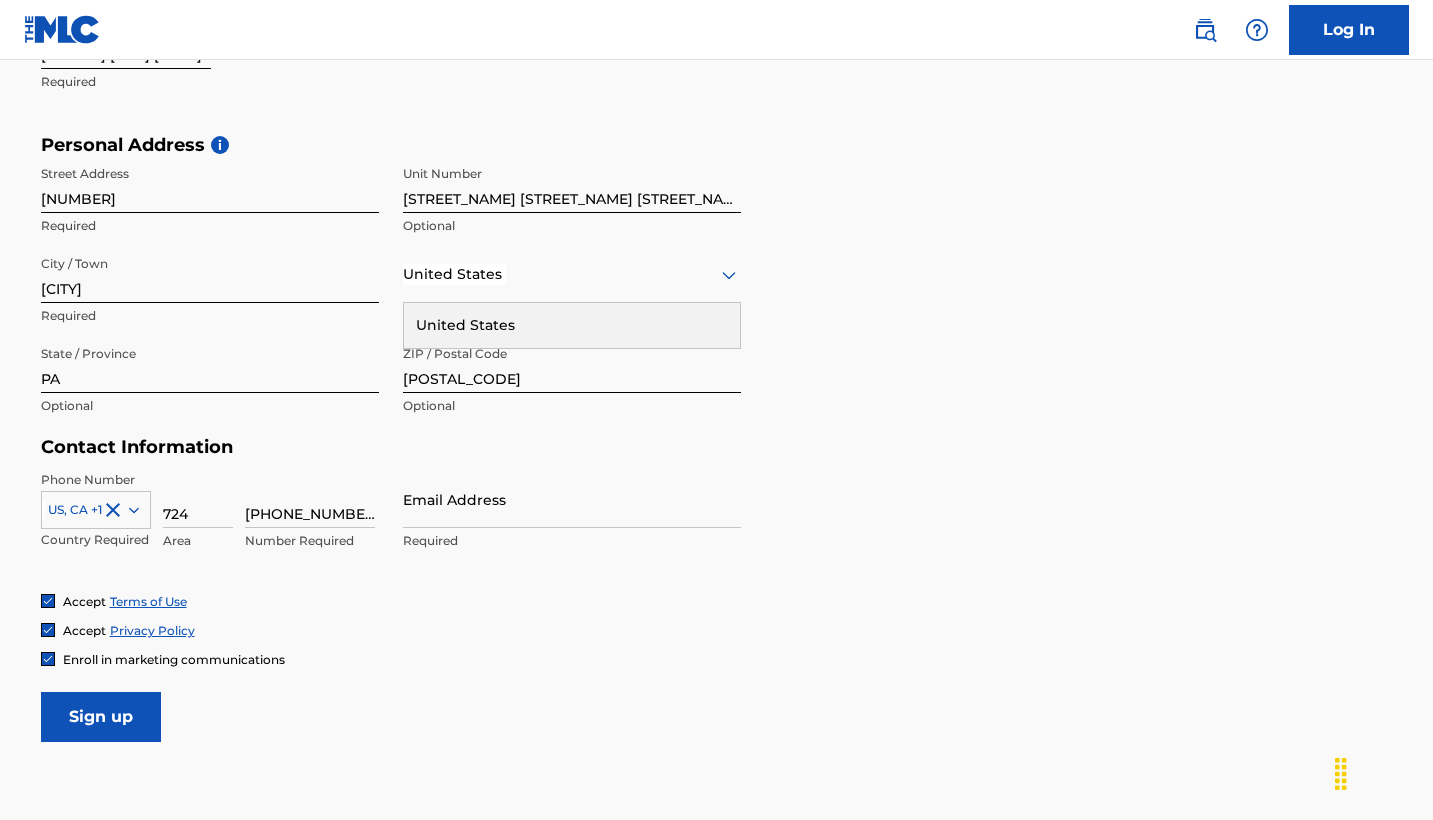 type on "[PHONE_NUMBER]" 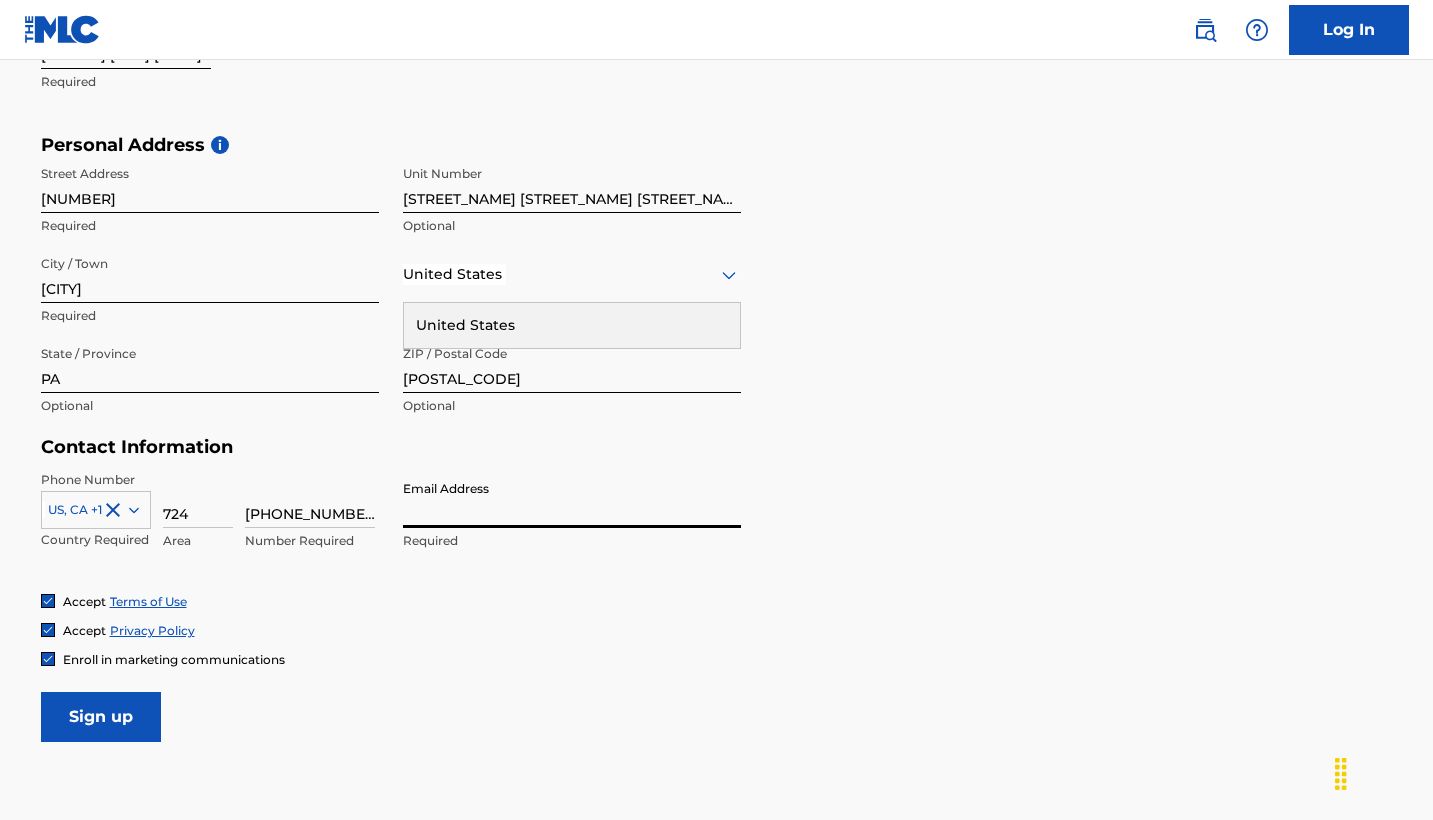 click on "Email Address" at bounding box center [572, 499] 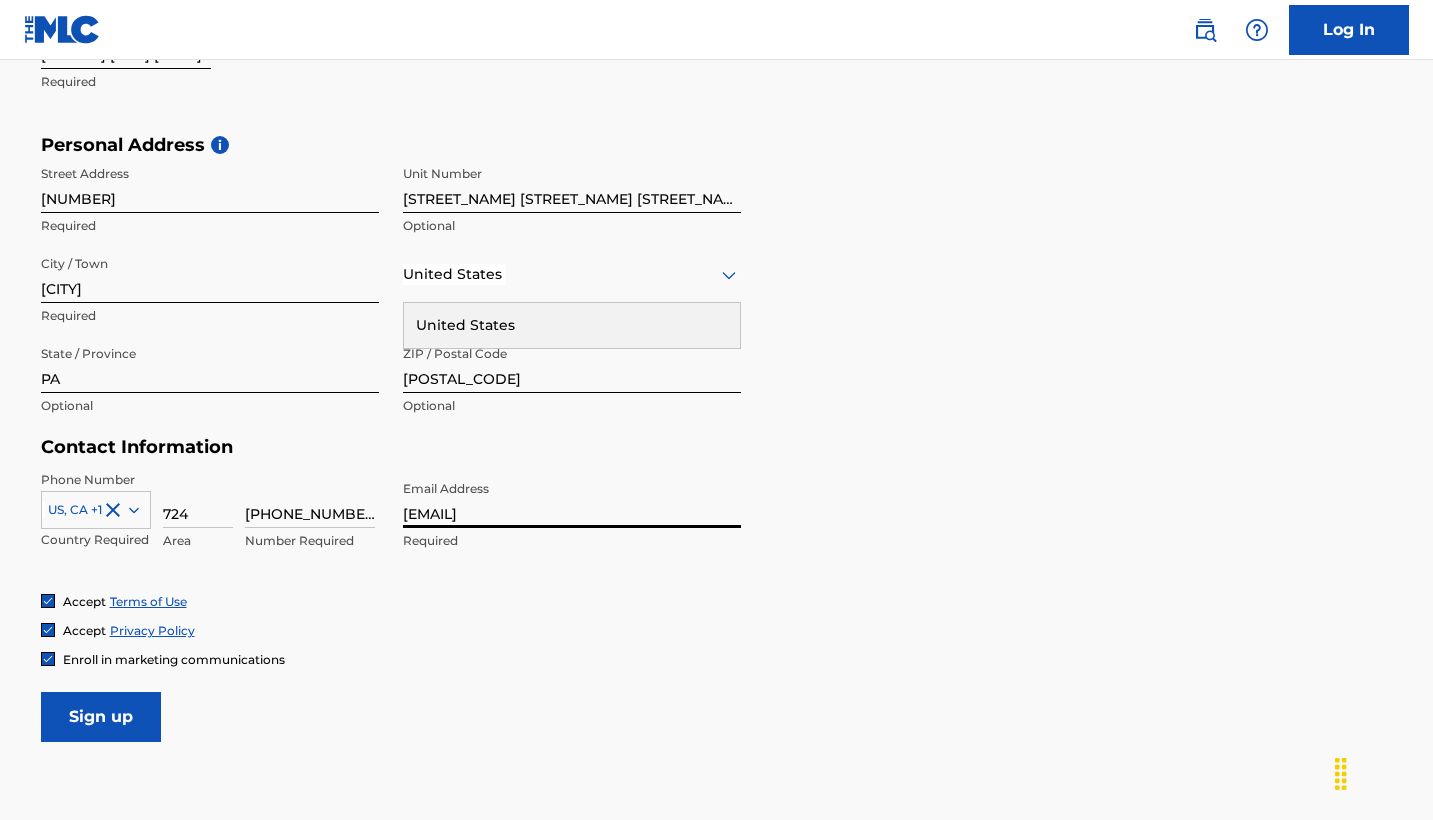 type on "[EMAIL]" 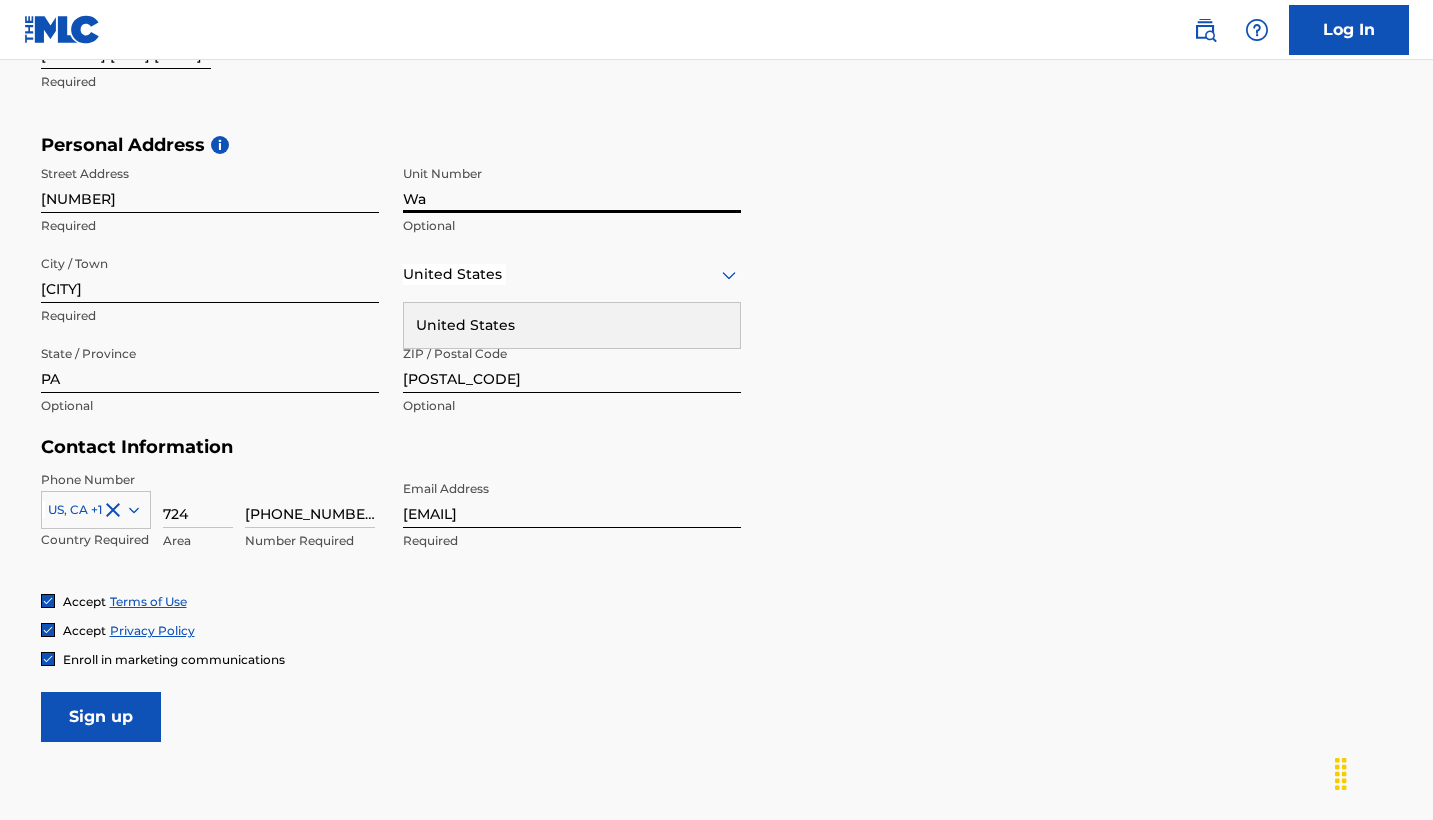 type on "W" 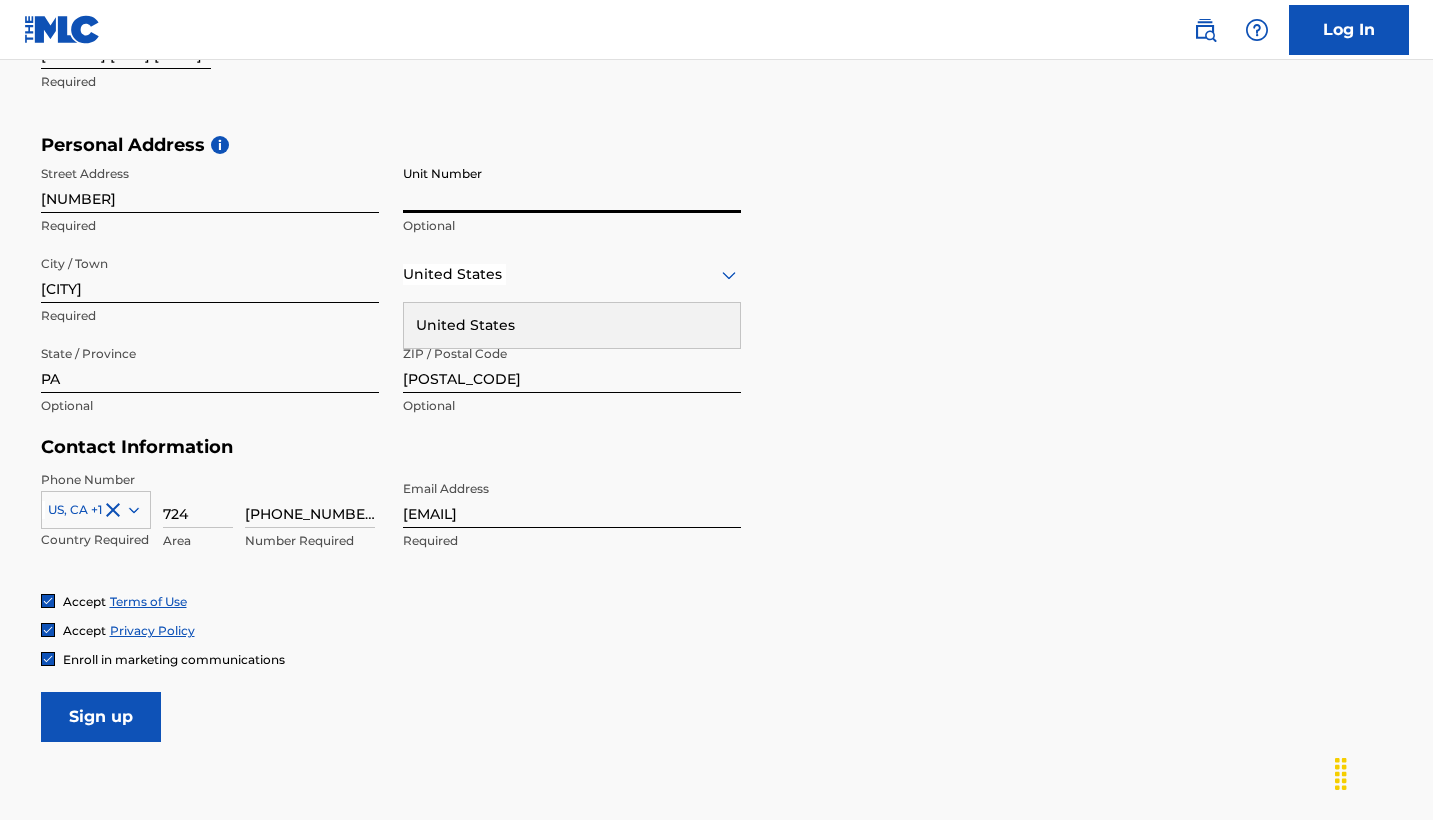 type 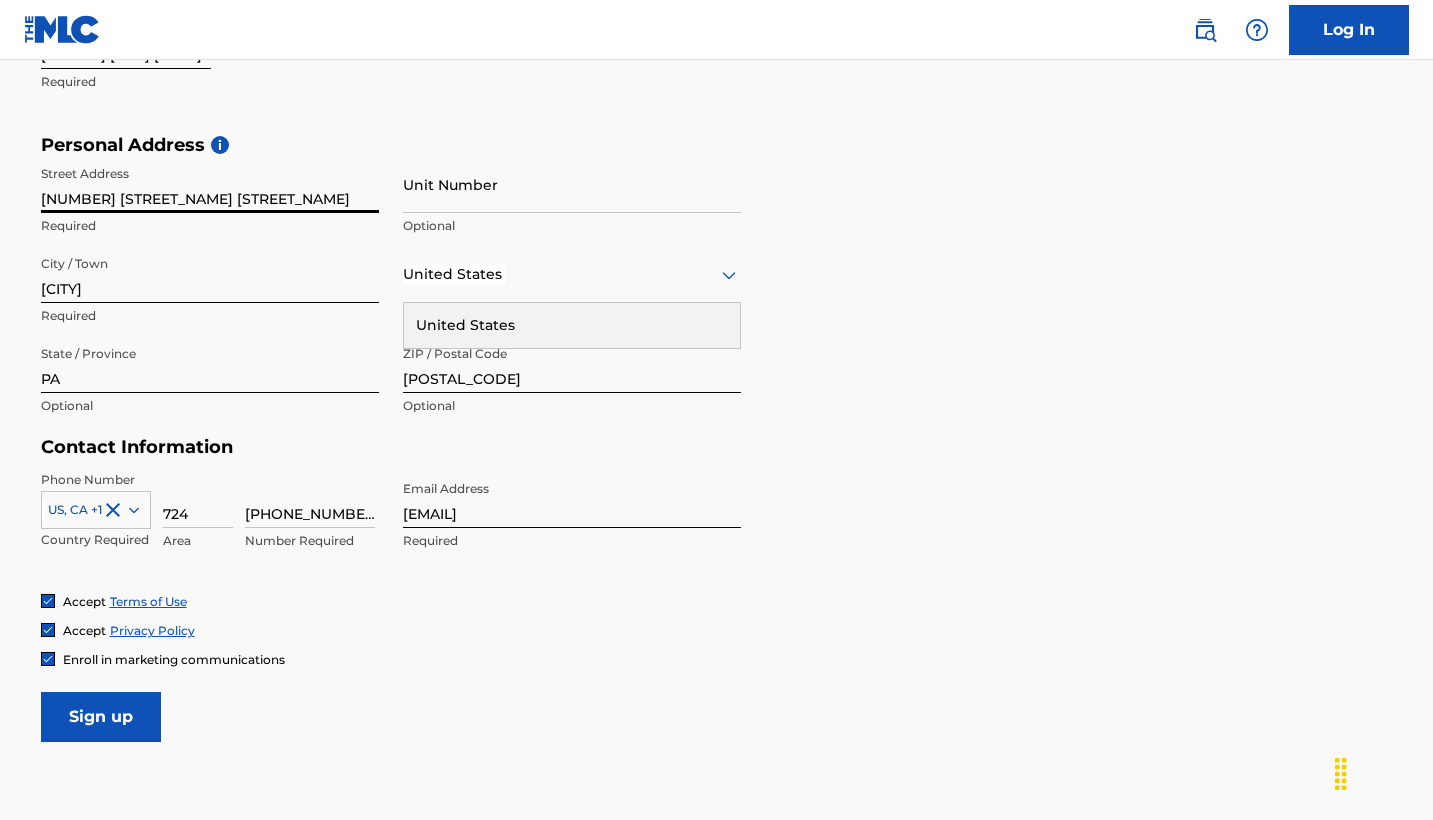 scroll, scrollTop: 651, scrollLeft: 0, axis: vertical 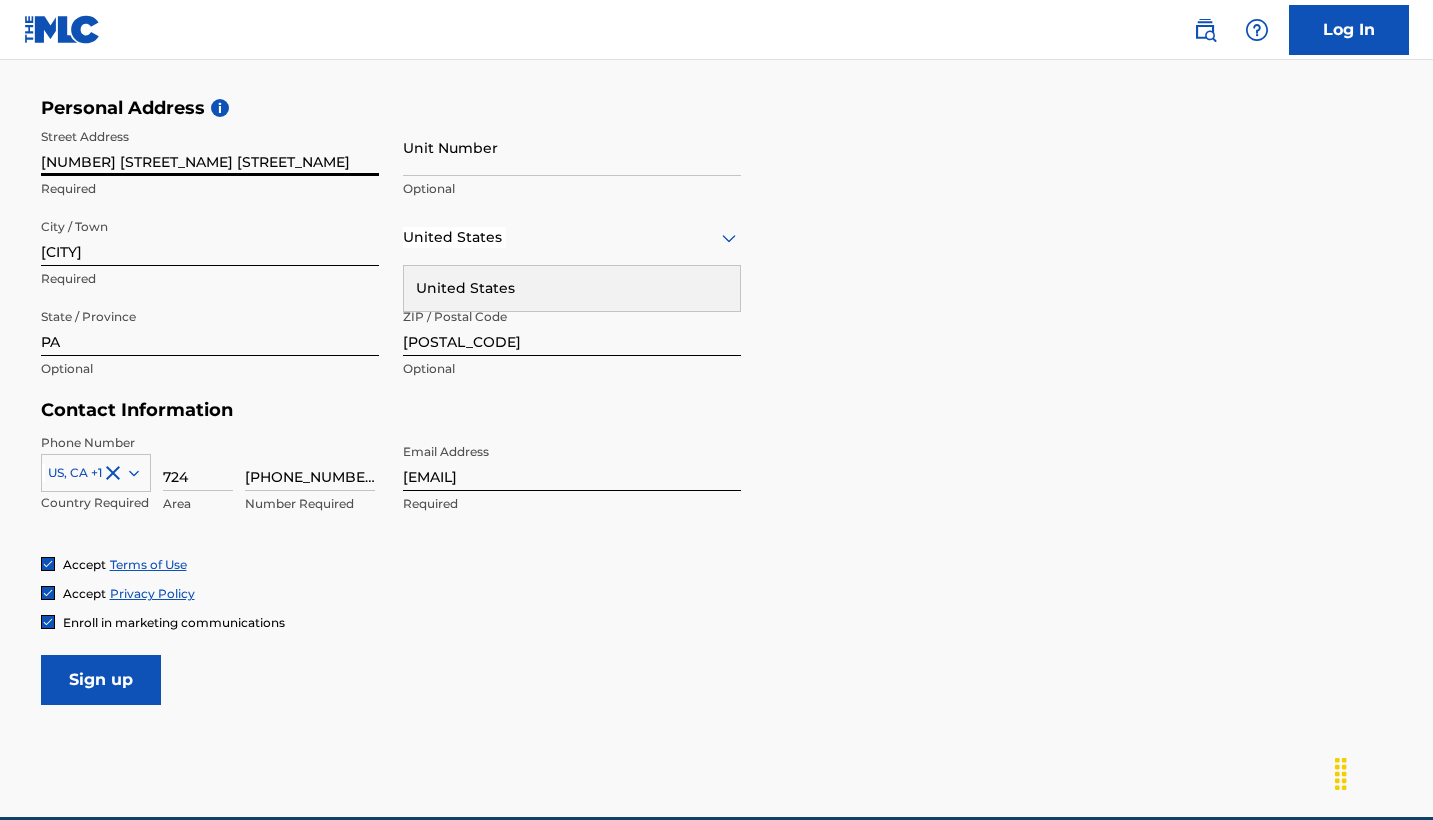 type on "[NUMBER] [STREET_NAME] [STREET_NAME]" 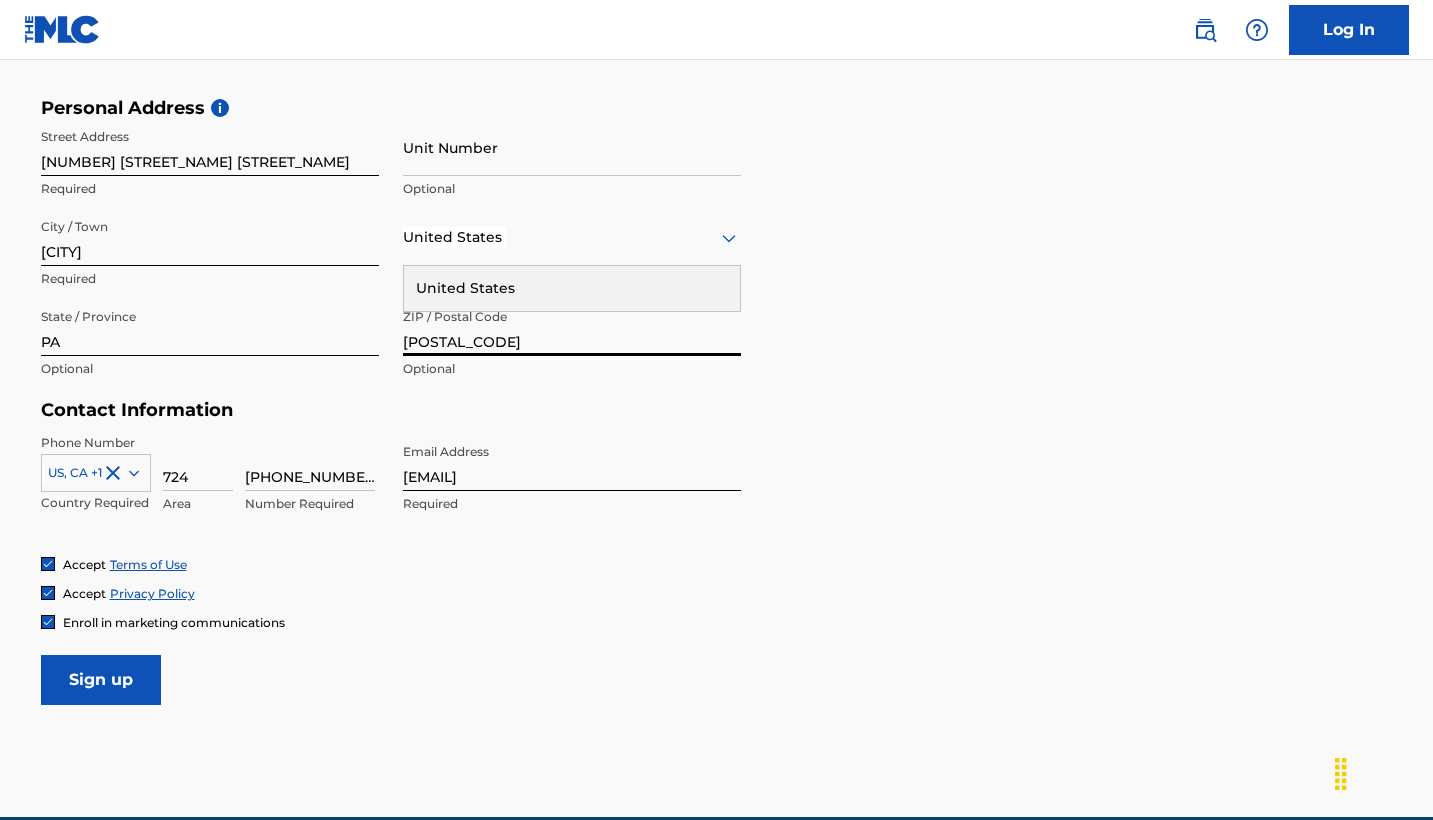 drag, startPoint x: 464, startPoint y: 336, endPoint x: 387, endPoint y: 336, distance: 77 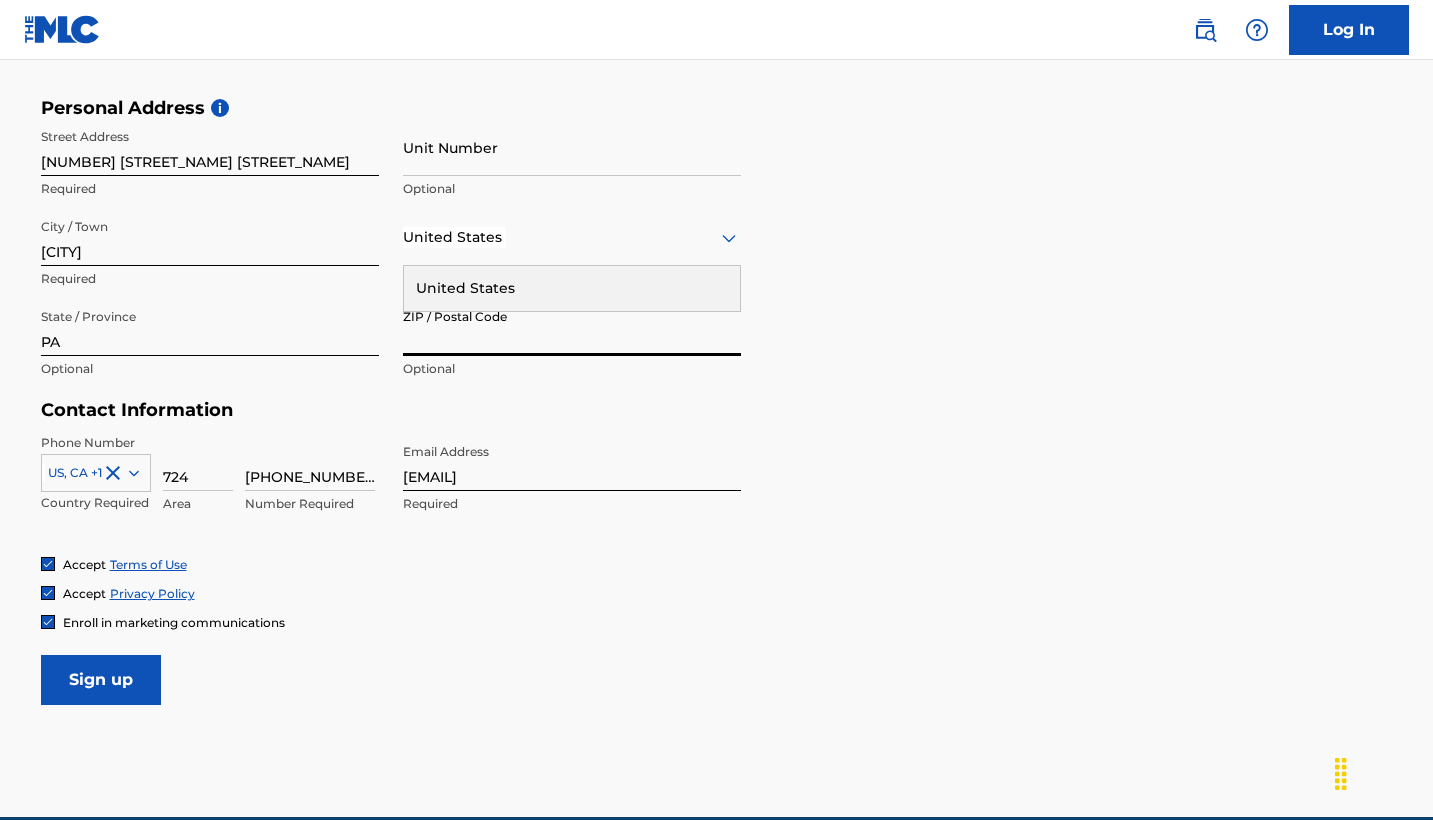 type 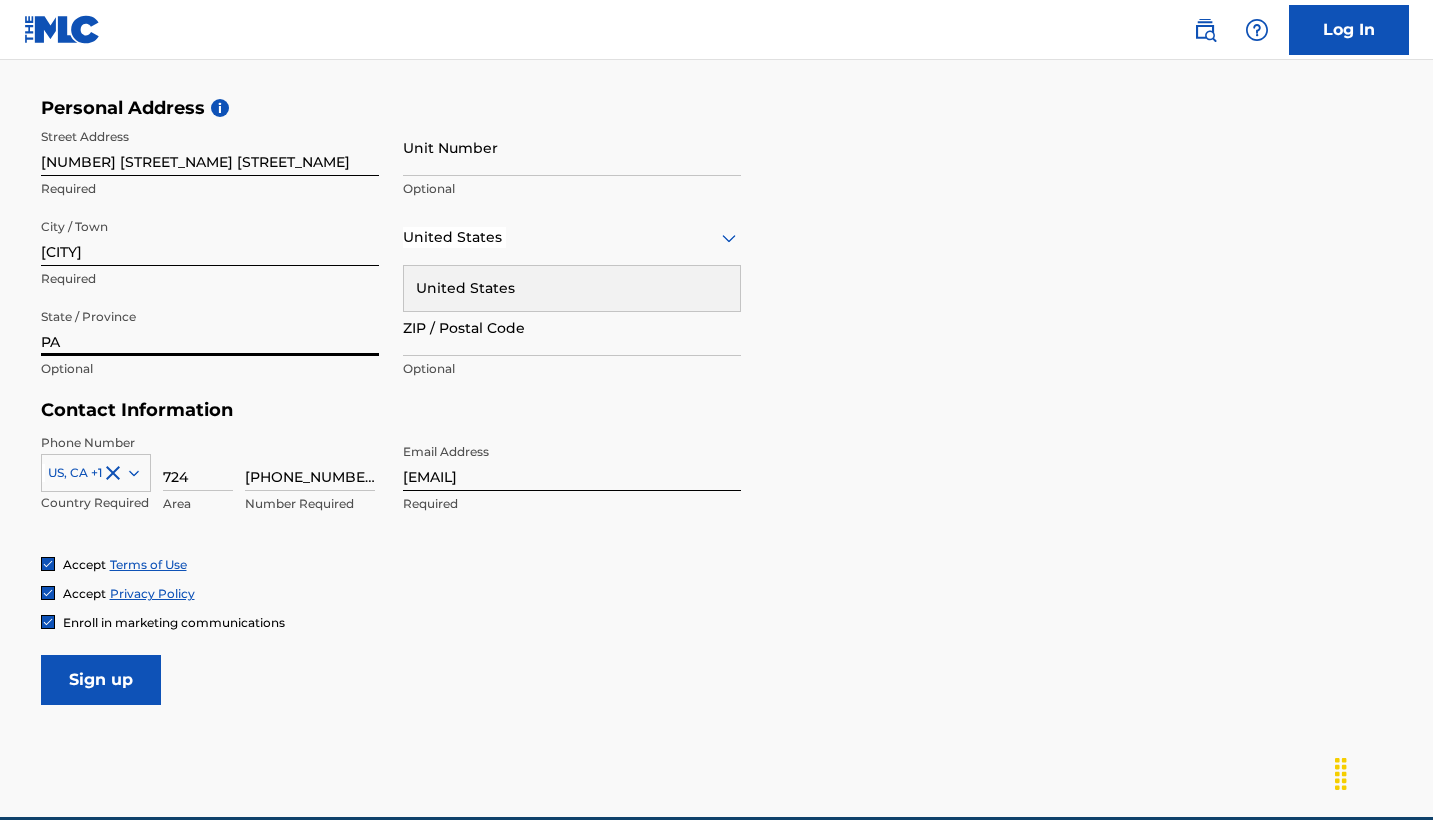 drag, startPoint x: 140, startPoint y: 338, endPoint x: 0, endPoint y: 338, distance: 140 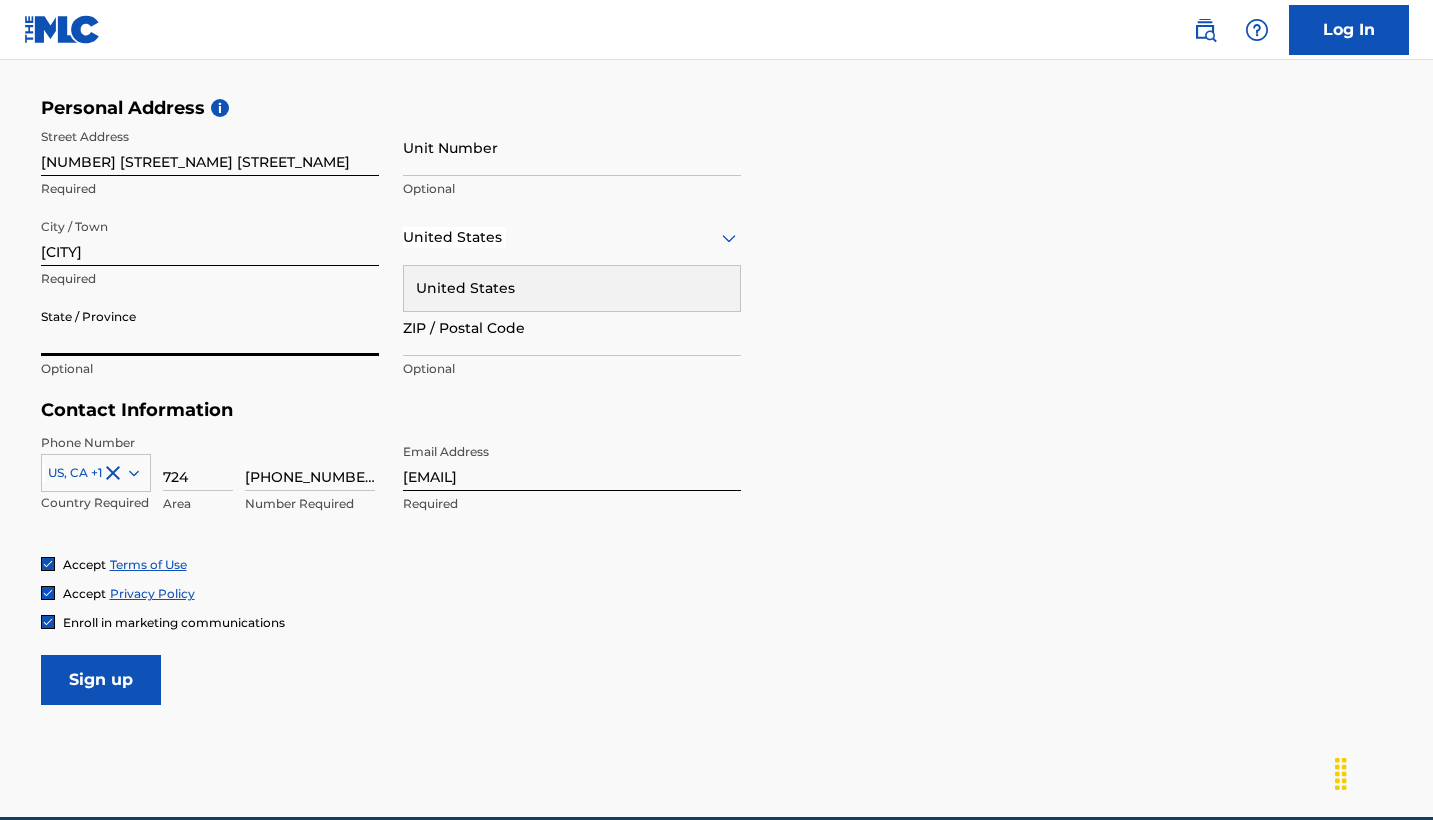 type 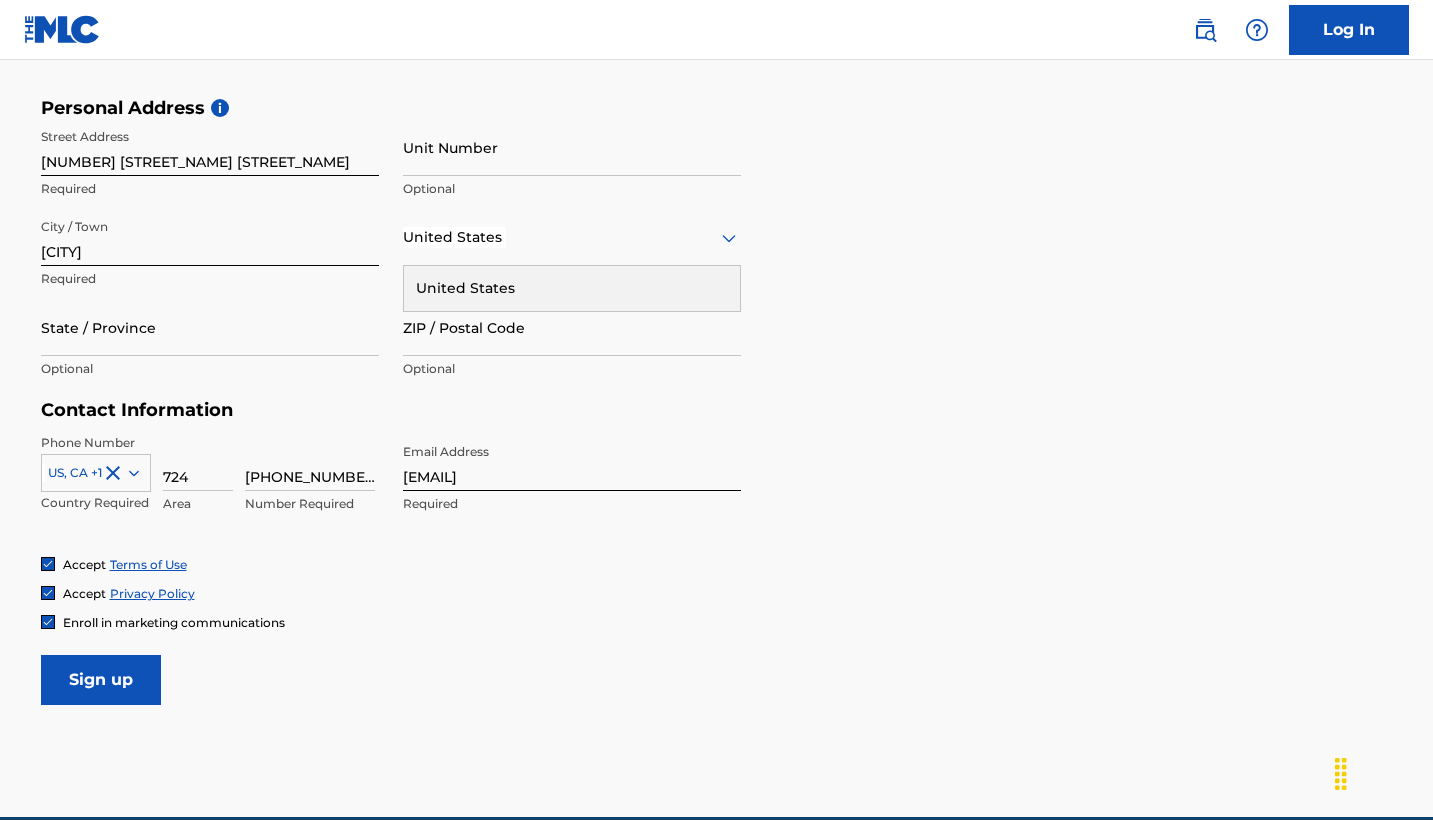 click on "Sign up" at bounding box center (101, 680) 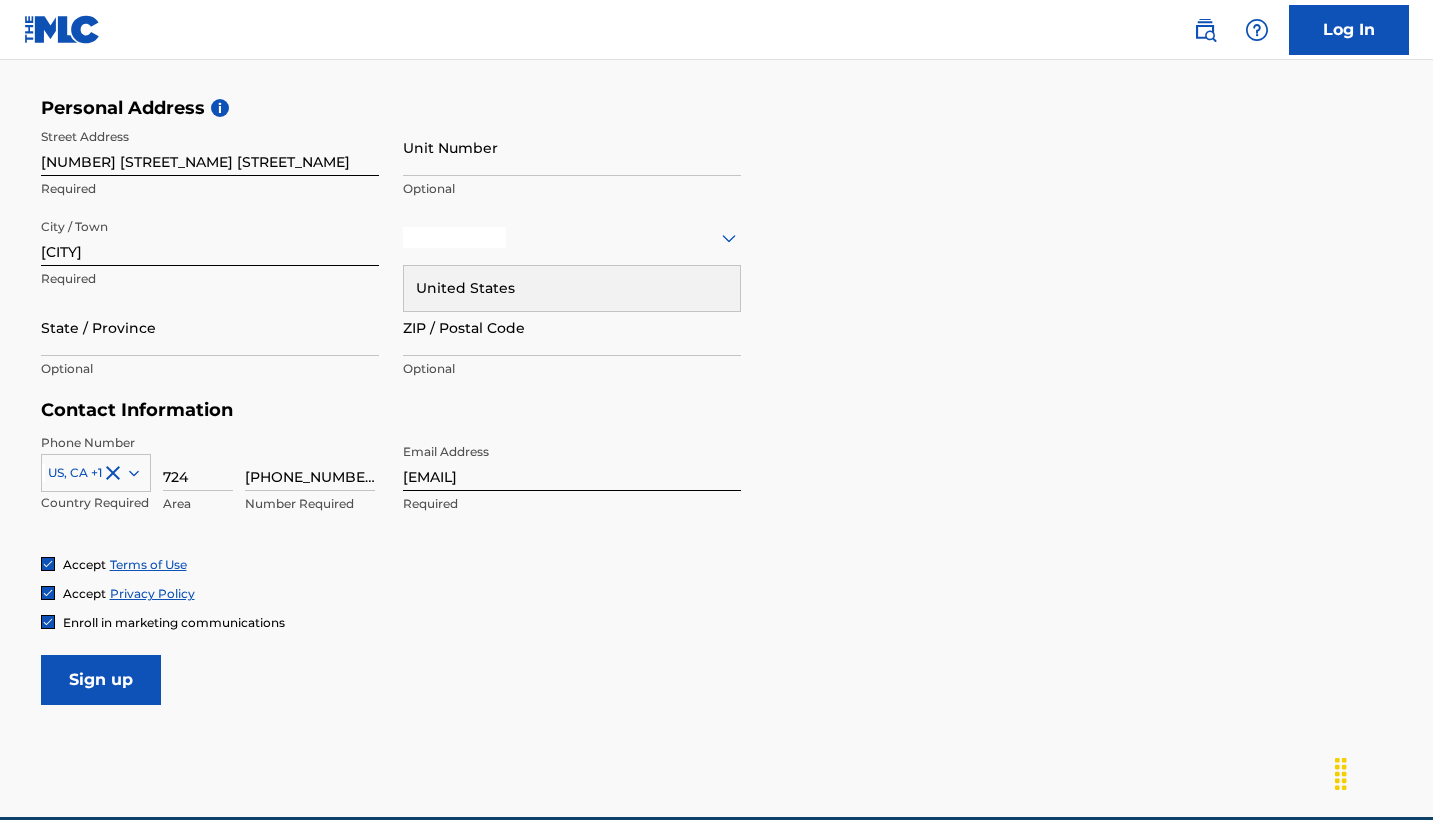 click on "Sign up" at bounding box center [101, 680] 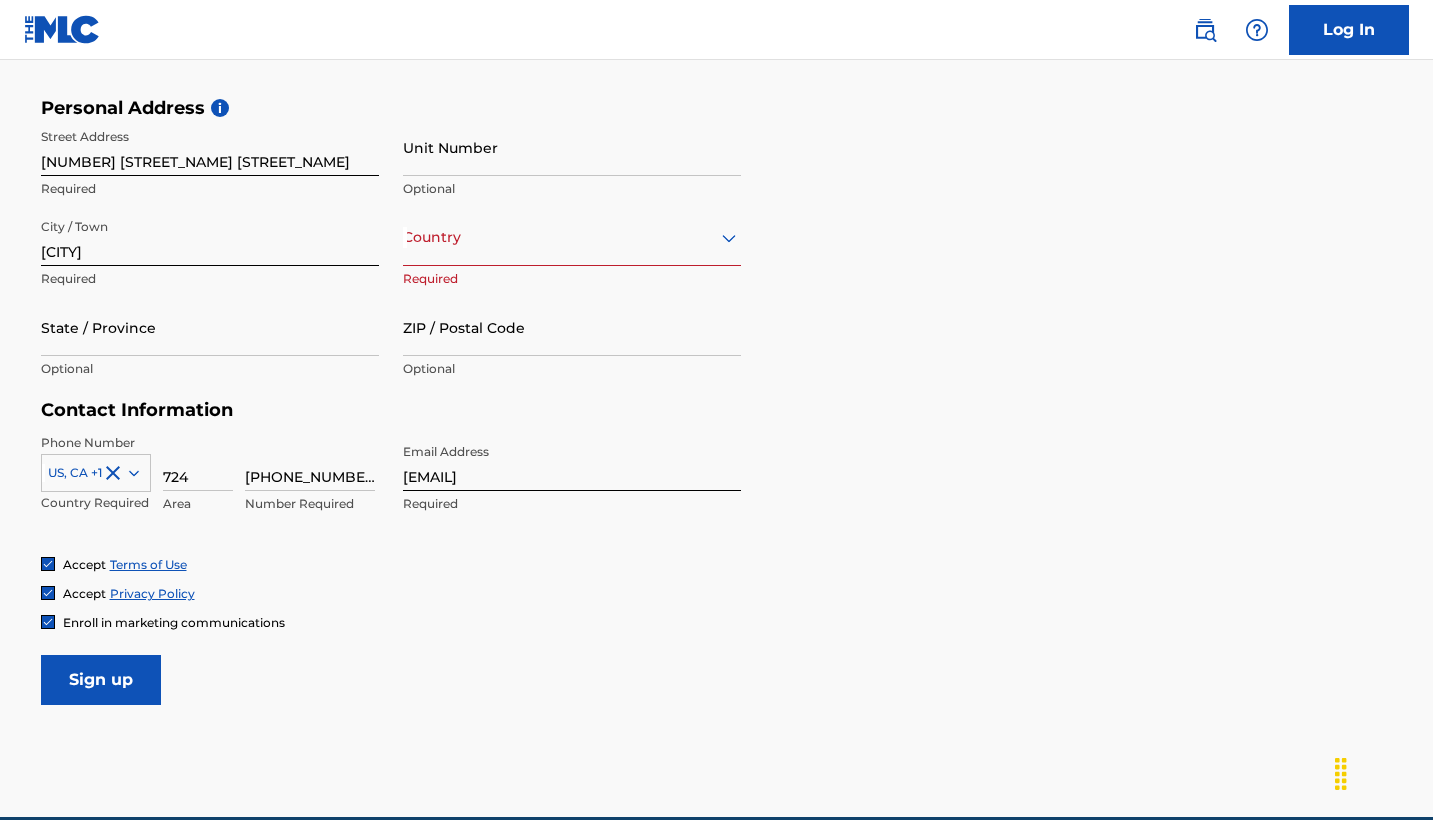 click on "Country" at bounding box center (572, 237) 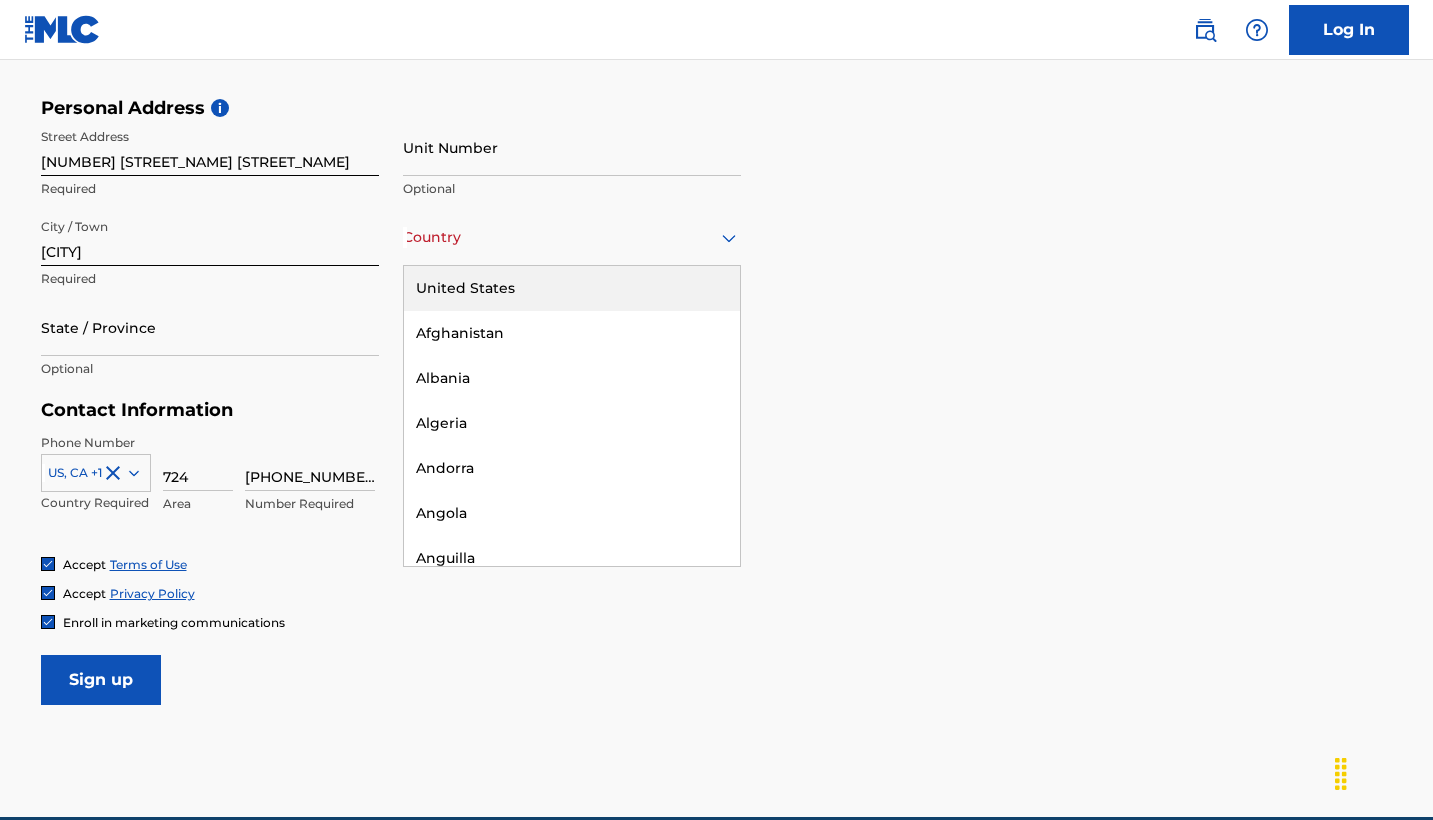 click on "United States" at bounding box center (572, 288) 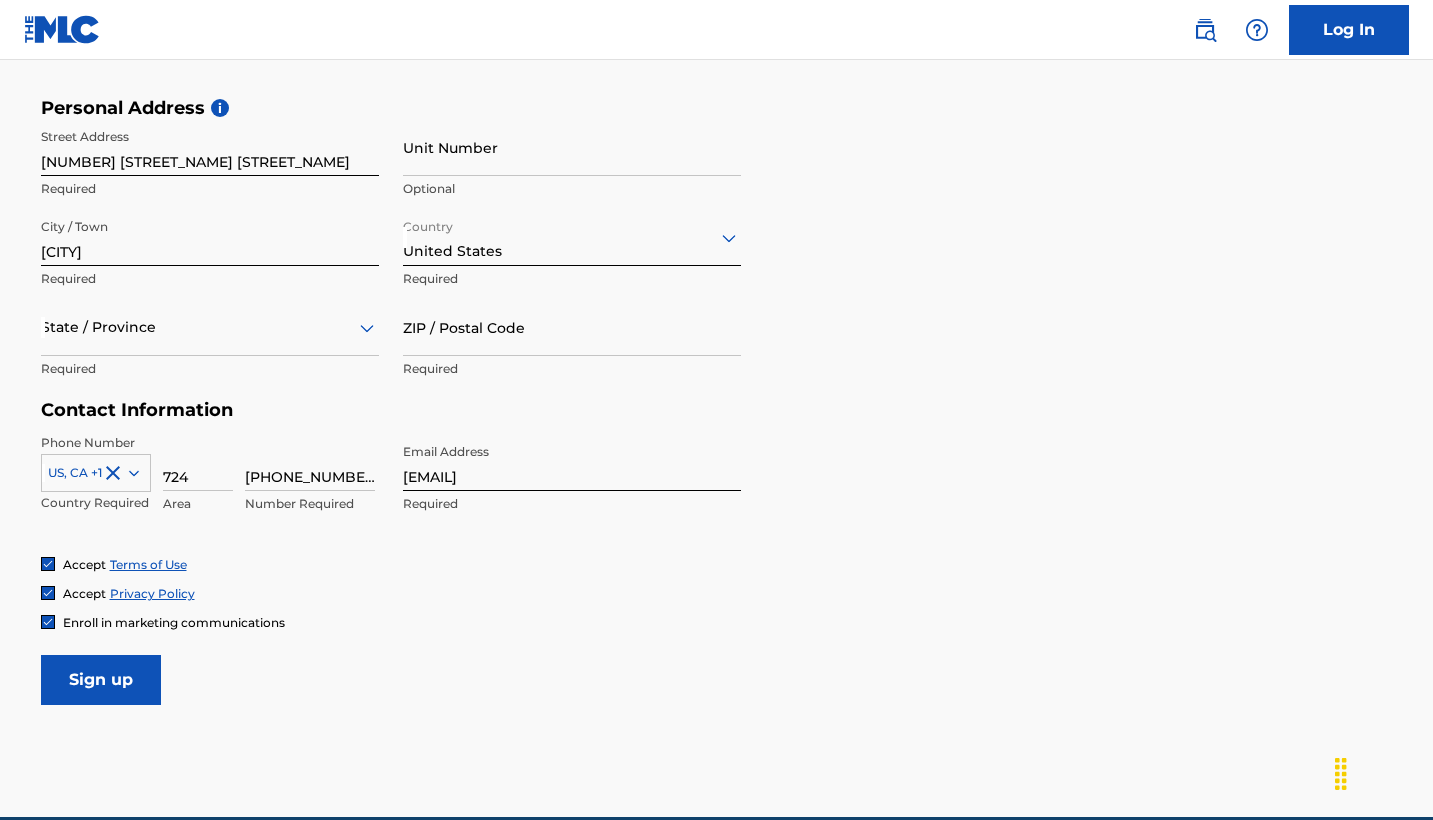 click on "Sign up" at bounding box center [101, 680] 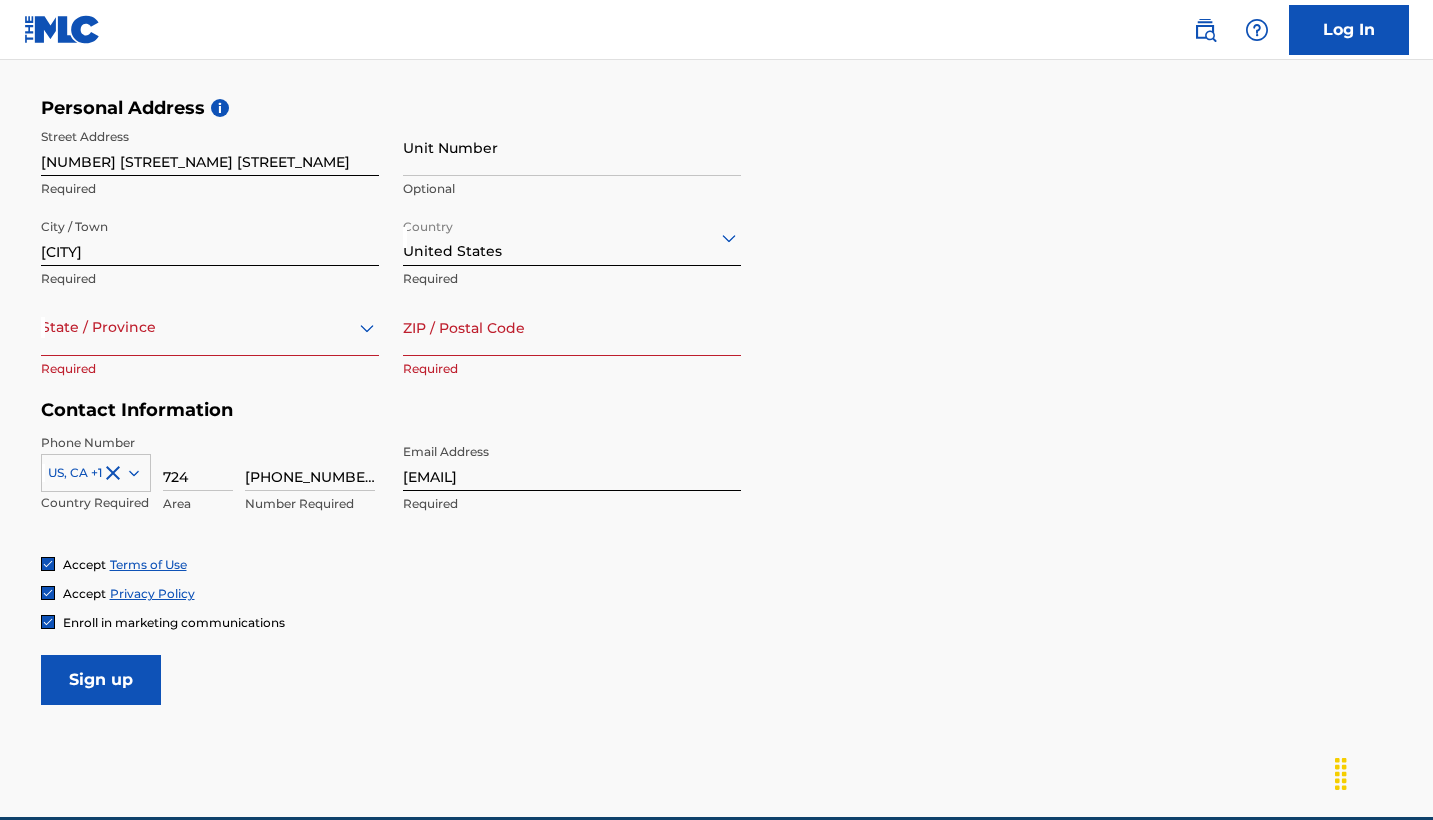click at bounding box center [210, 327] 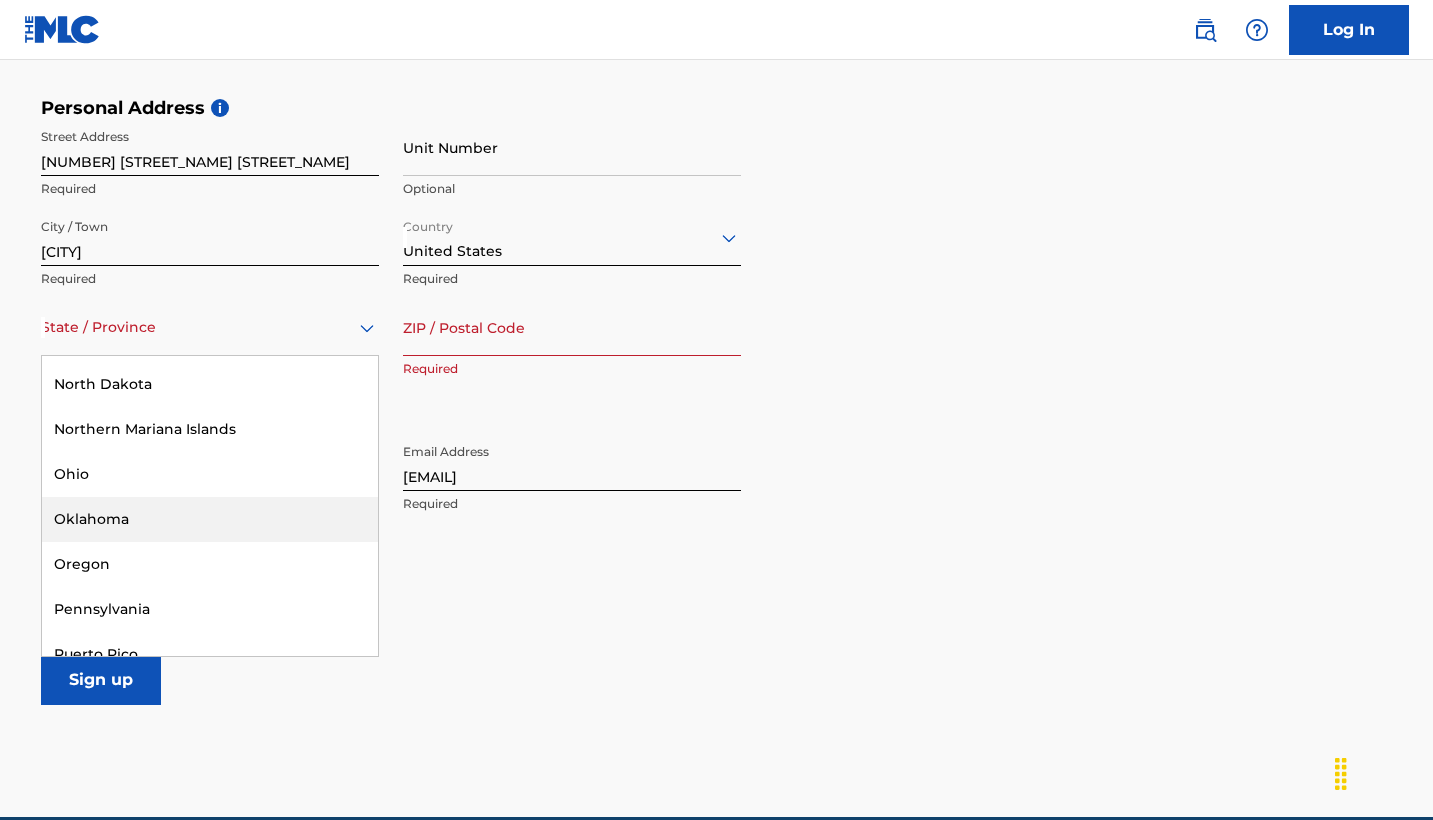scroll, scrollTop: 1615, scrollLeft: 0, axis: vertical 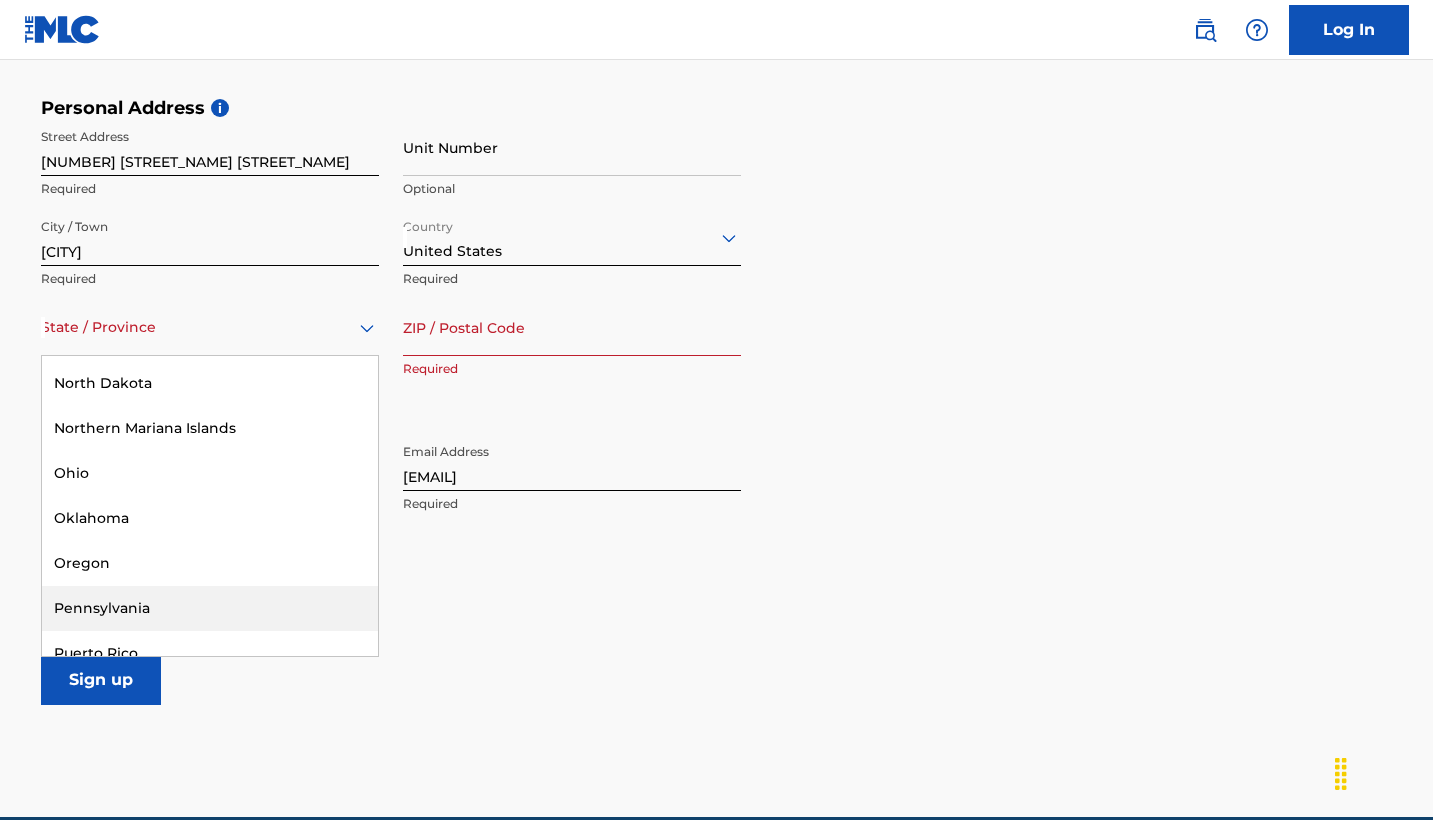 click on "Pennsylvania" at bounding box center (210, 608) 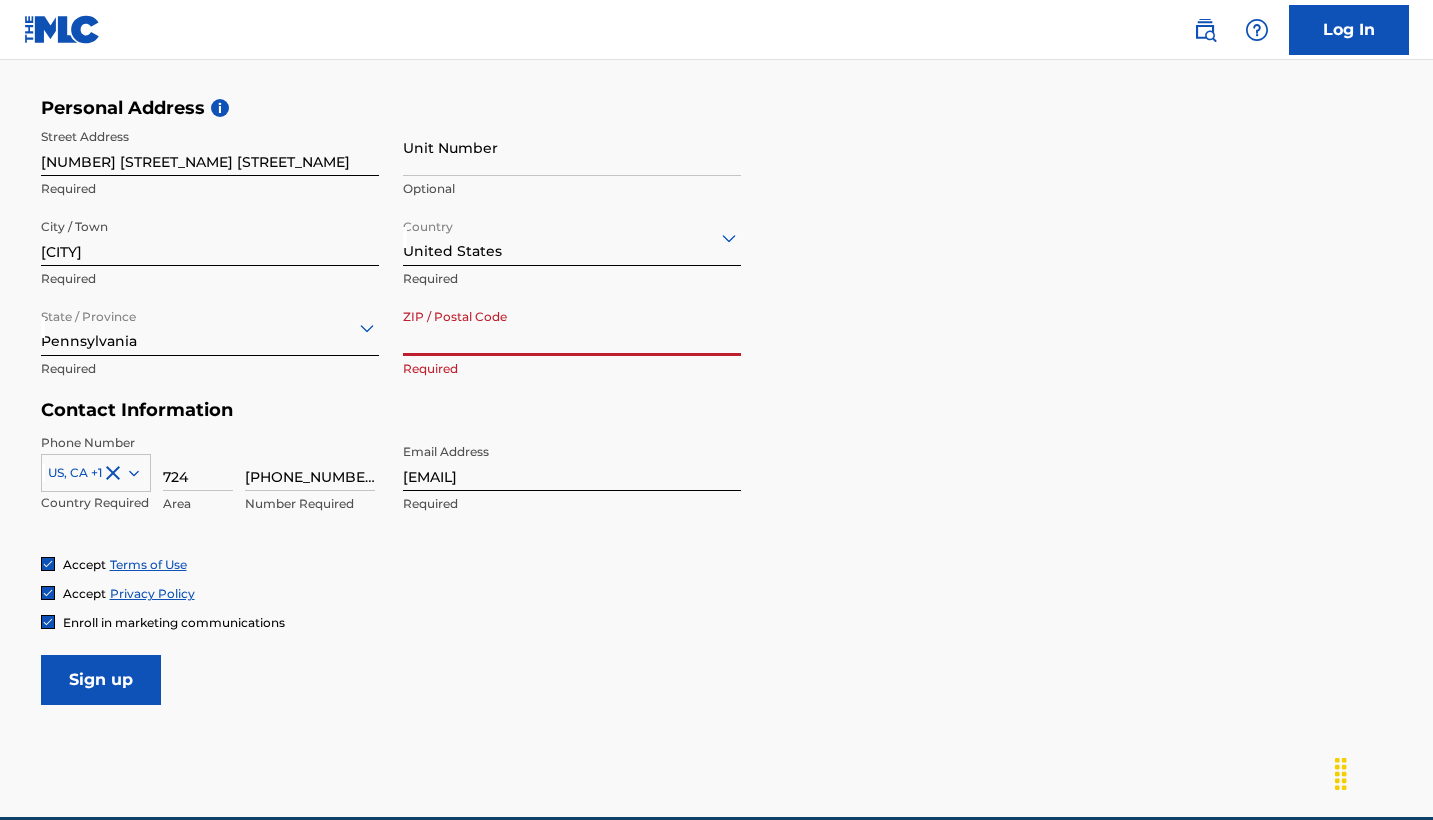 click on "ZIP / Postal Code" at bounding box center [572, 327] 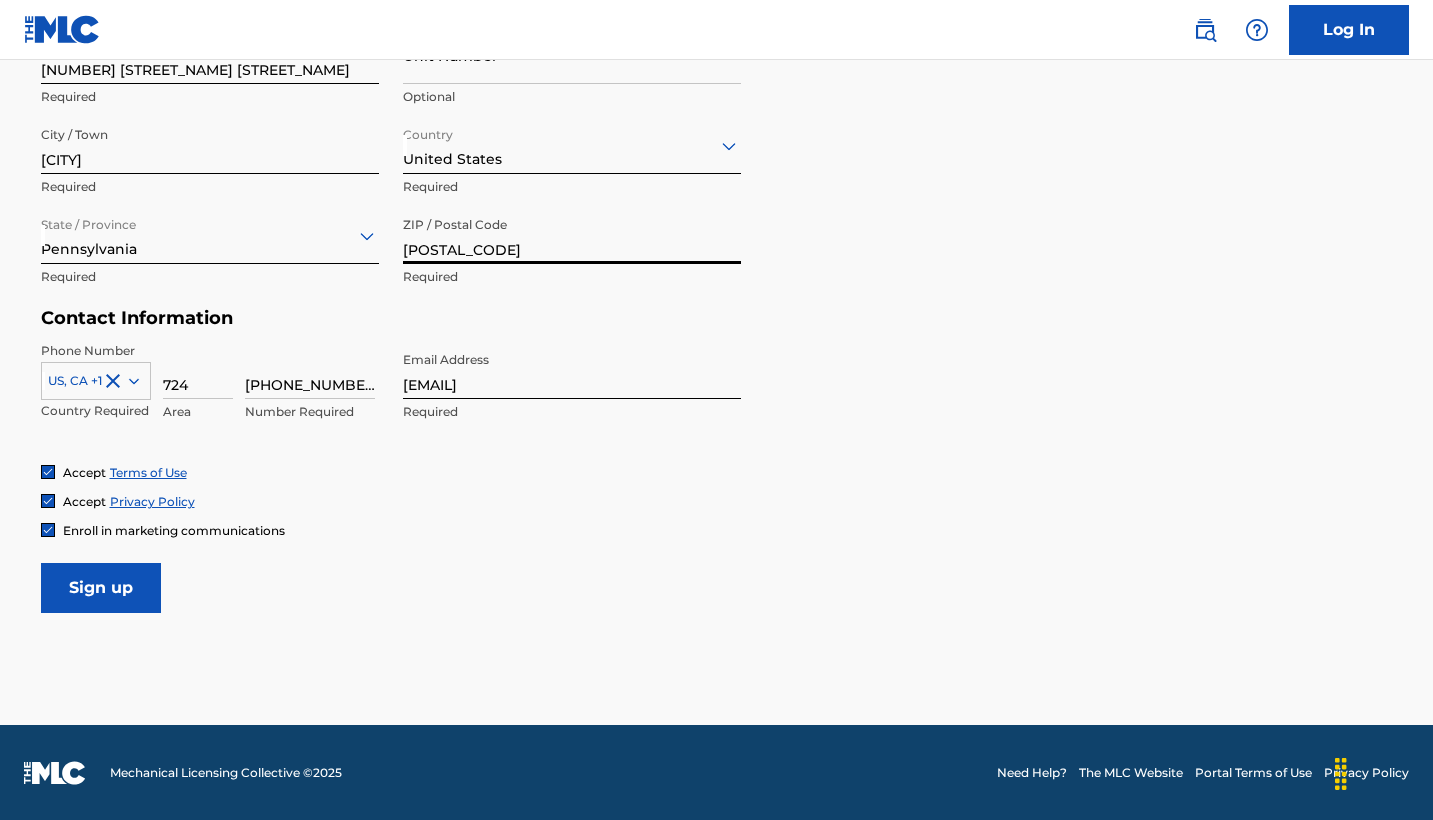 scroll, scrollTop: 742, scrollLeft: 0, axis: vertical 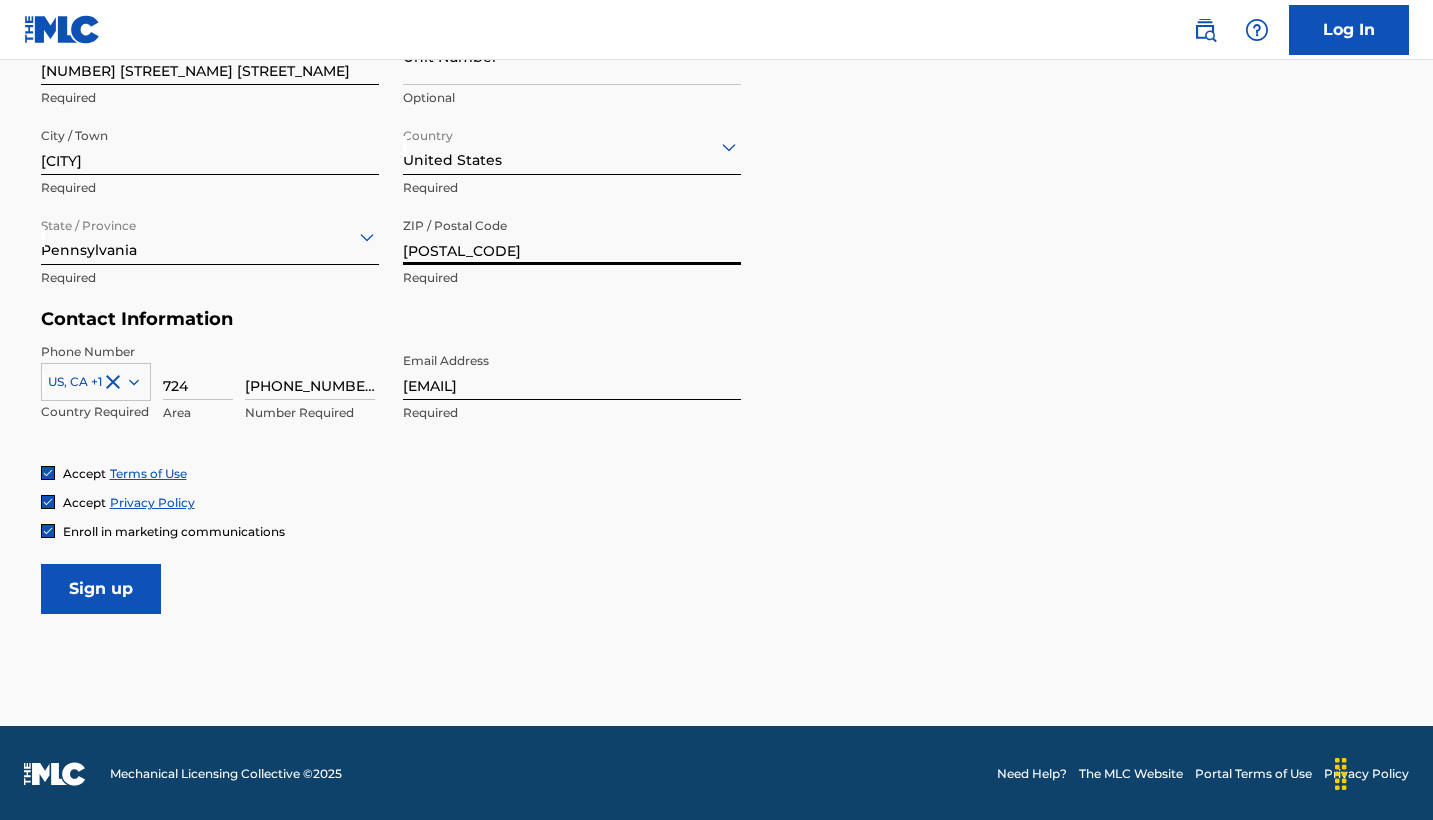 type on "[POSTAL_CODE]" 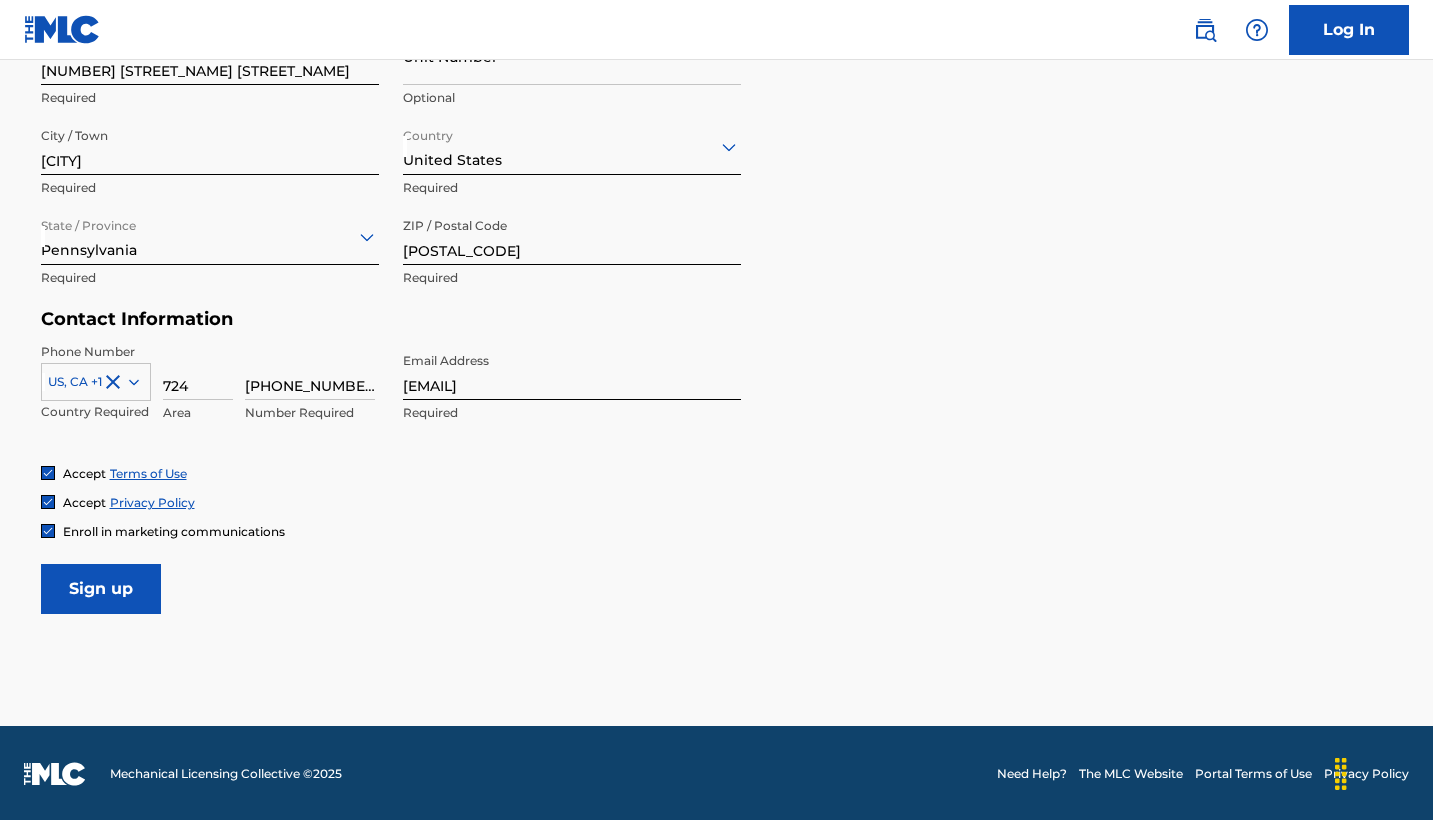 click on "Sign up" at bounding box center [101, 589] 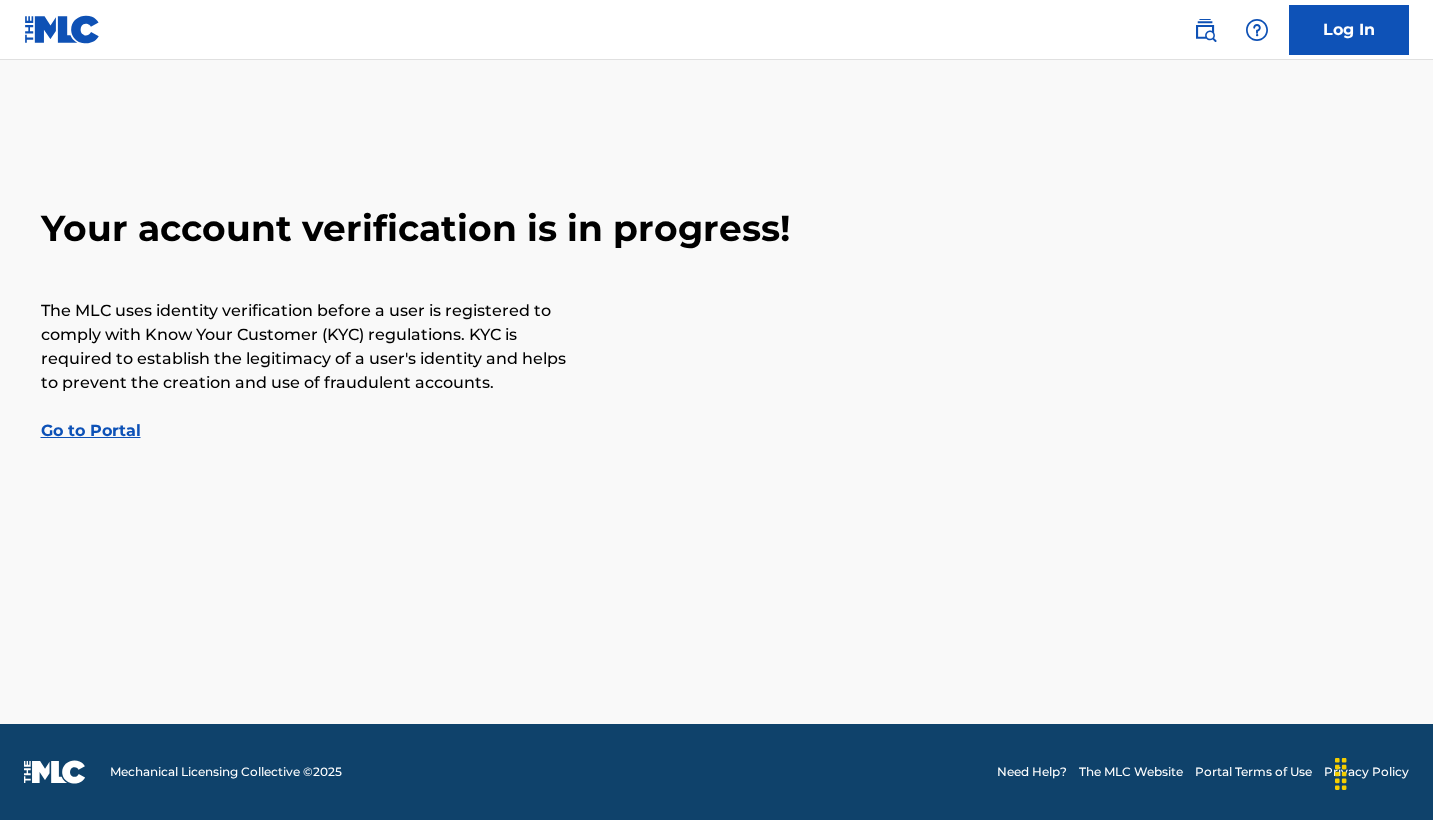 scroll, scrollTop: 0, scrollLeft: 0, axis: both 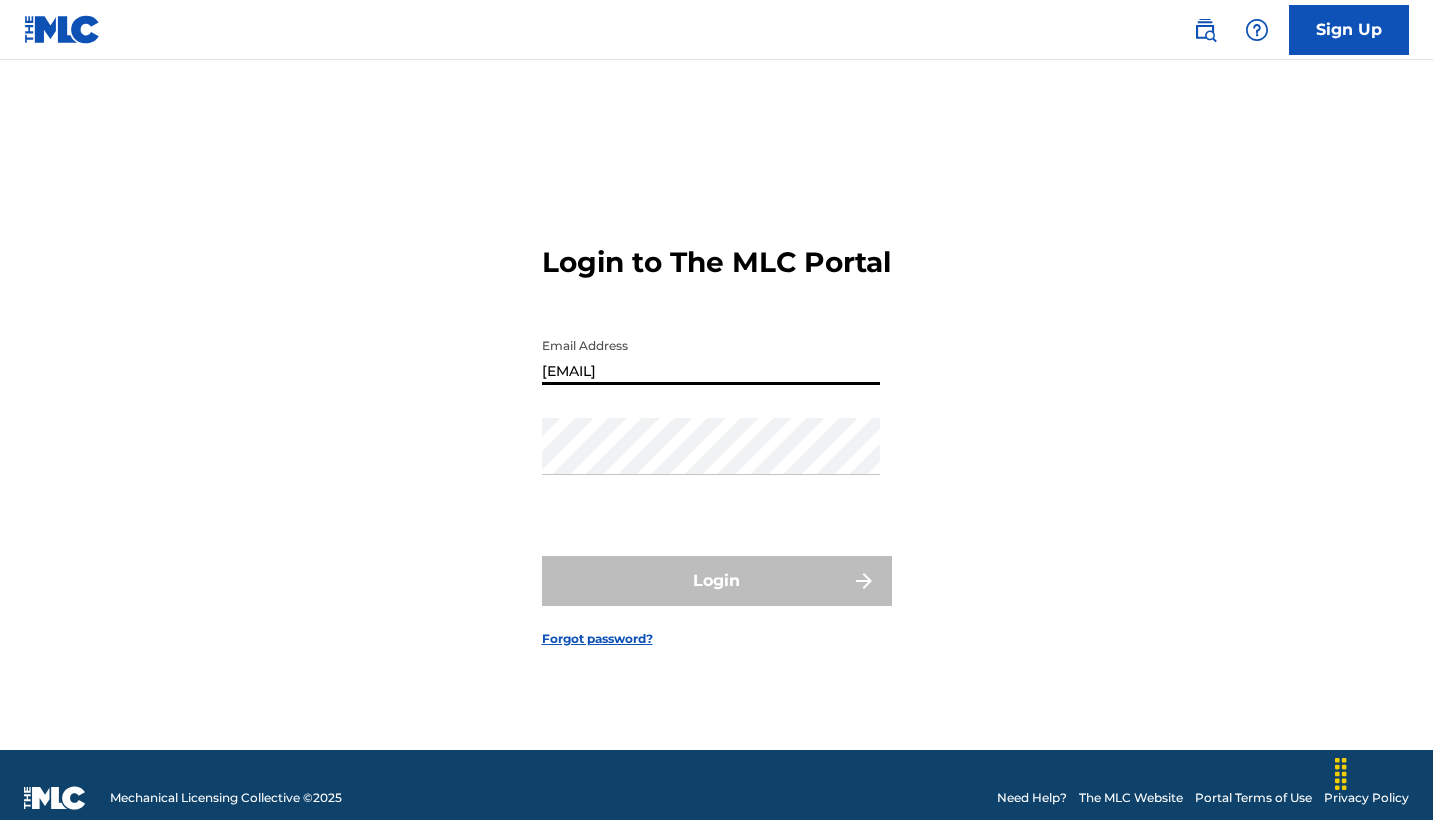 type on "[EMAIL]" 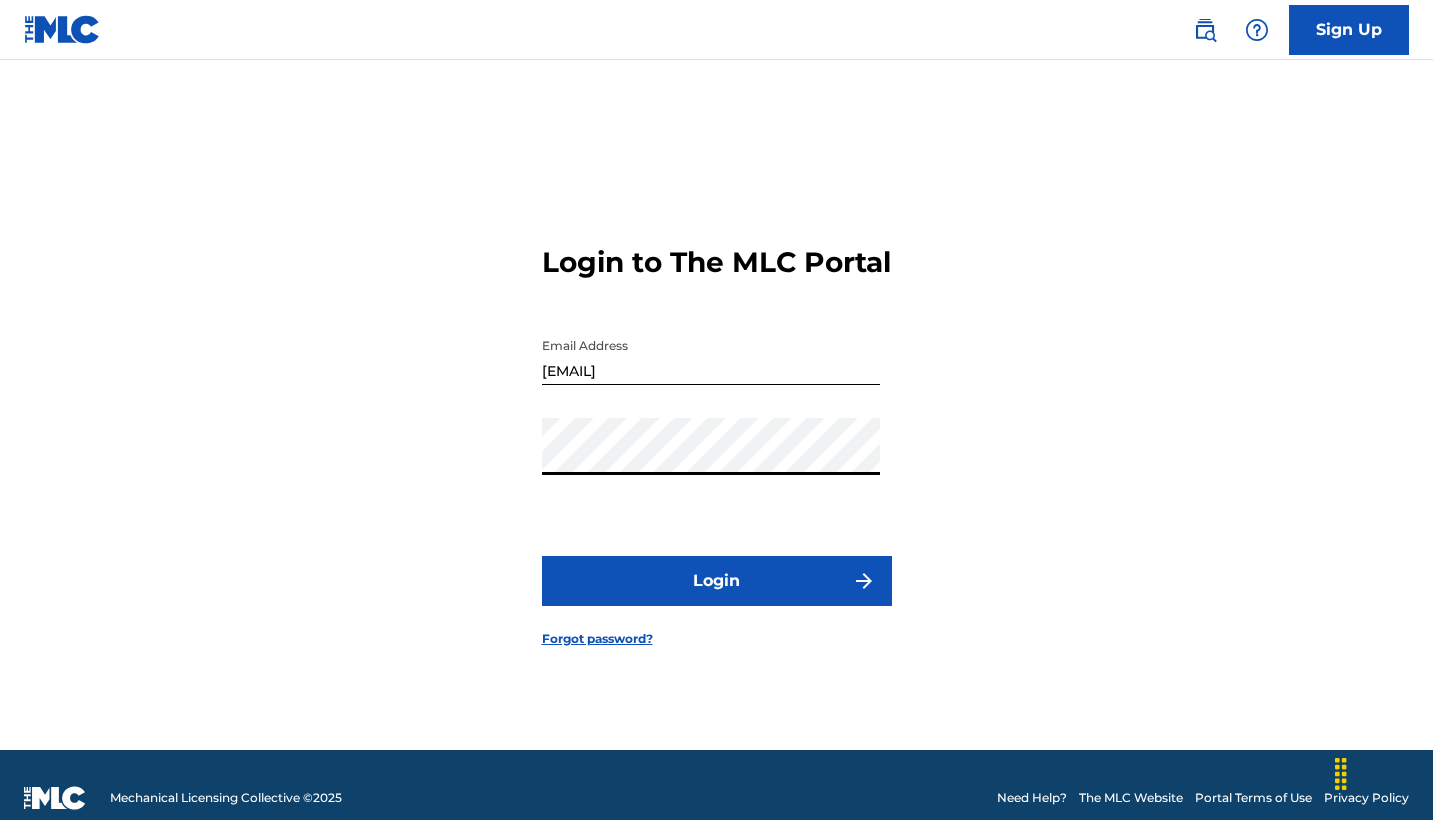 click on "Login" at bounding box center (717, 581) 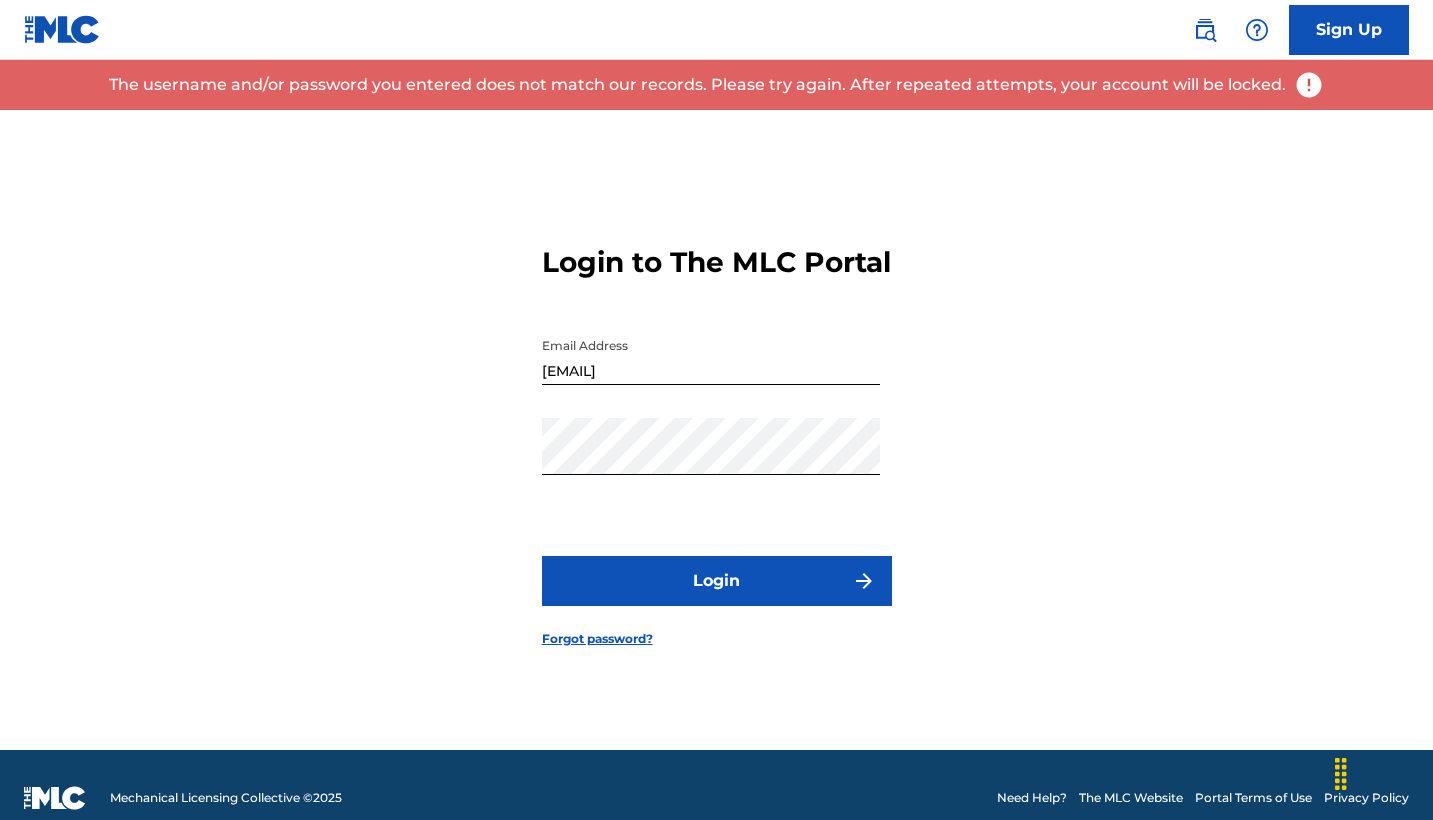 click on "Forgot password?" at bounding box center (597, 639) 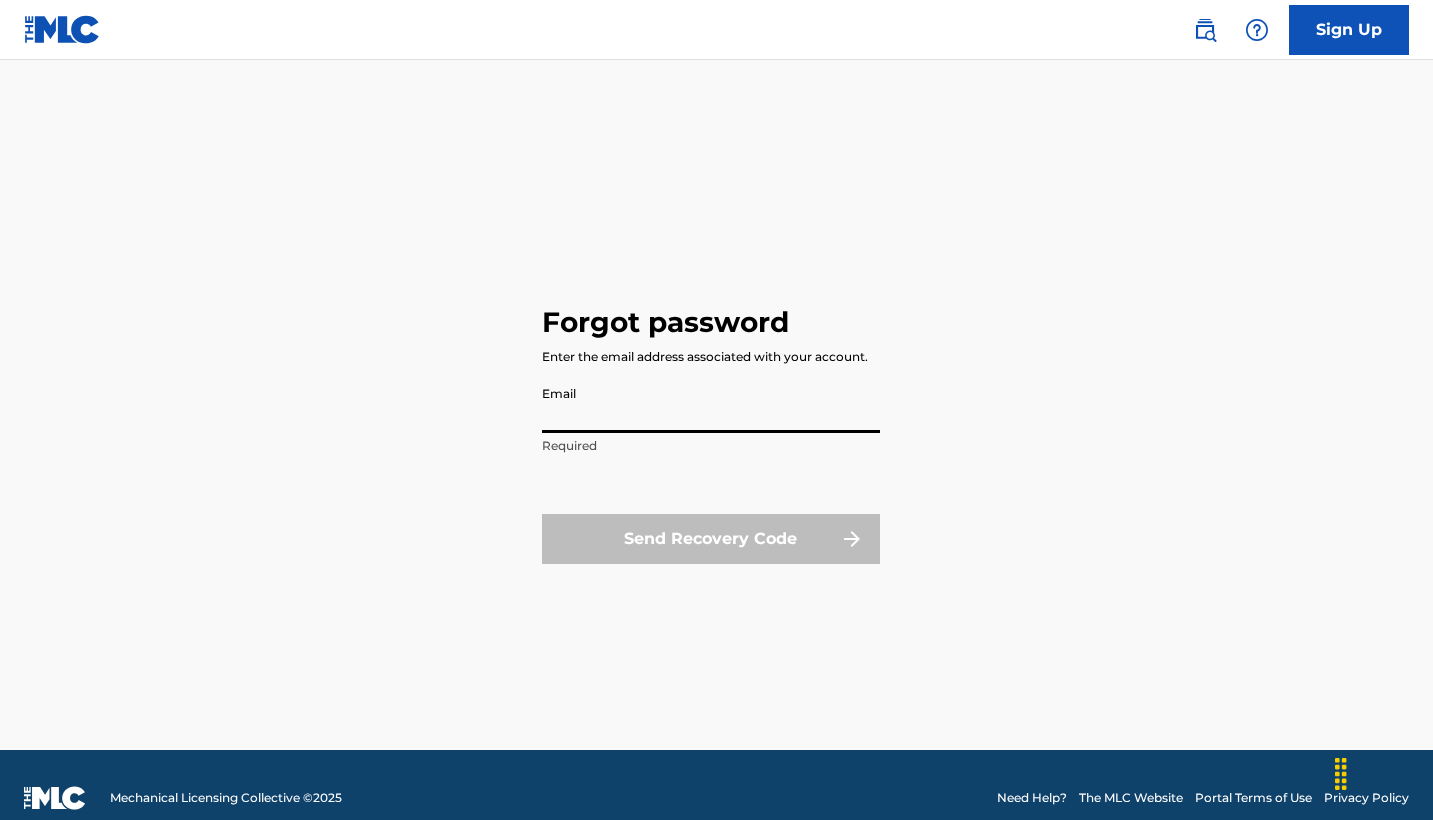click on "Email" at bounding box center [711, 404] 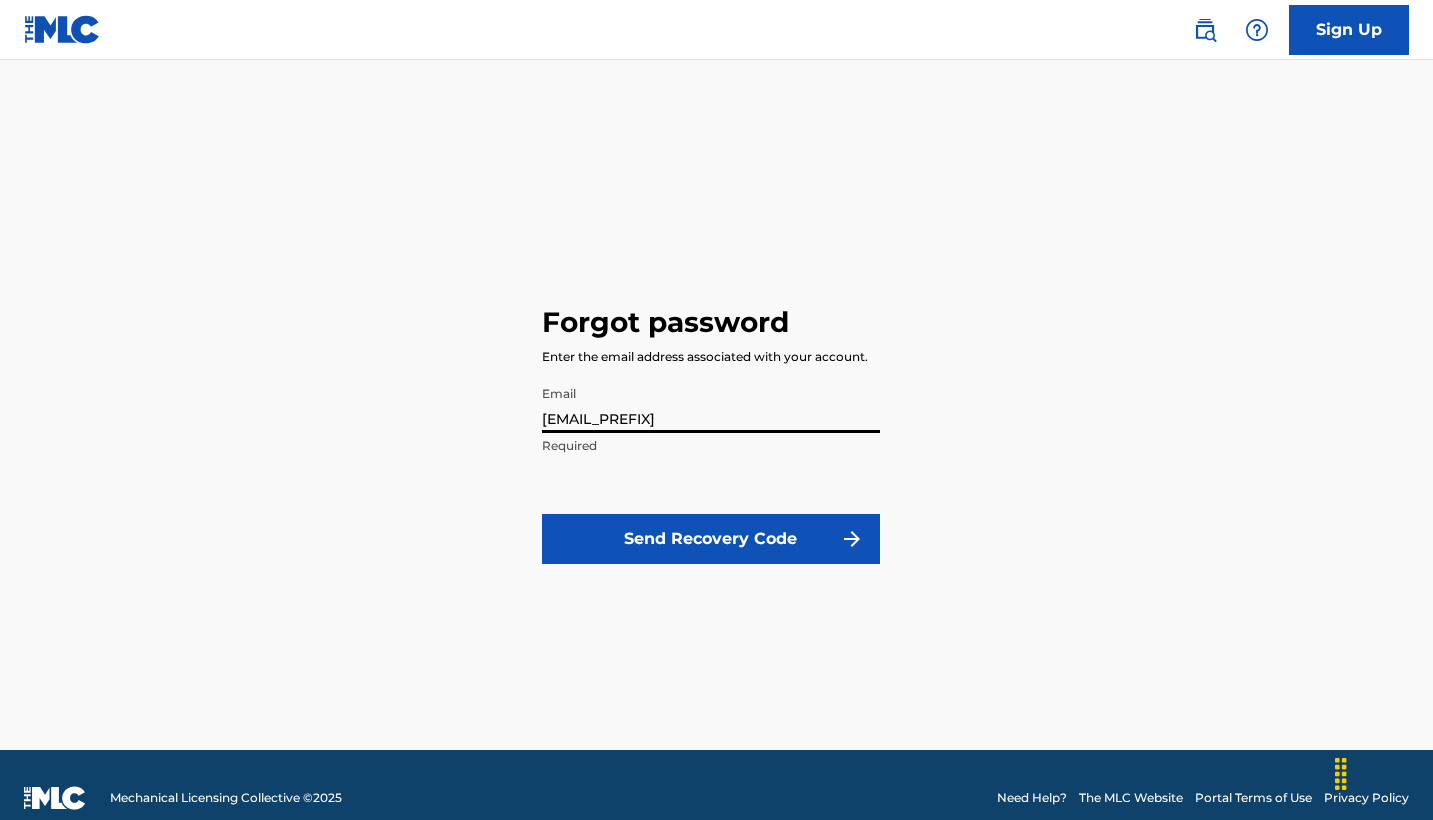 type on "[EMAIL]" 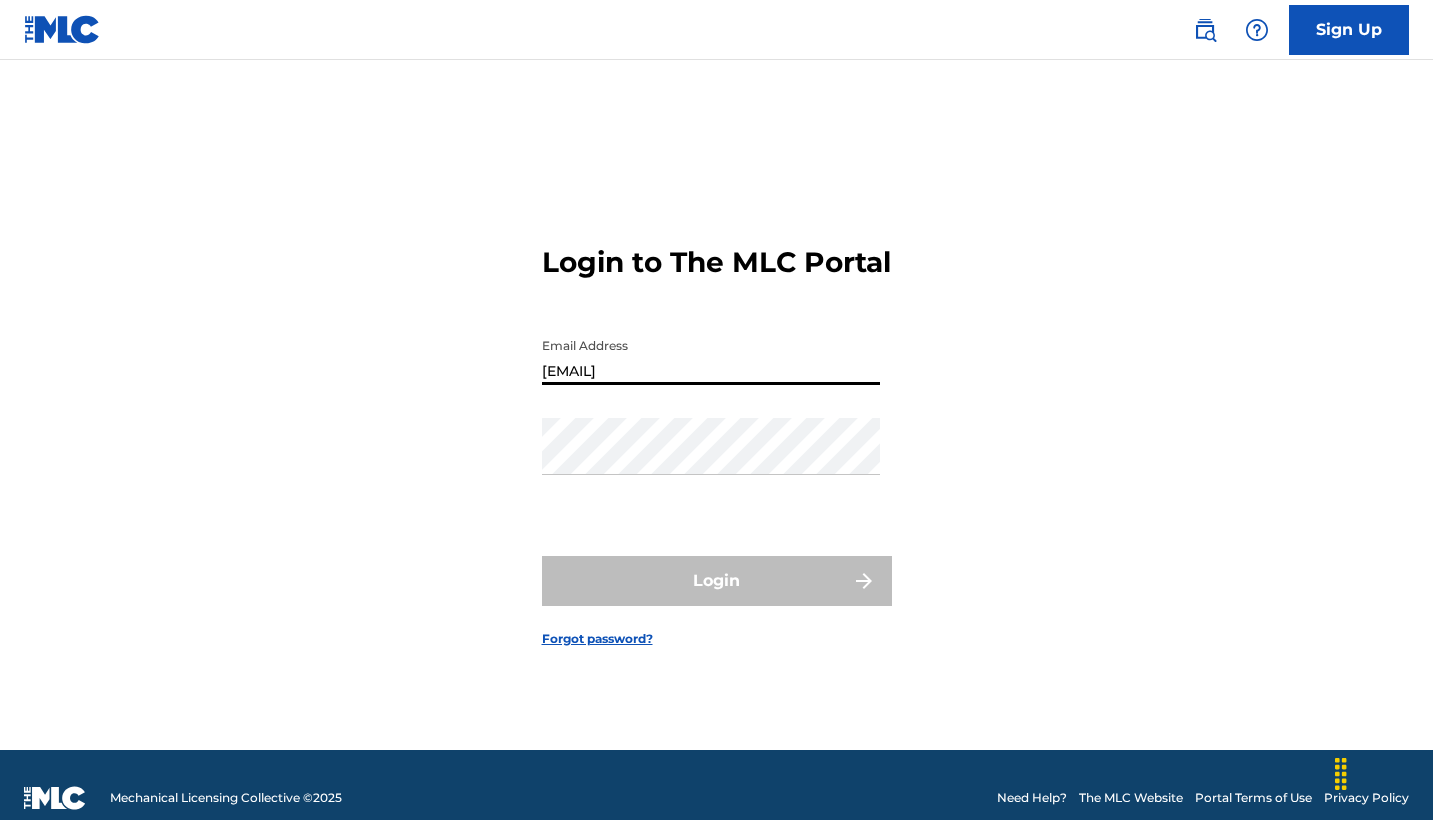 type on "[EMAIL]" 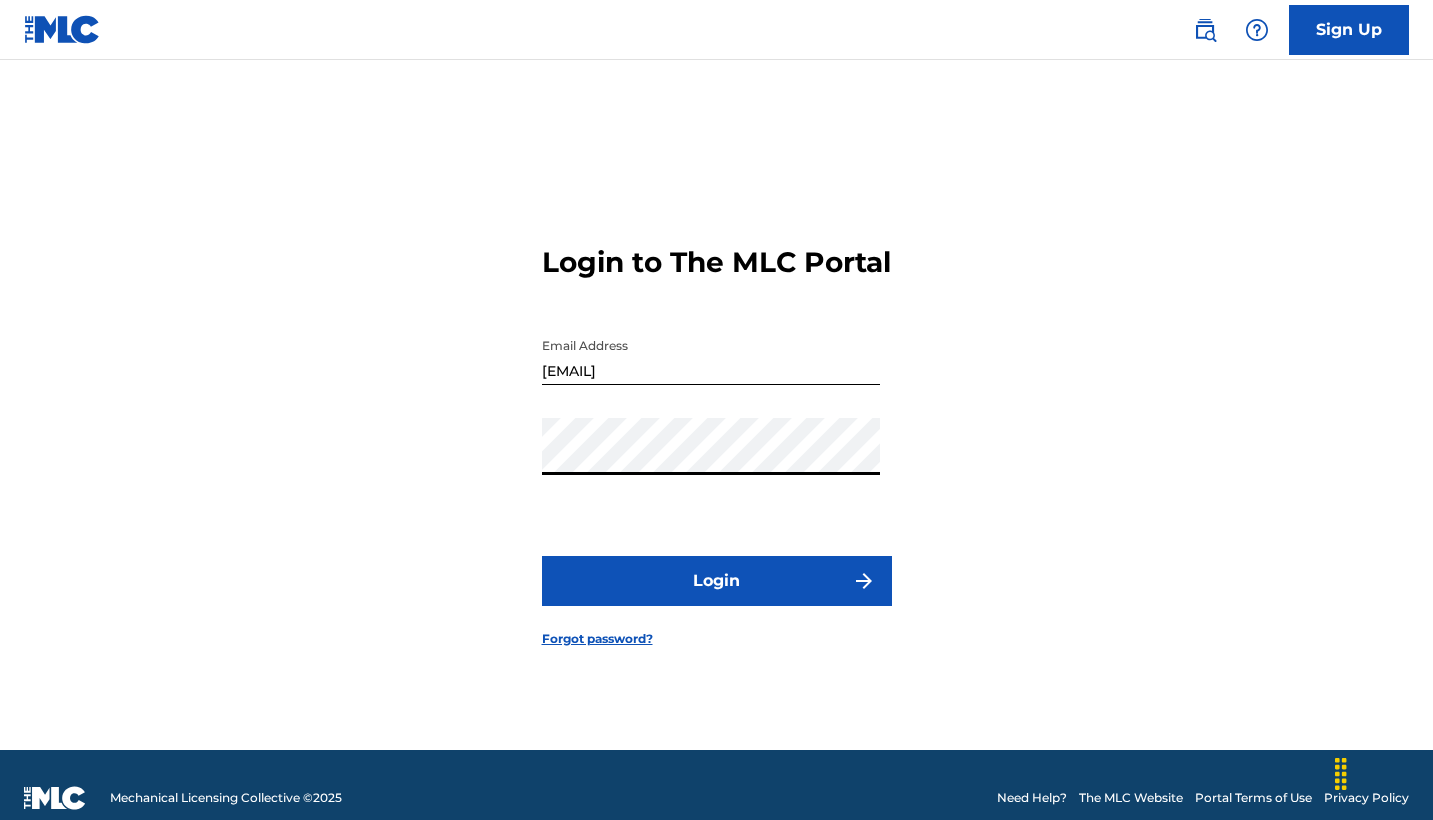 click on "Login" at bounding box center (717, 581) 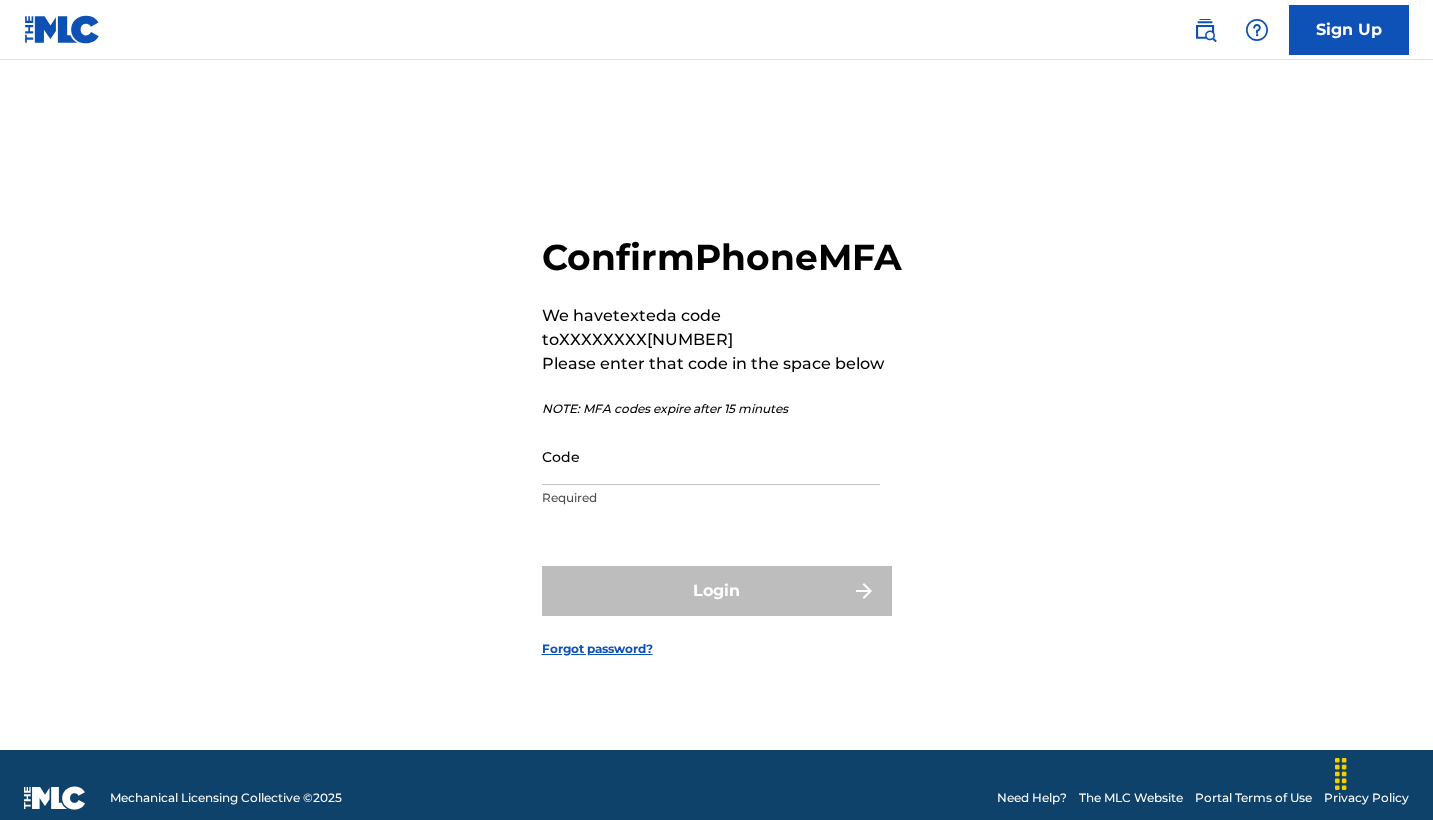 click on "Code" at bounding box center (711, 456) 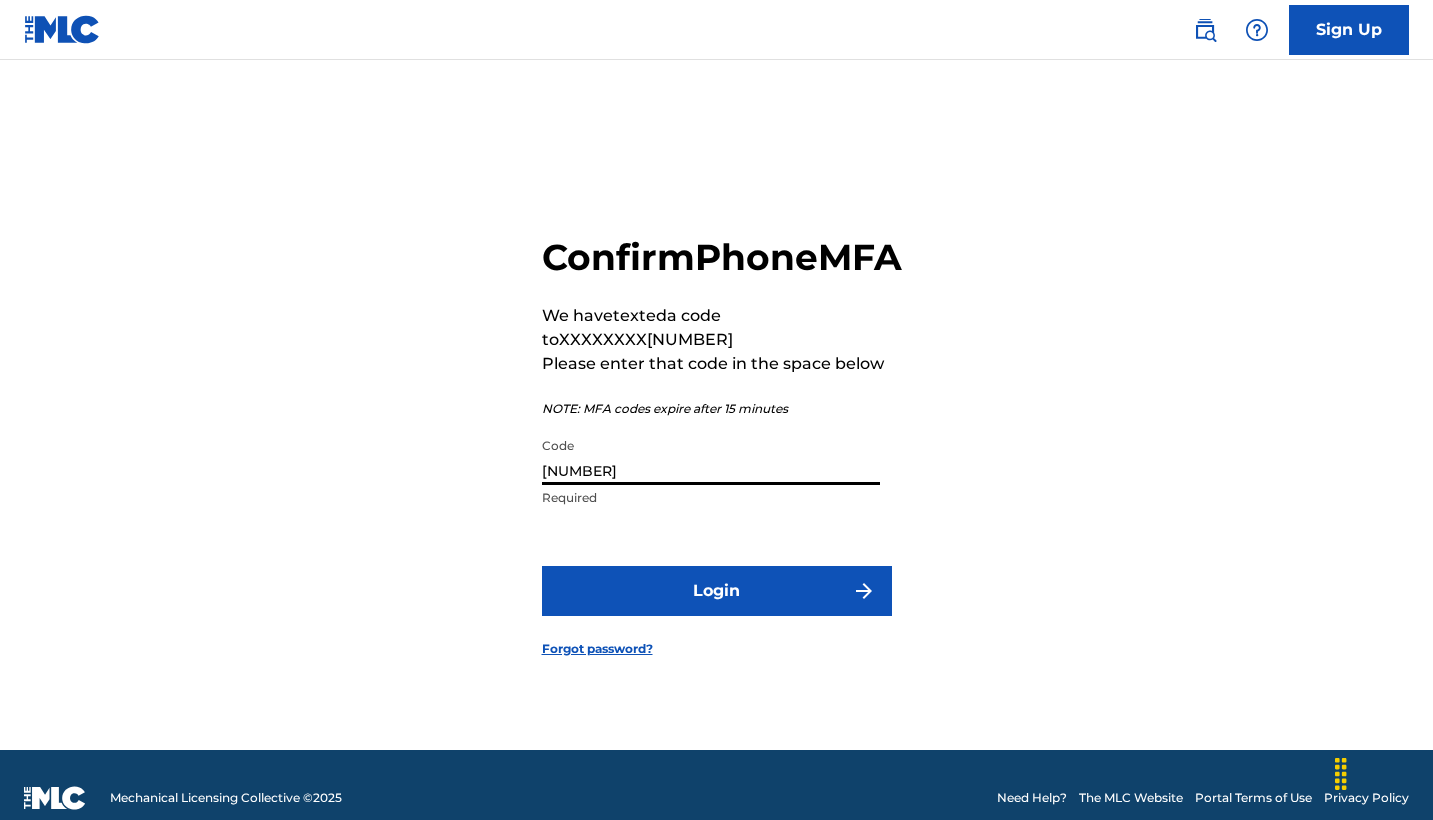 type on "[NUMBER]" 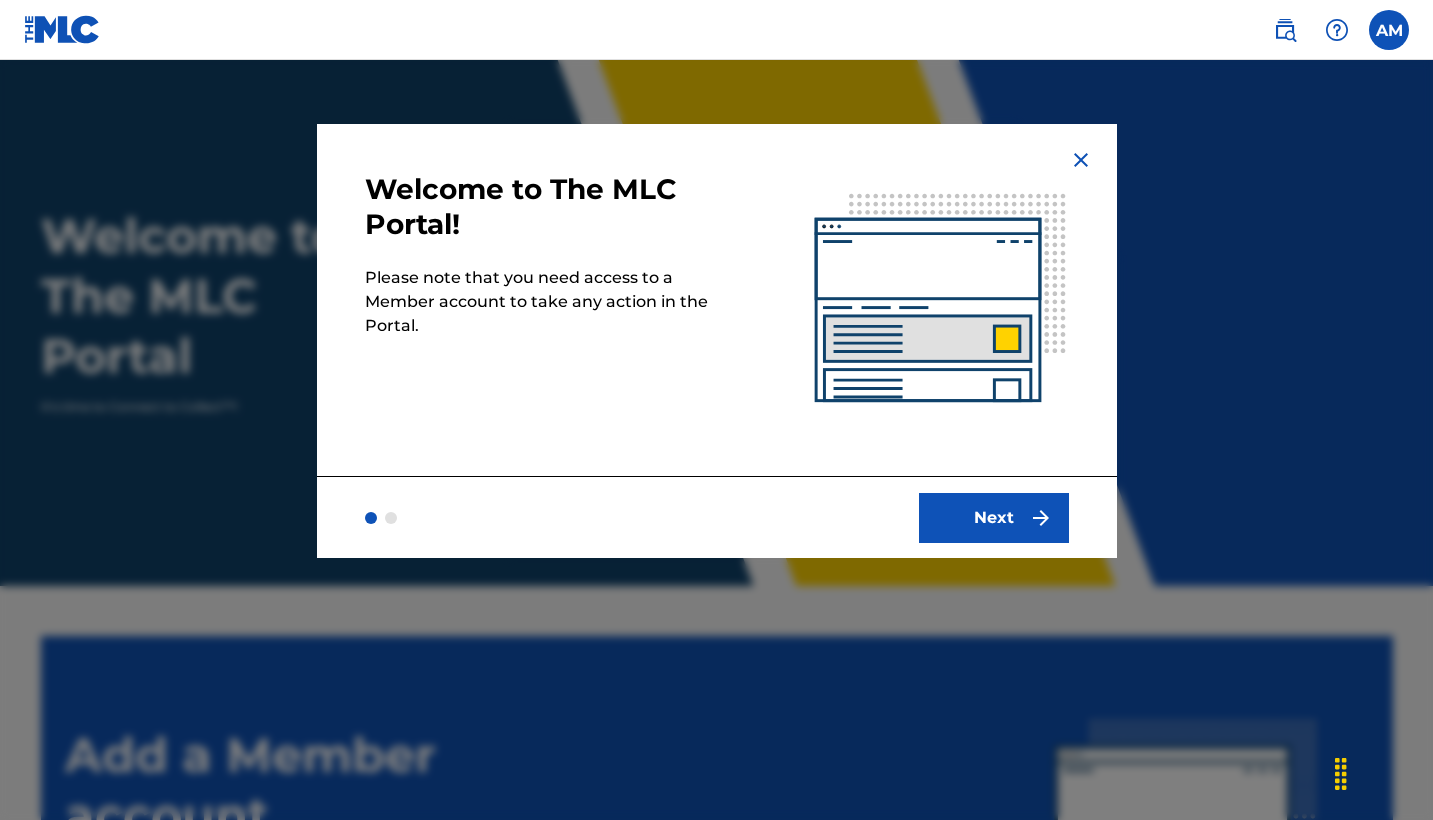scroll, scrollTop: 0, scrollLeft: 0, axis: both 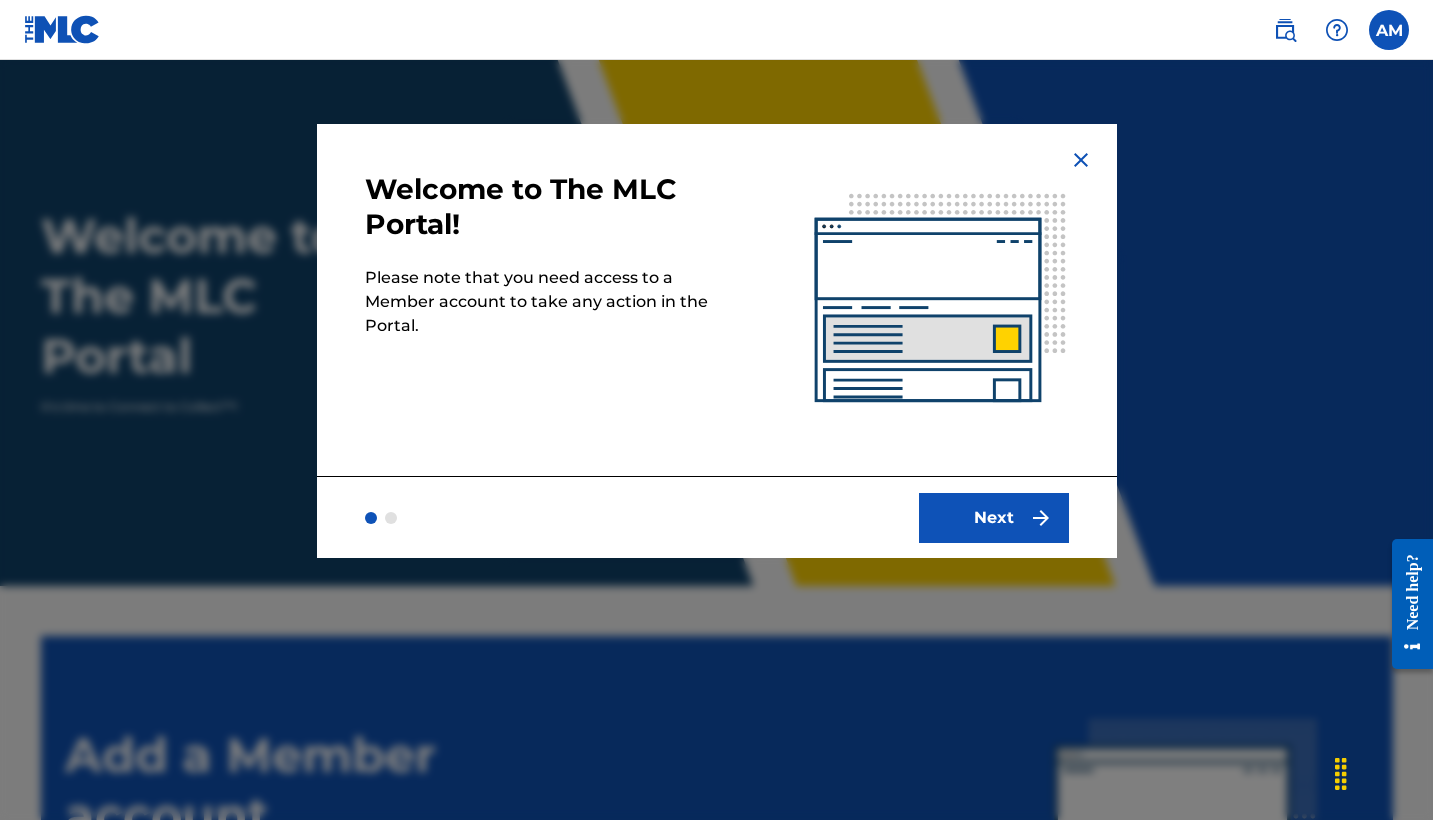 click on "Next" at bounding box center (994, 518) 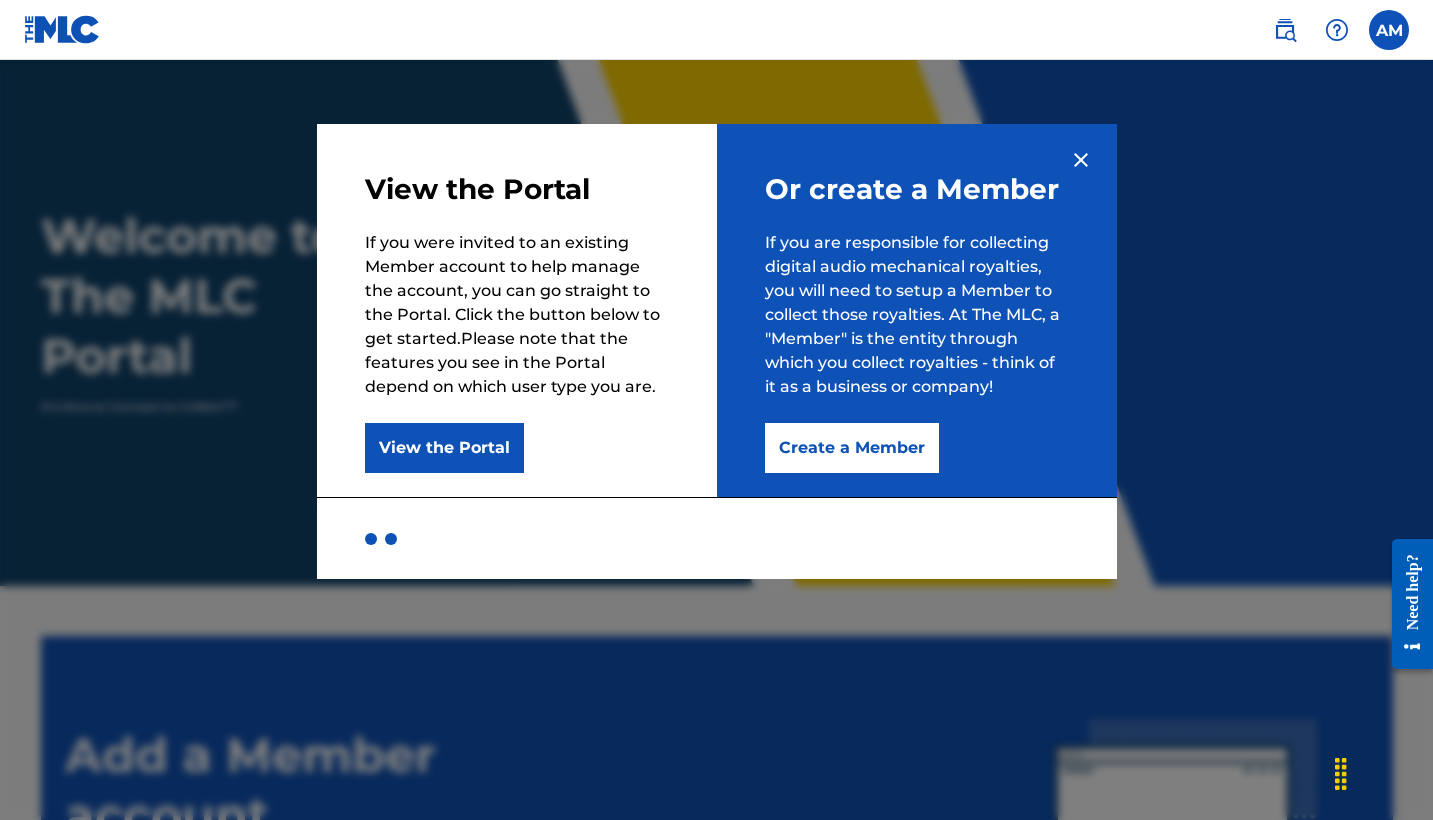 click on "Create a Member" at bounding box center (852, 448) 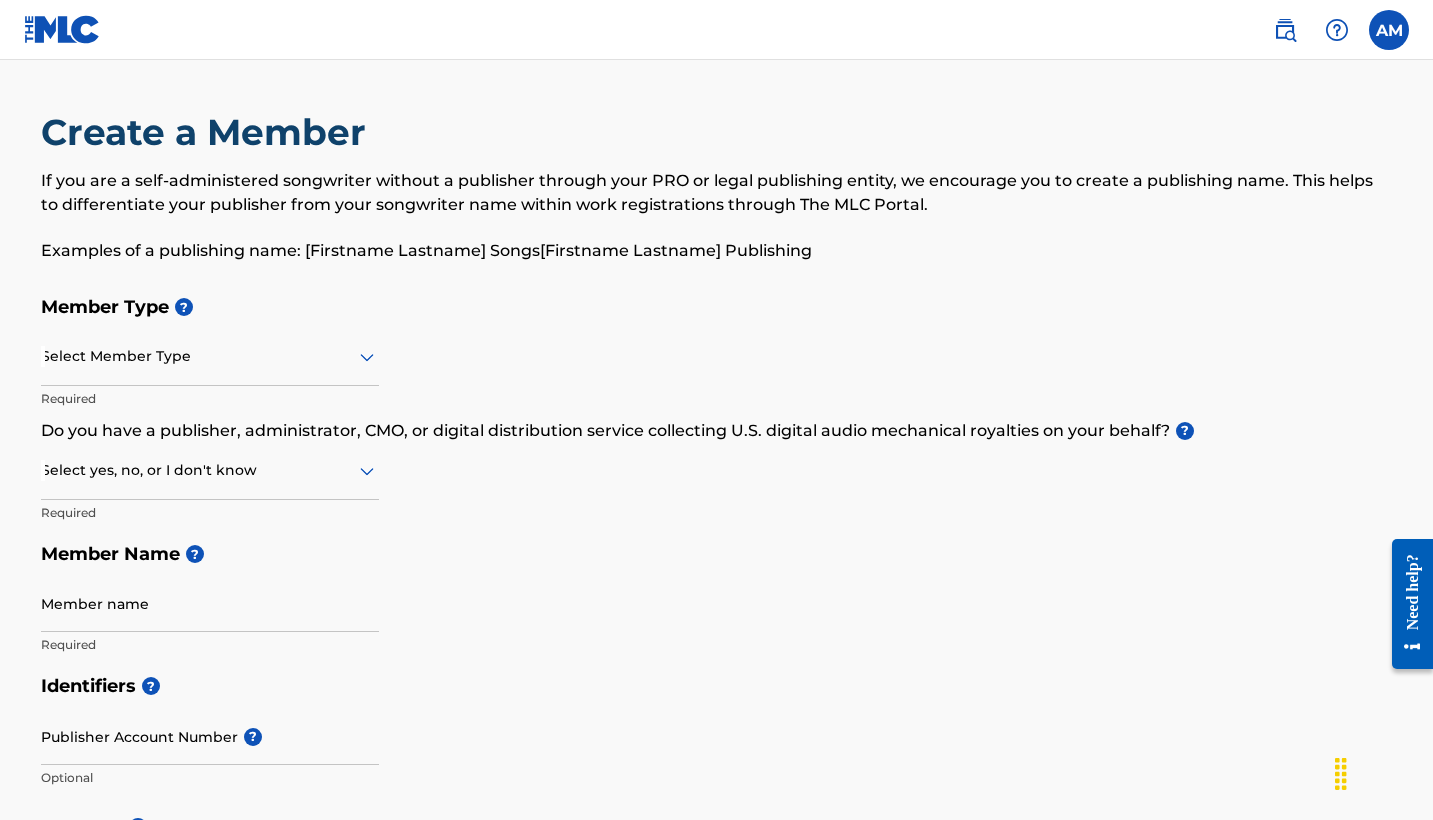 scroll, scrollTop: 0, scrollLeft: 0, axis: both 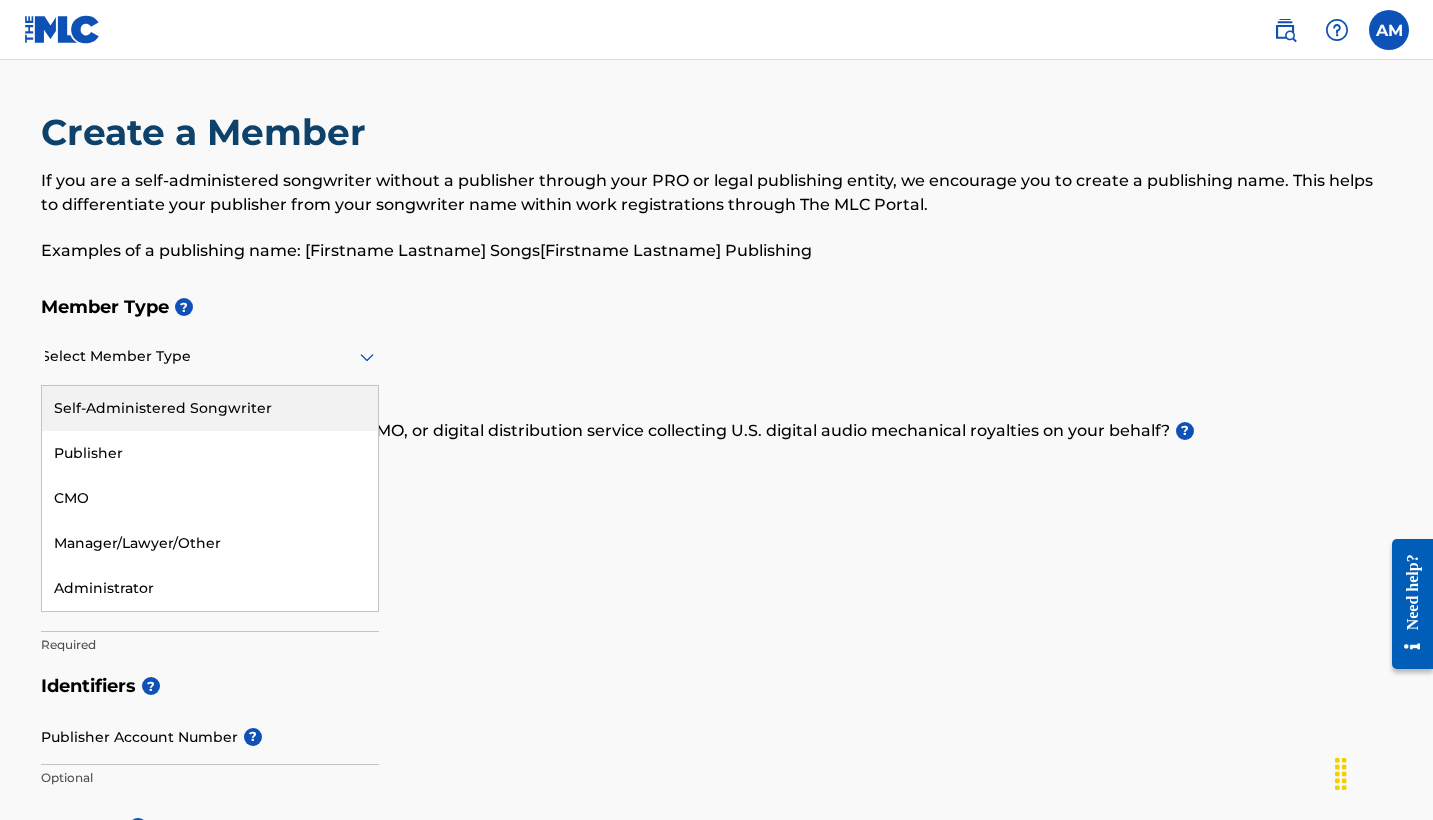 click 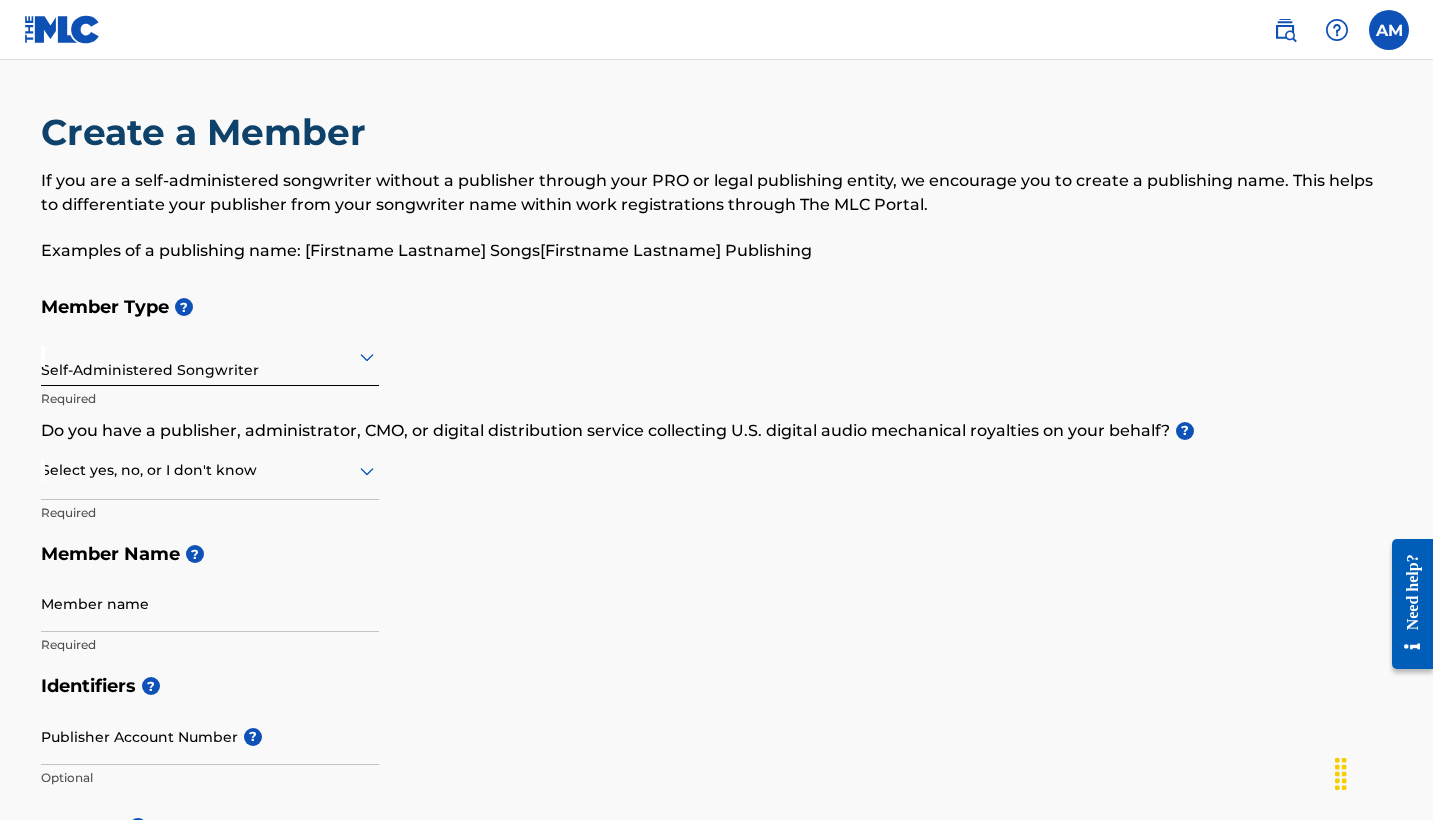 click at bounding box center [210, 470] 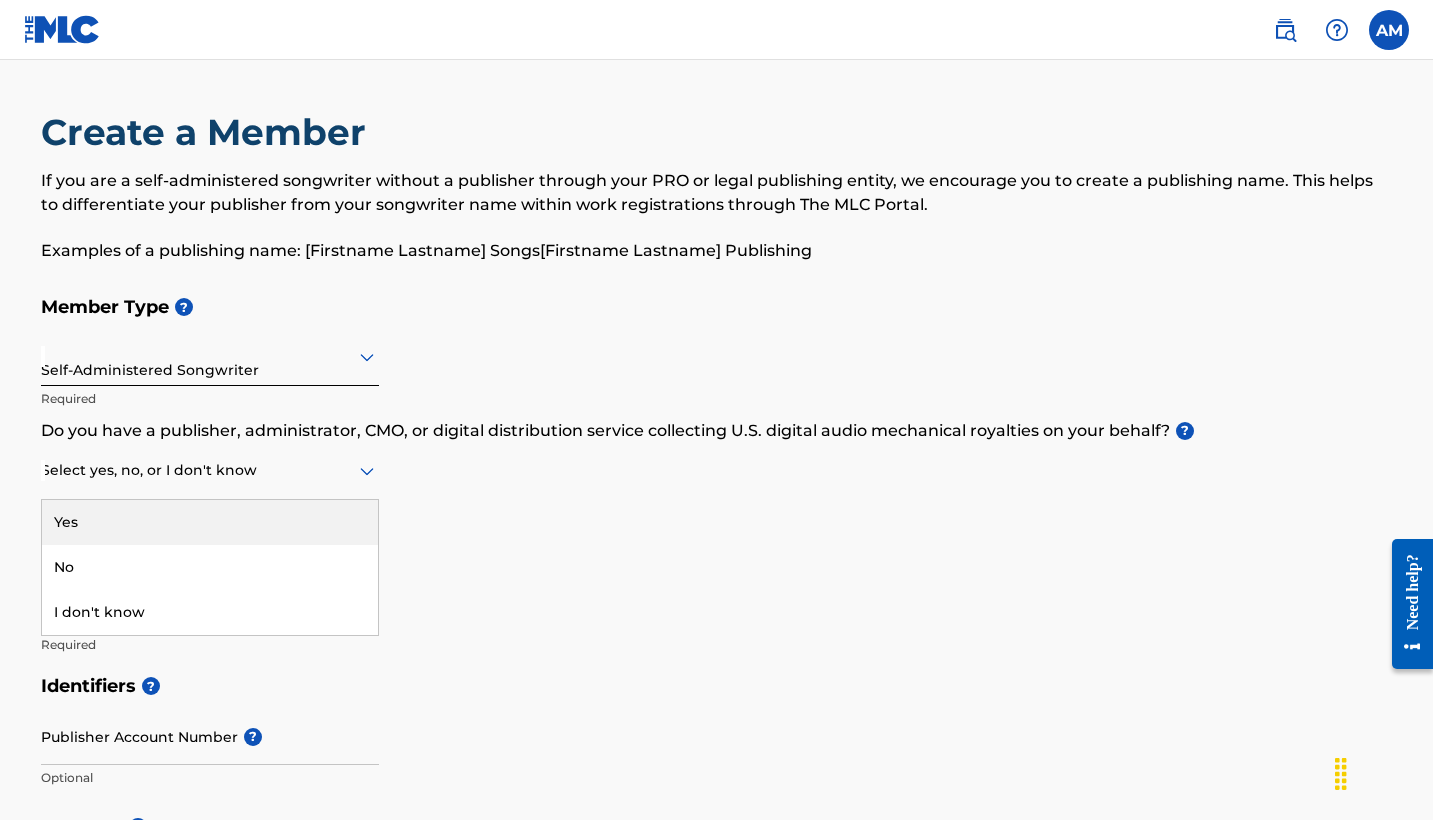 click on "Yes" at bounding box center (210, 522) 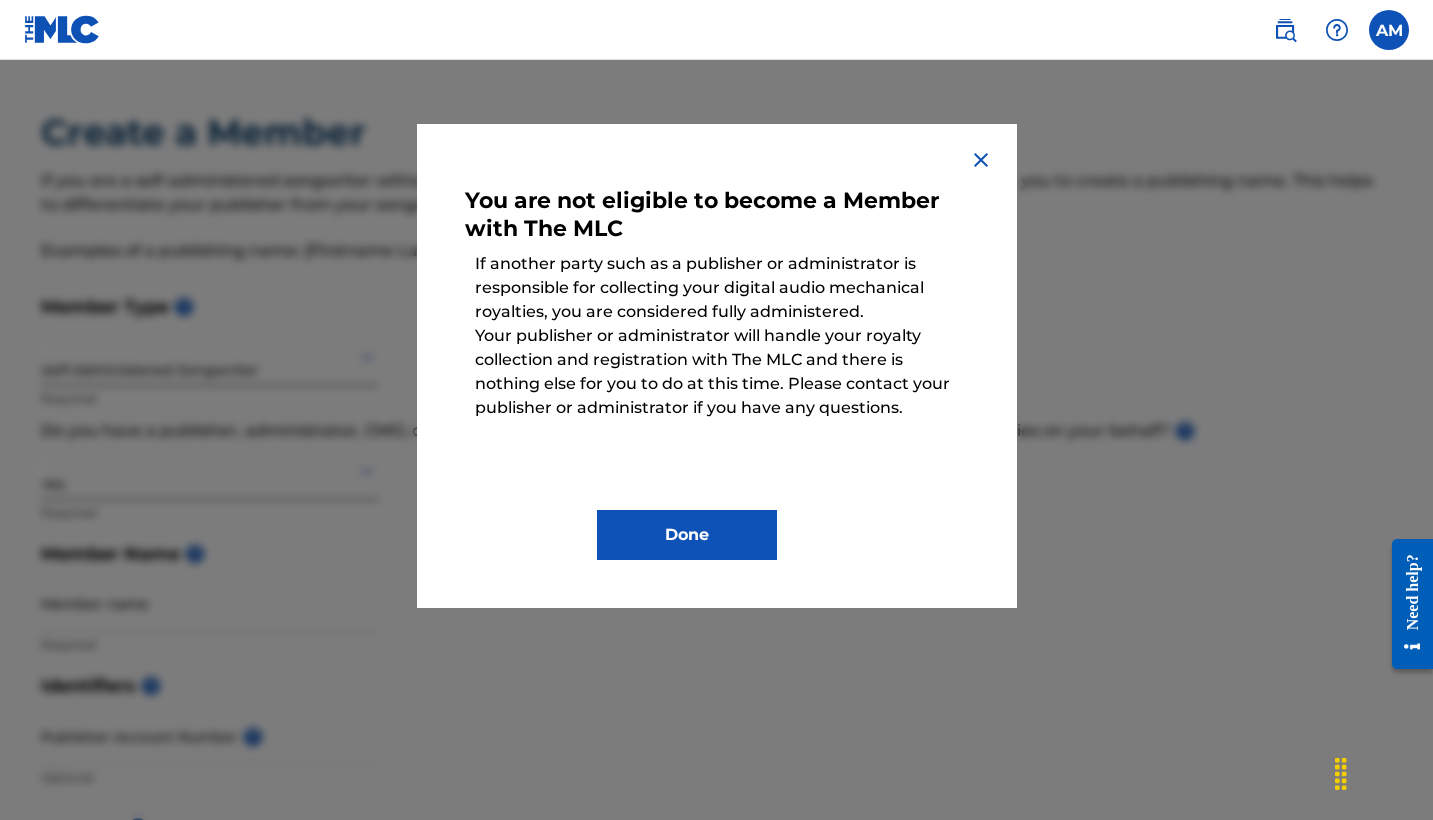 click at bounding box center [981, 160] 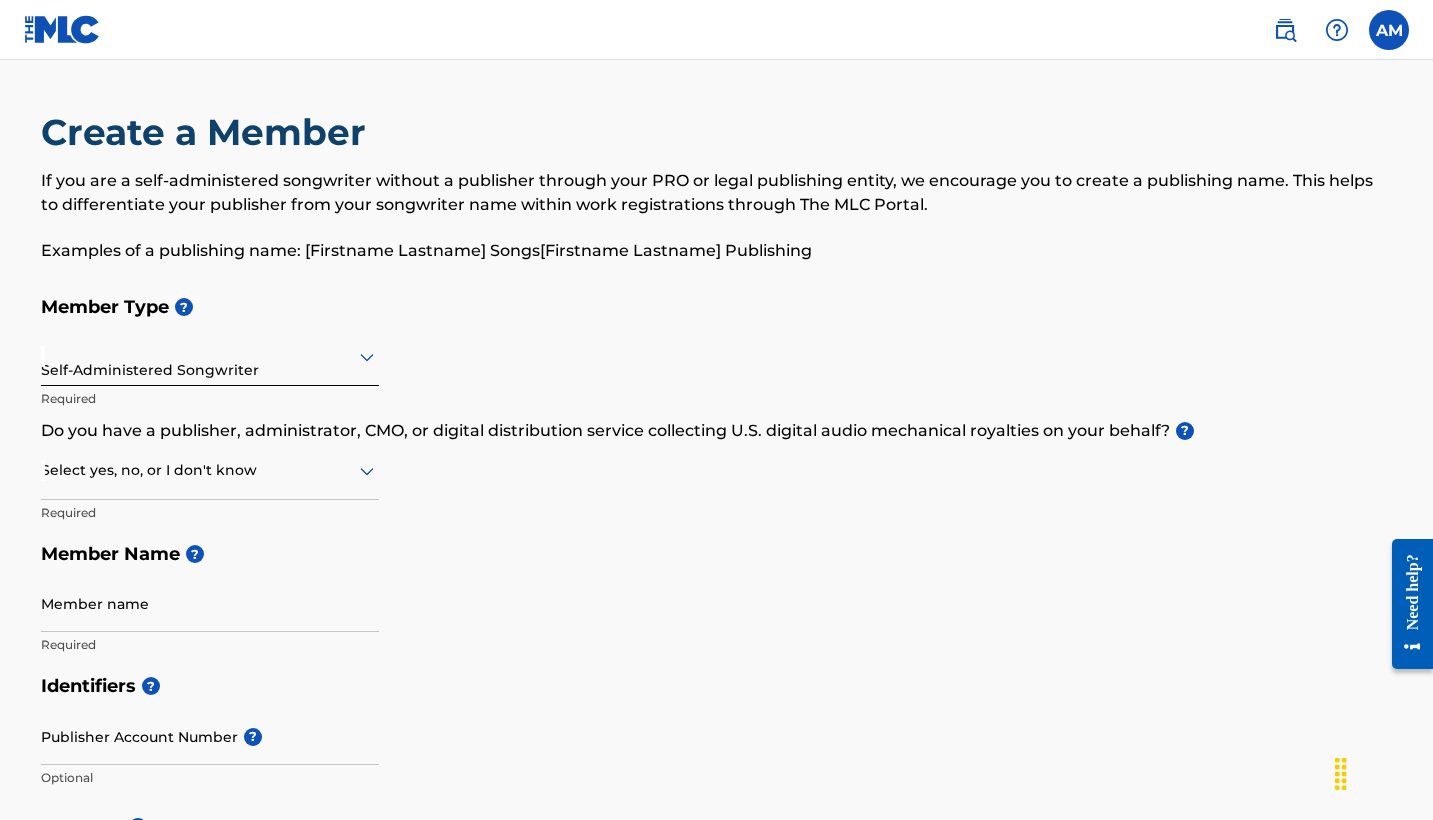 click at bounding box center [210, 470] 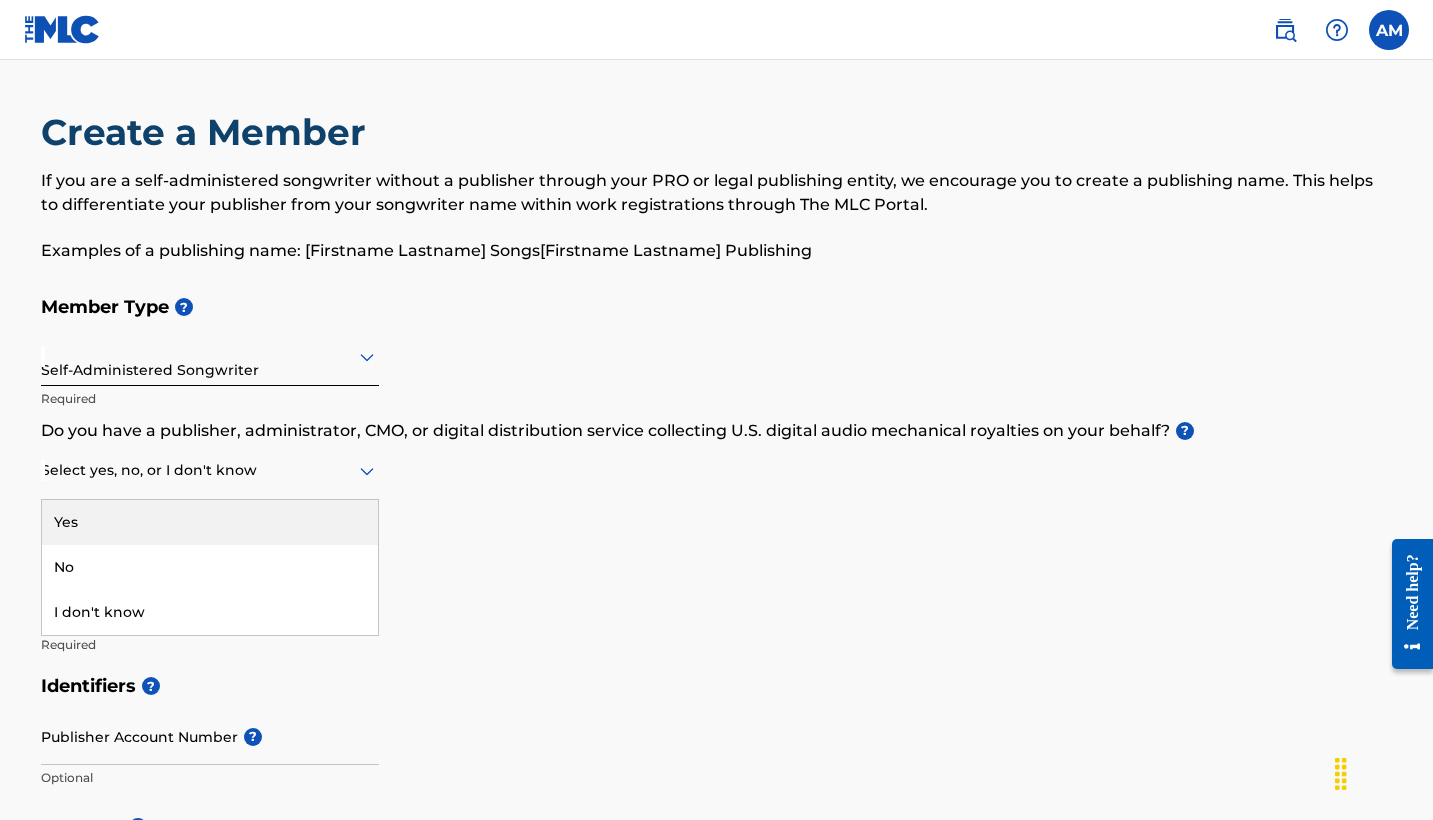 click on "Member Type ? Self-Administered Songwriter Required Do you have a publisher, administrator, CMO, or digital distribution service collecting U.S. digital audio mechanical royalties on your behalf? ? Yes, 1 of 3. 3 results available. Use Up and Down to choose options, press Enter to select the currently focused option, press Escape to exit the menu, press Tab to select the option and exit the menu. Select yes, no, or I don't know Yes No I don't know Required Member Name ? Member name Required" at bounding box center (717, 475) 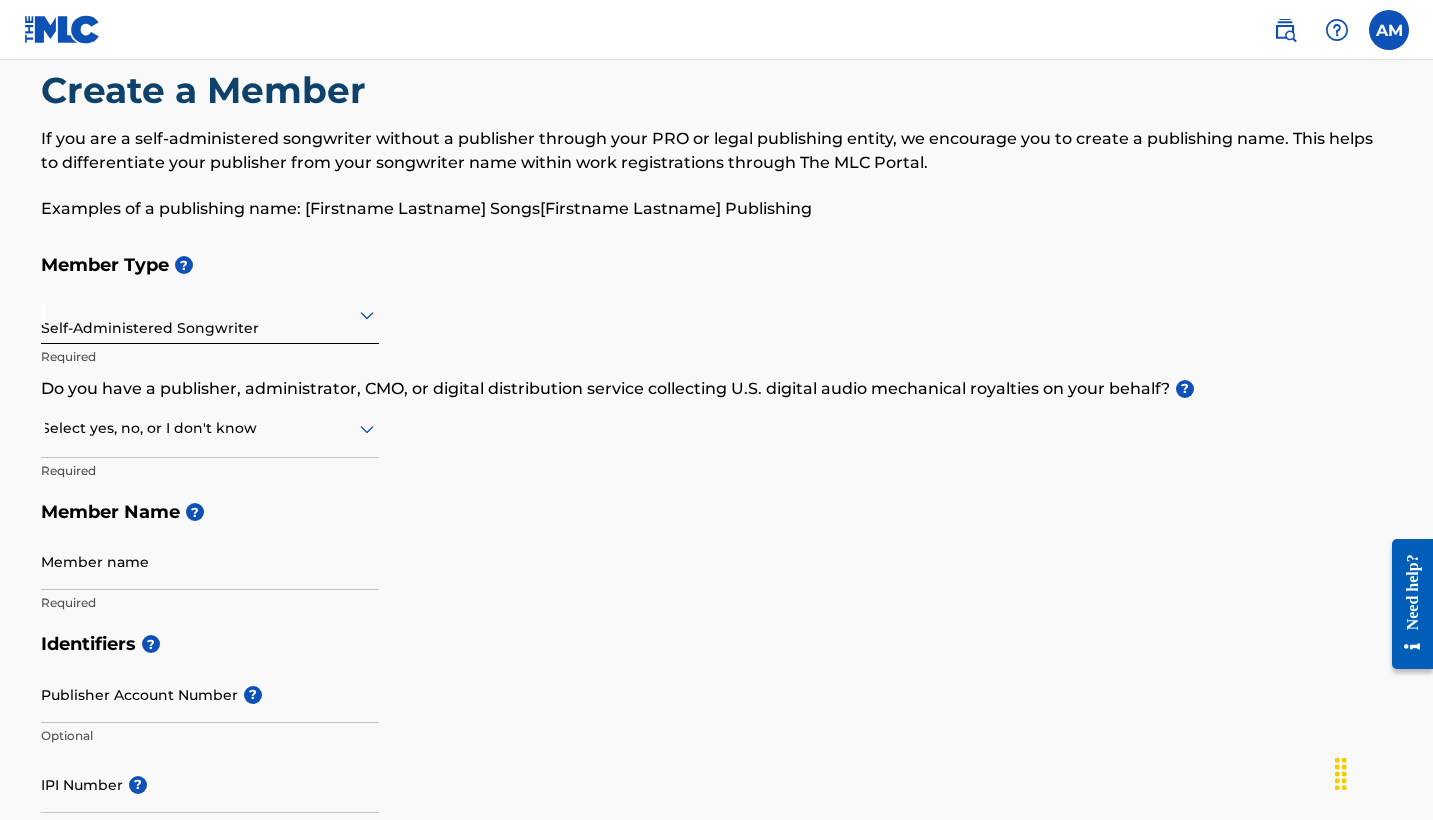 scroll, scrollTop: 10, scrollLeft: 0, axis: vertical 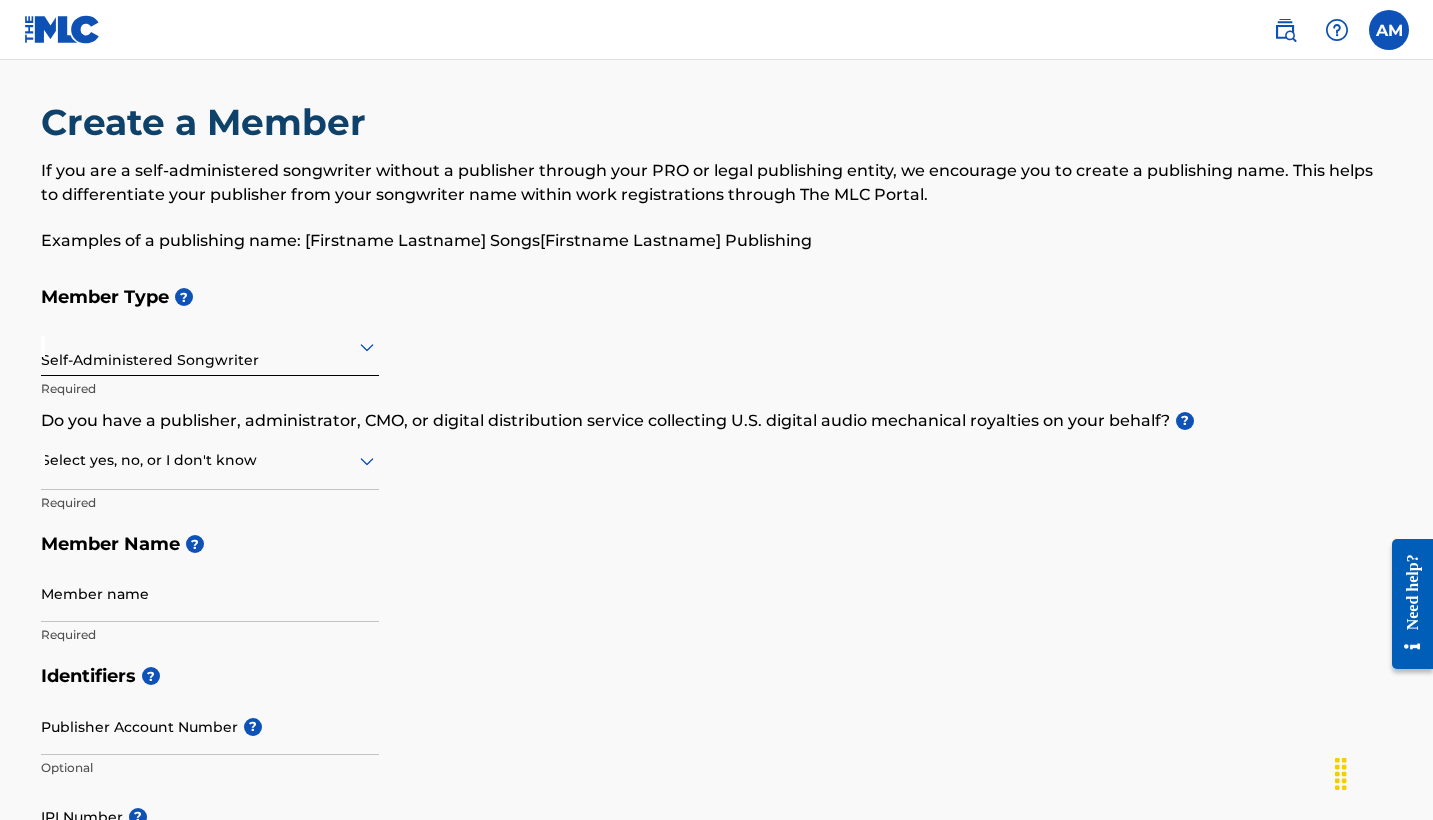 click at bounding box center [210, 460] 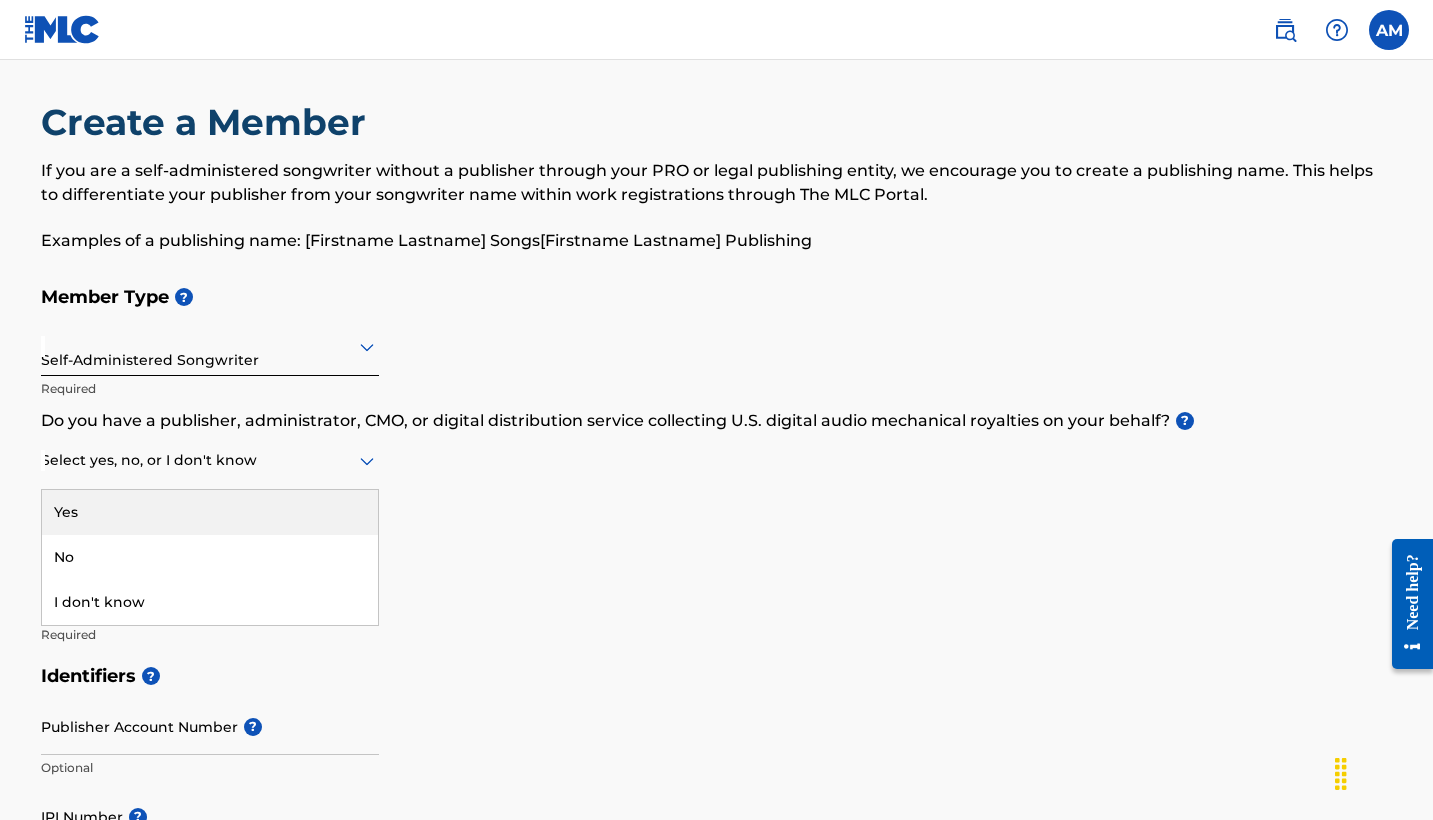 click on "Yes" at bounding box center [210, 512] 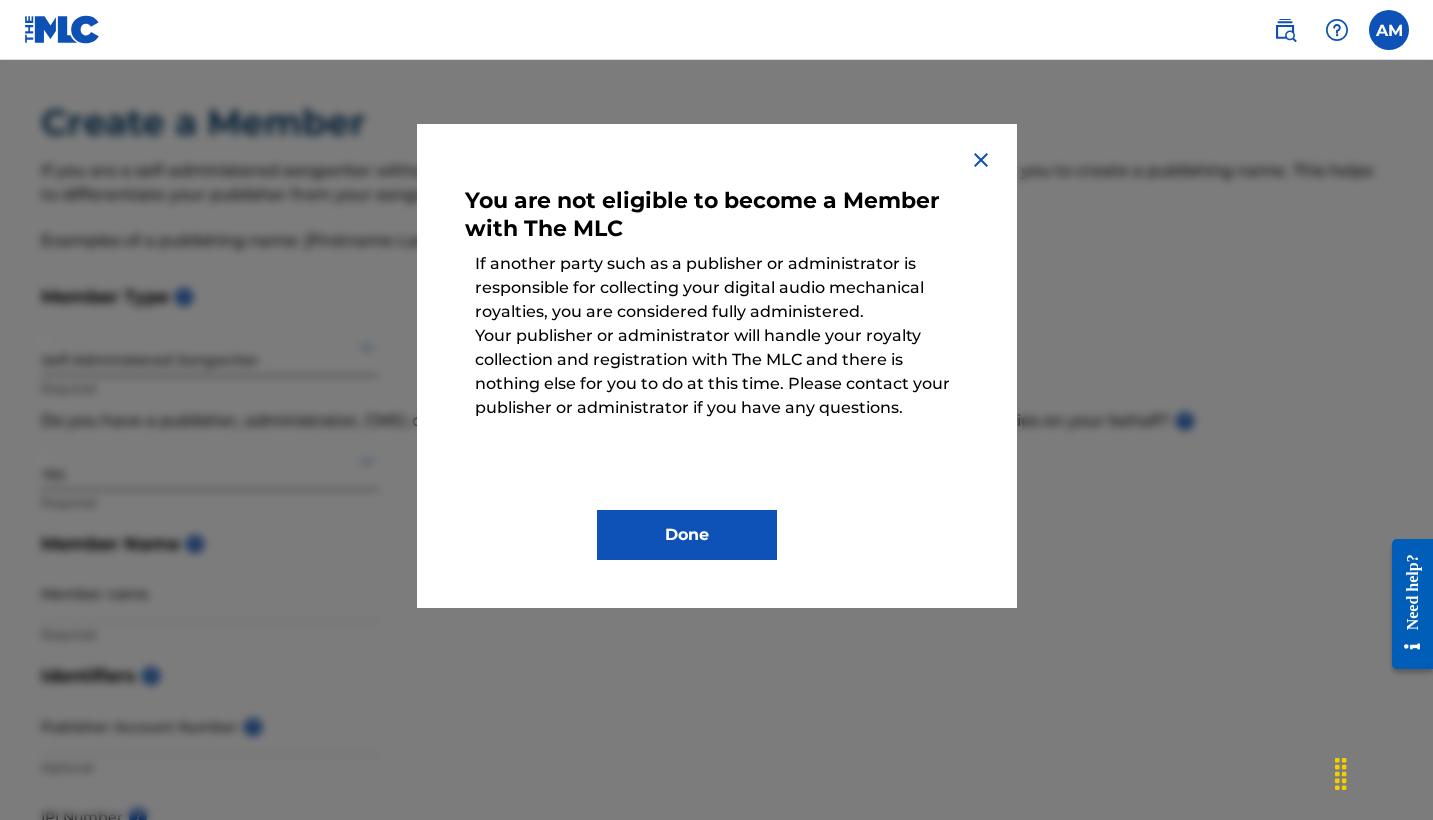 click on "Done" at bounding box center (687, 535) 